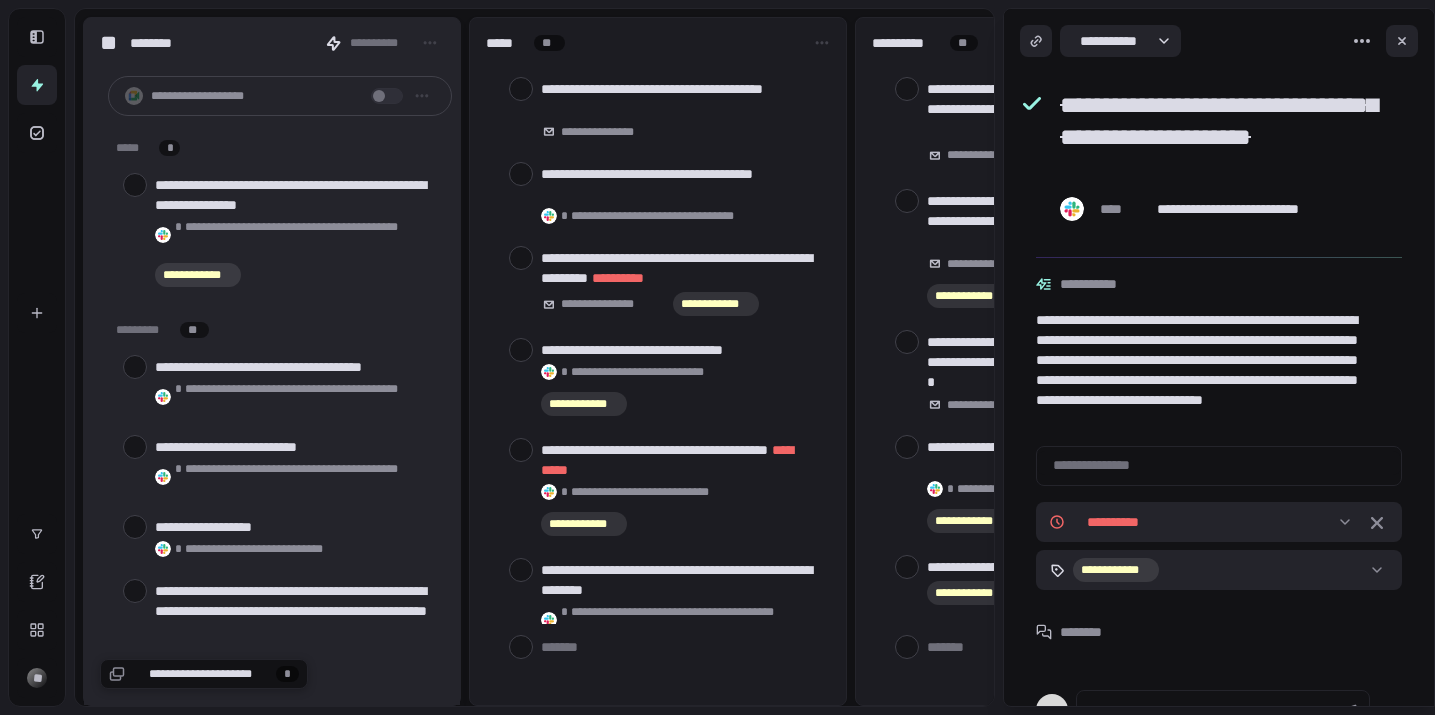 scroll, scrollTop: 0, scrollLeft: 0, axis: both 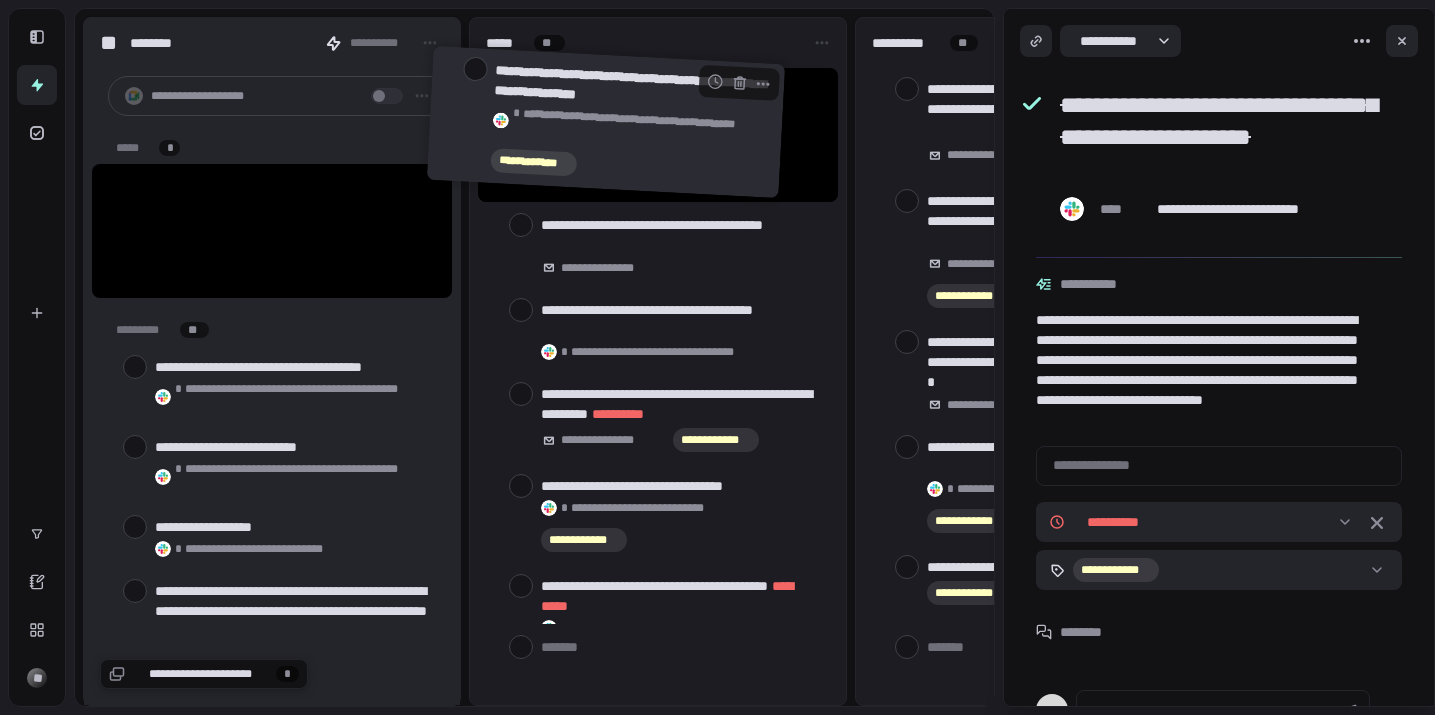 drag, startPoint x: 265, startPoint y: 211, endPoint x: 602, endPoint y: 101, distance: 354.49823 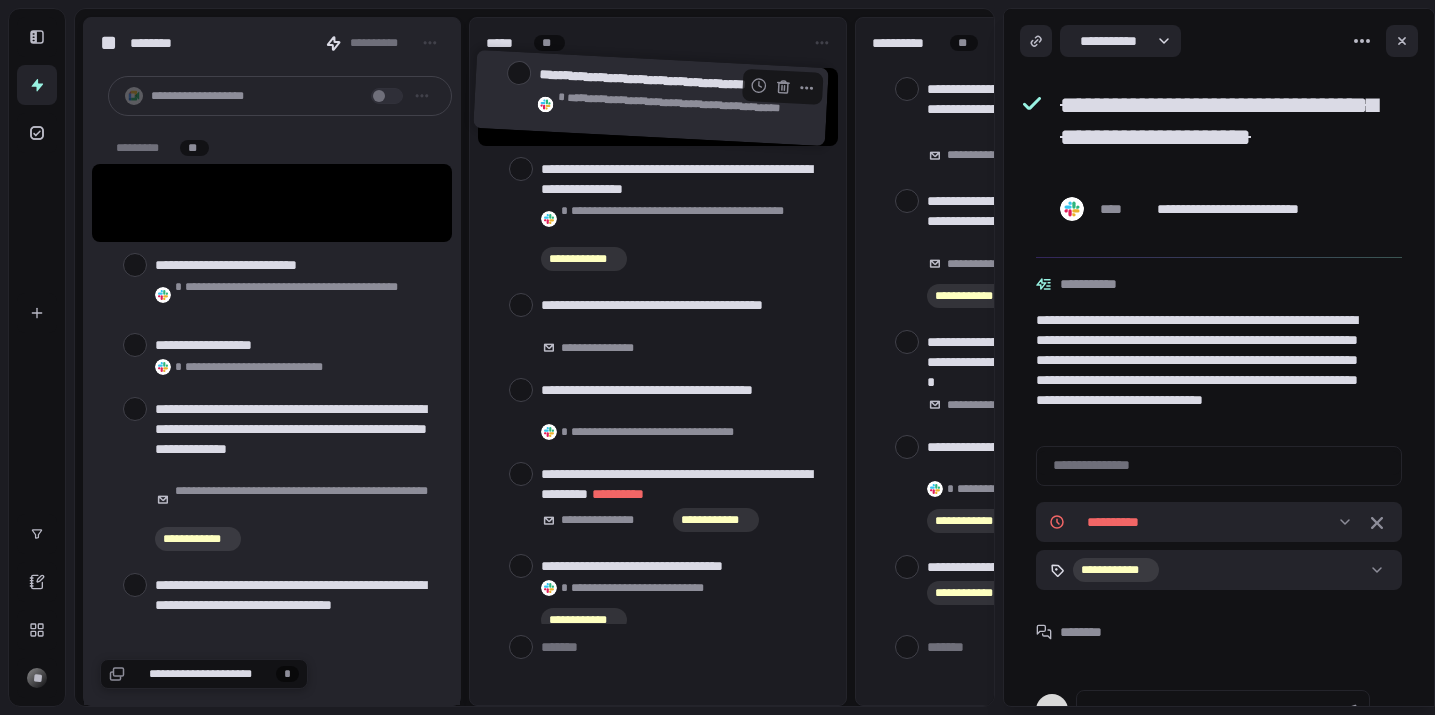 drag, startPoint x: 294, startPoint y: 209, endPoint x: 679, endPoint y: 103, distance: 399.32568 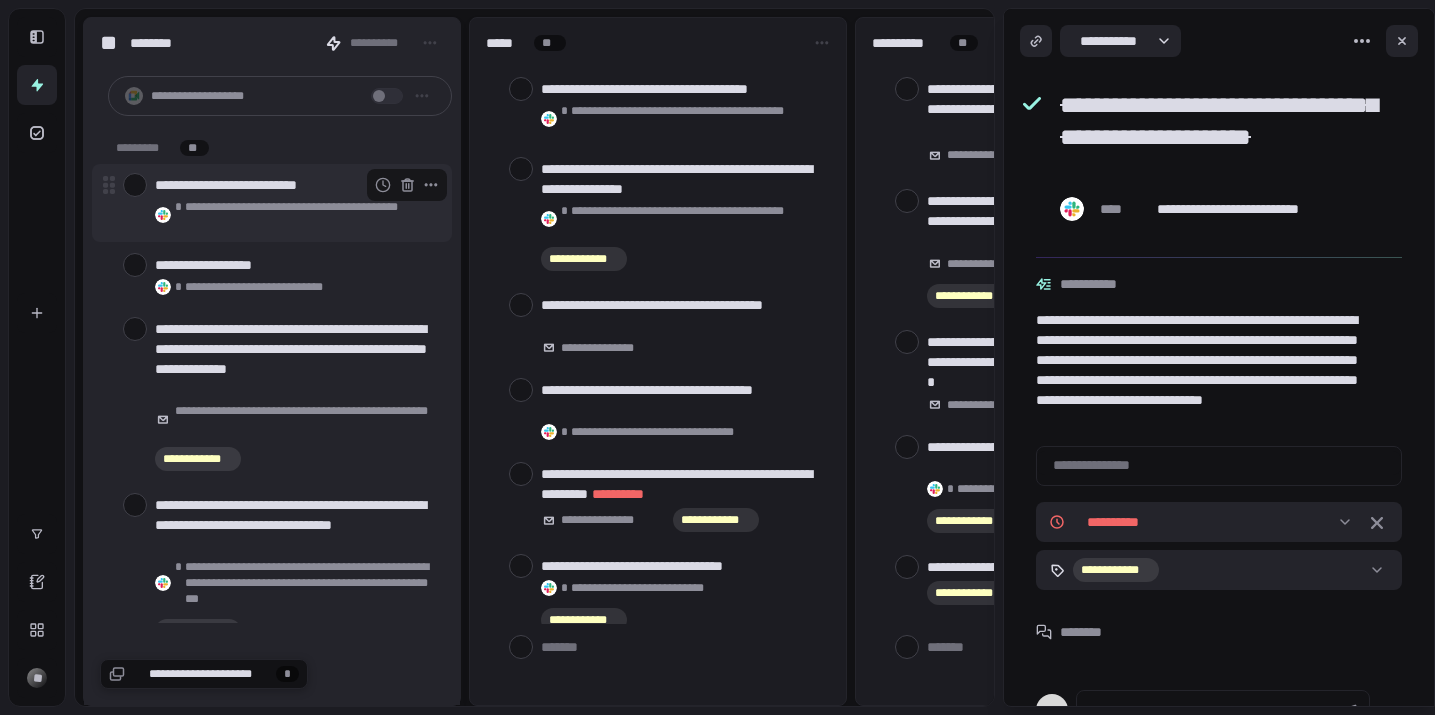 scroll, scrollTop: 0, scrollLeft: 0, axis: both 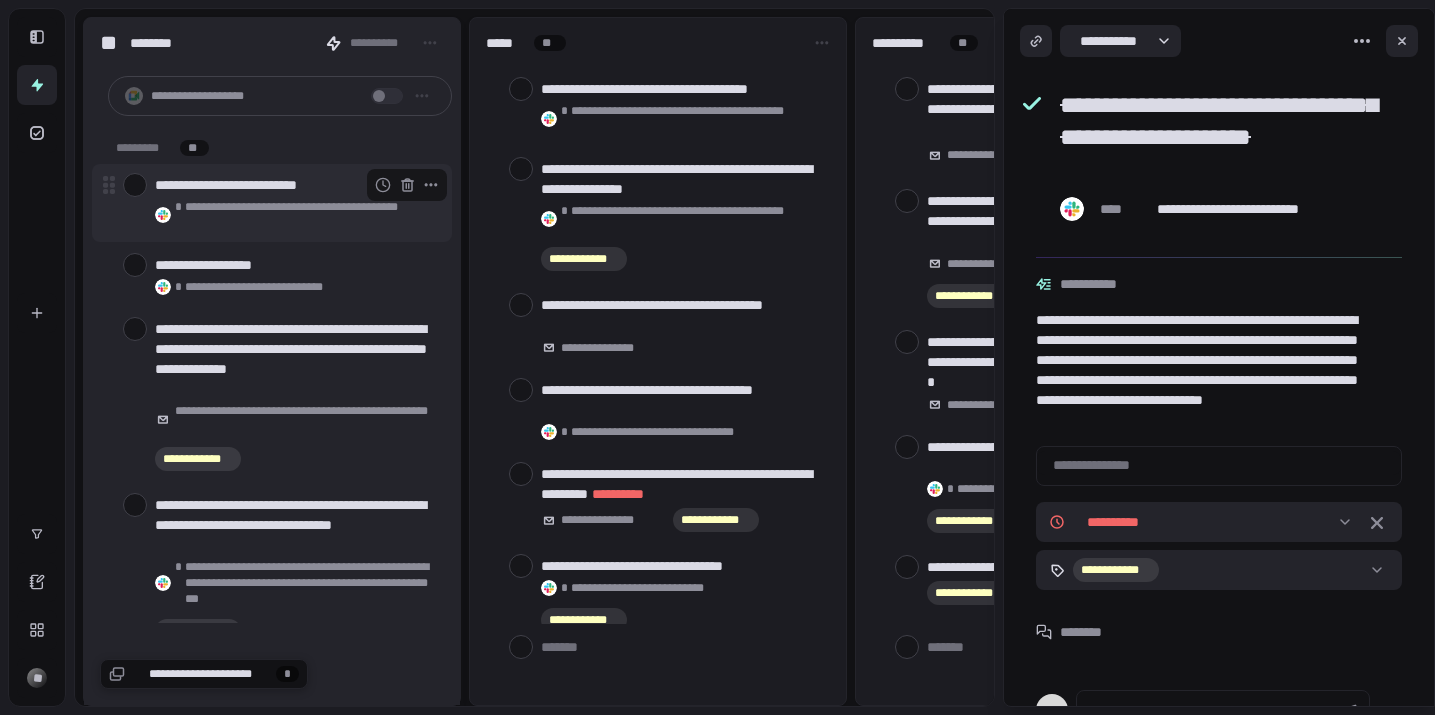 click at bounding box center (135, 185) 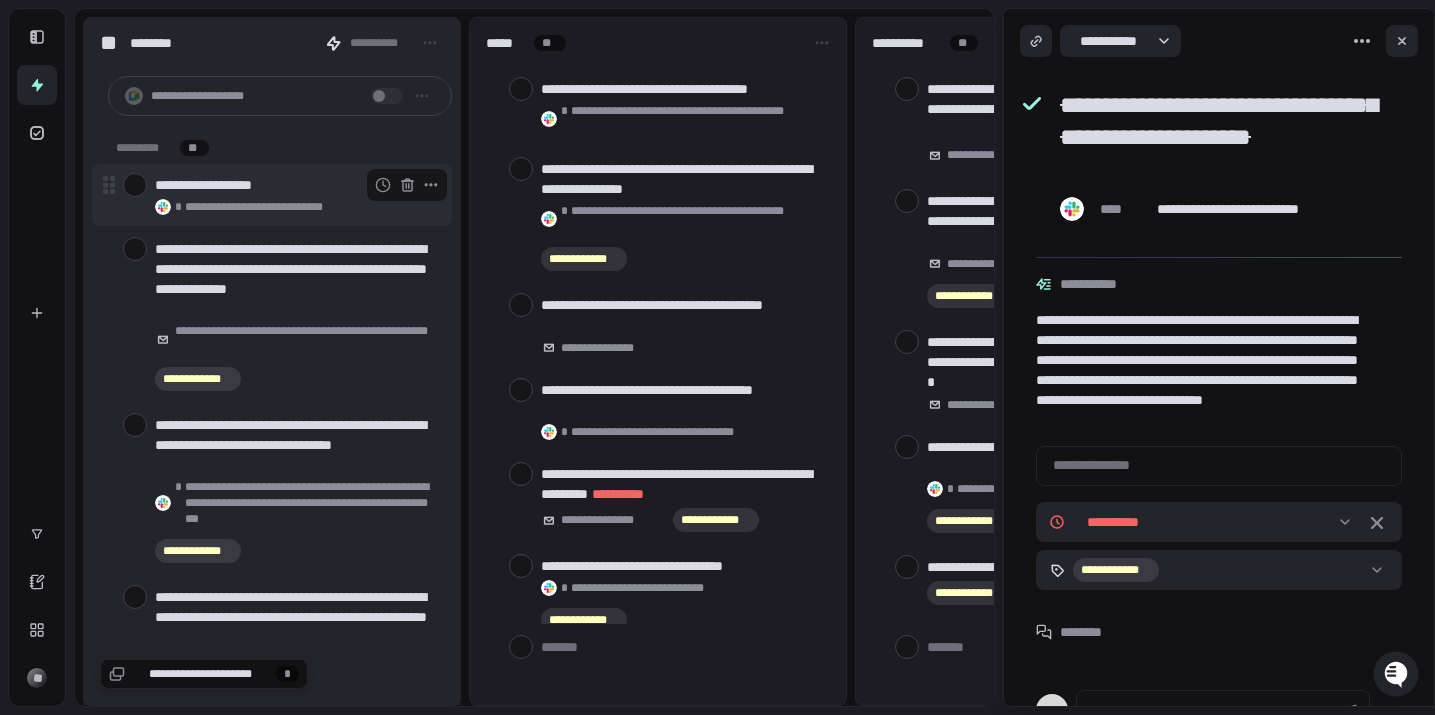 click at bounding box center (135, 185) 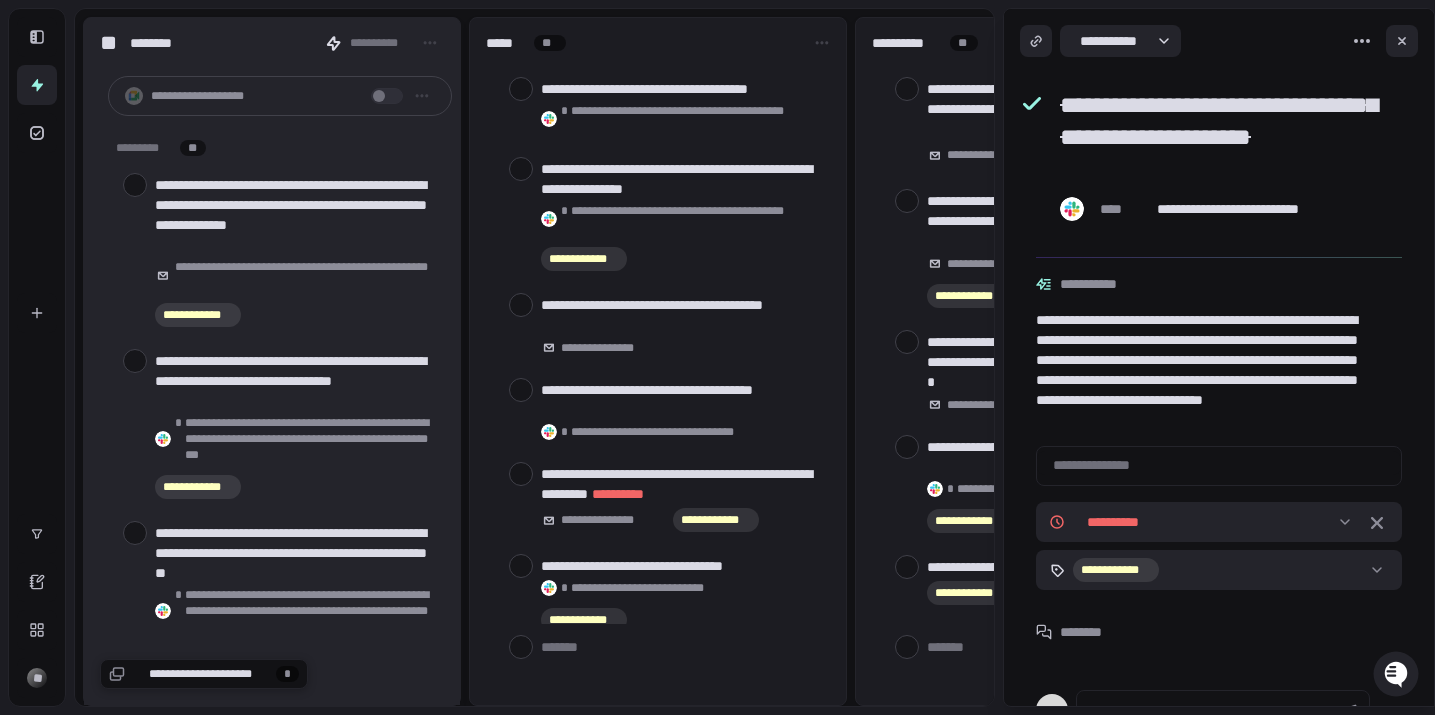 click at bounding box center [135, 185] 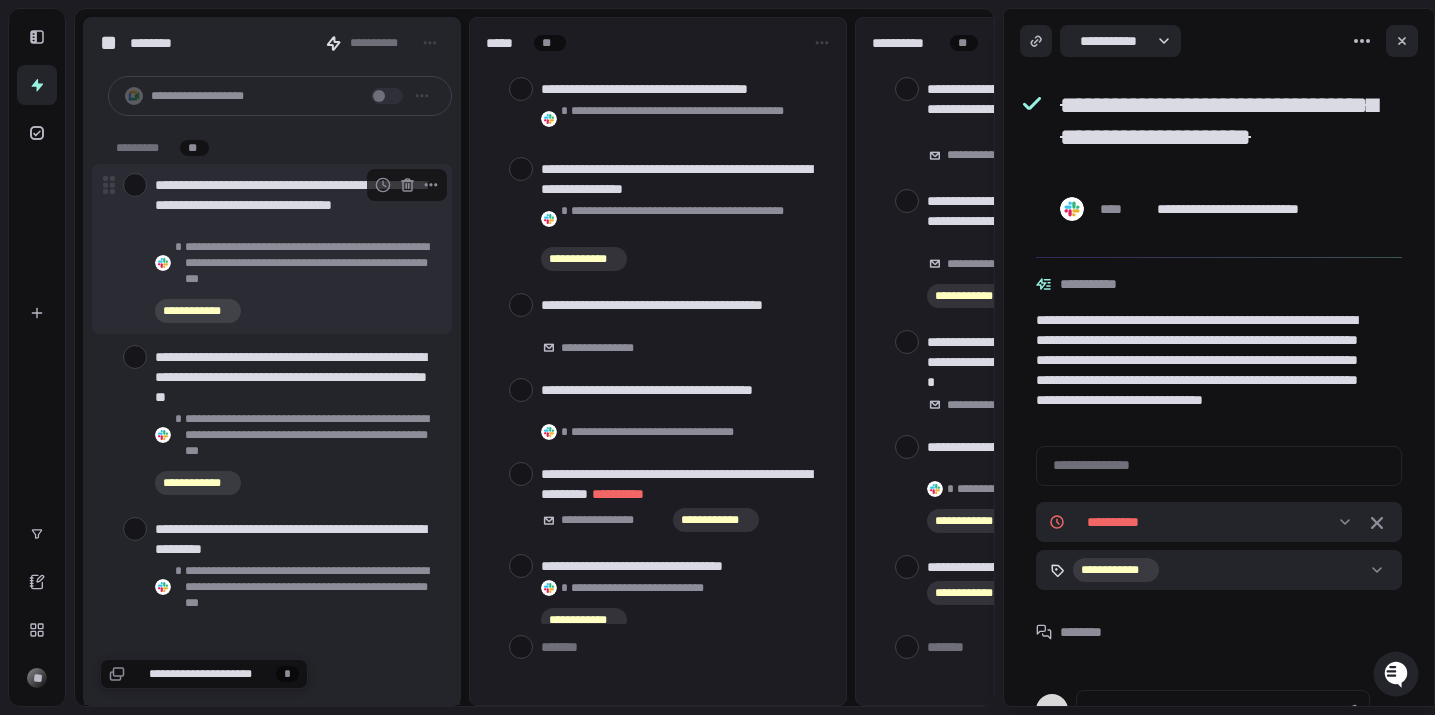 click at bounding box center [135, 185] 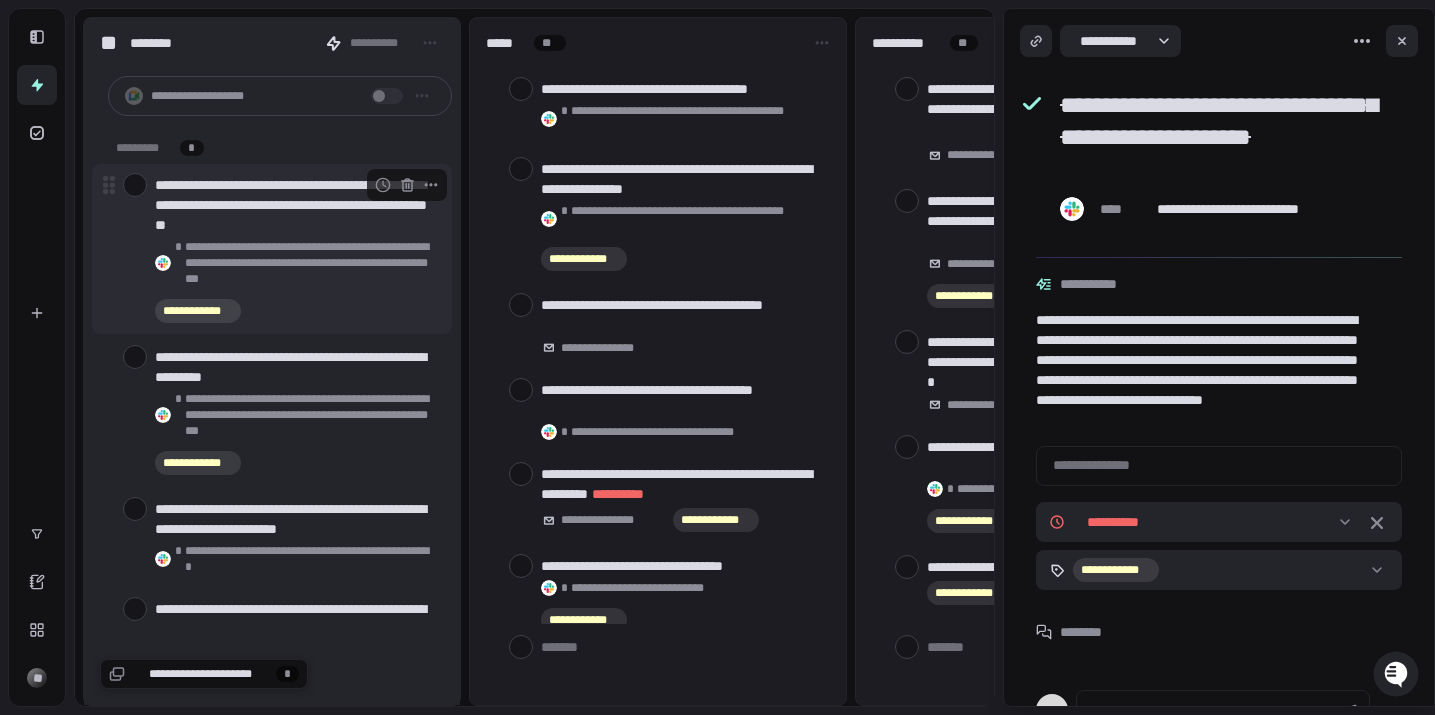 click at bounding box center (135, 185) 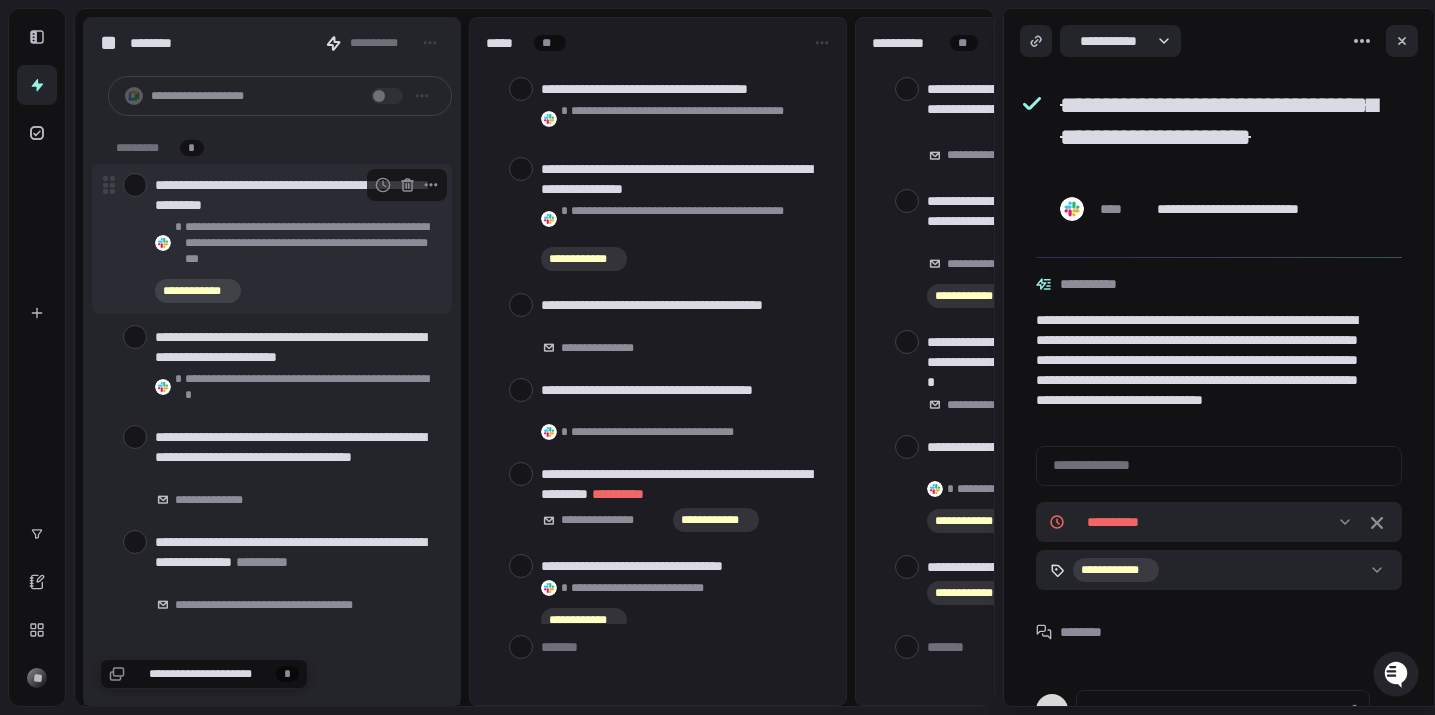 click at bounding box center [135, 185] 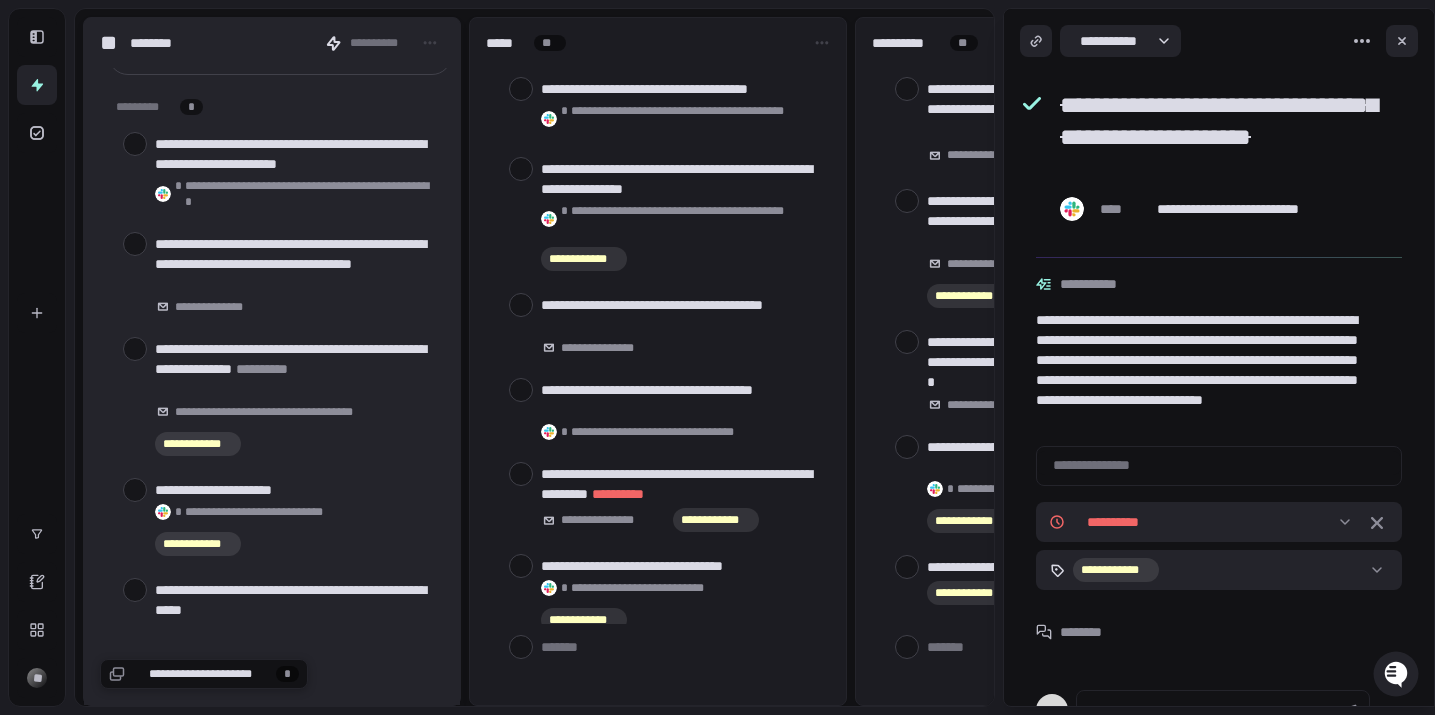 scroll, scrollTop: 46, scrollLeft: 0, axis: vertical 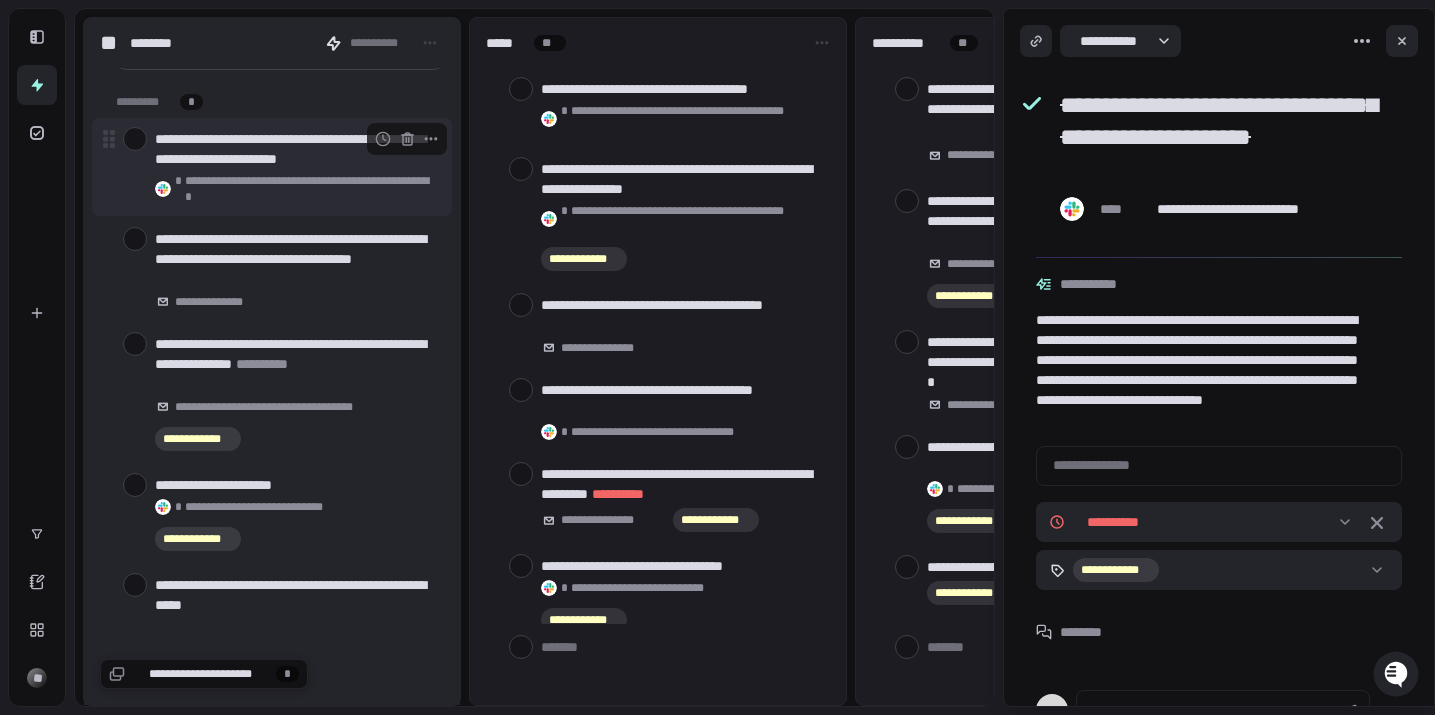 click at bounding box center (135, 139) 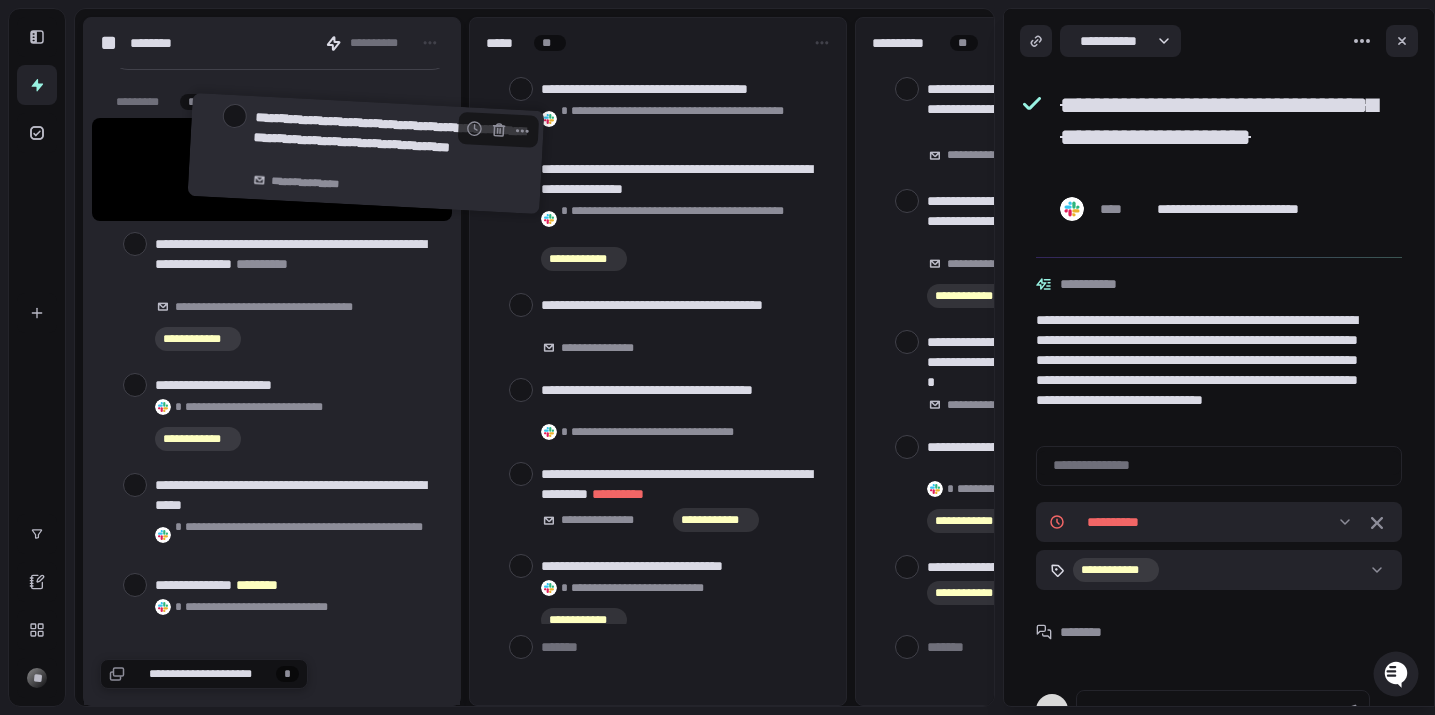 scroll, scrollTop: 0, scrollLeft: 0, axis: both 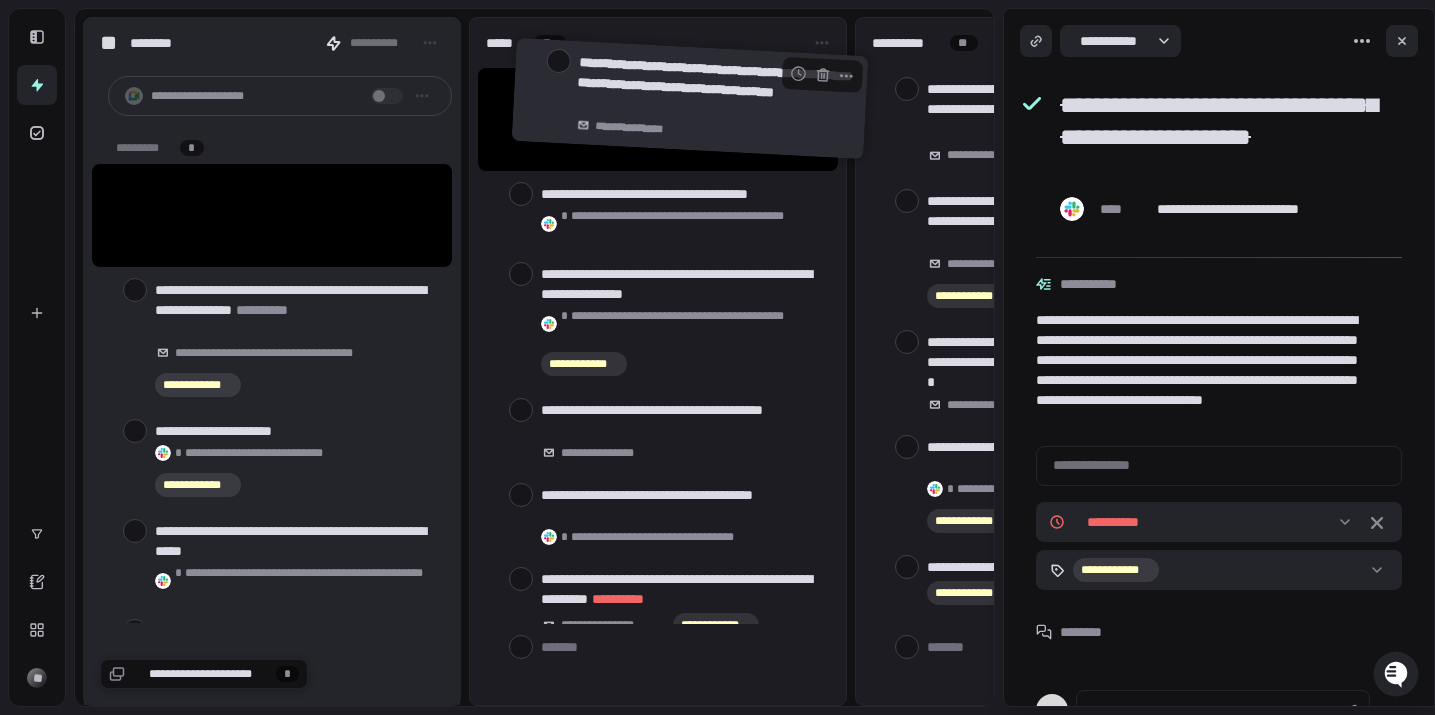 drag, startPoint x: 248, startPoint y: 162, endPoint x: 669, endPoint y: 89, distance: 427.2821 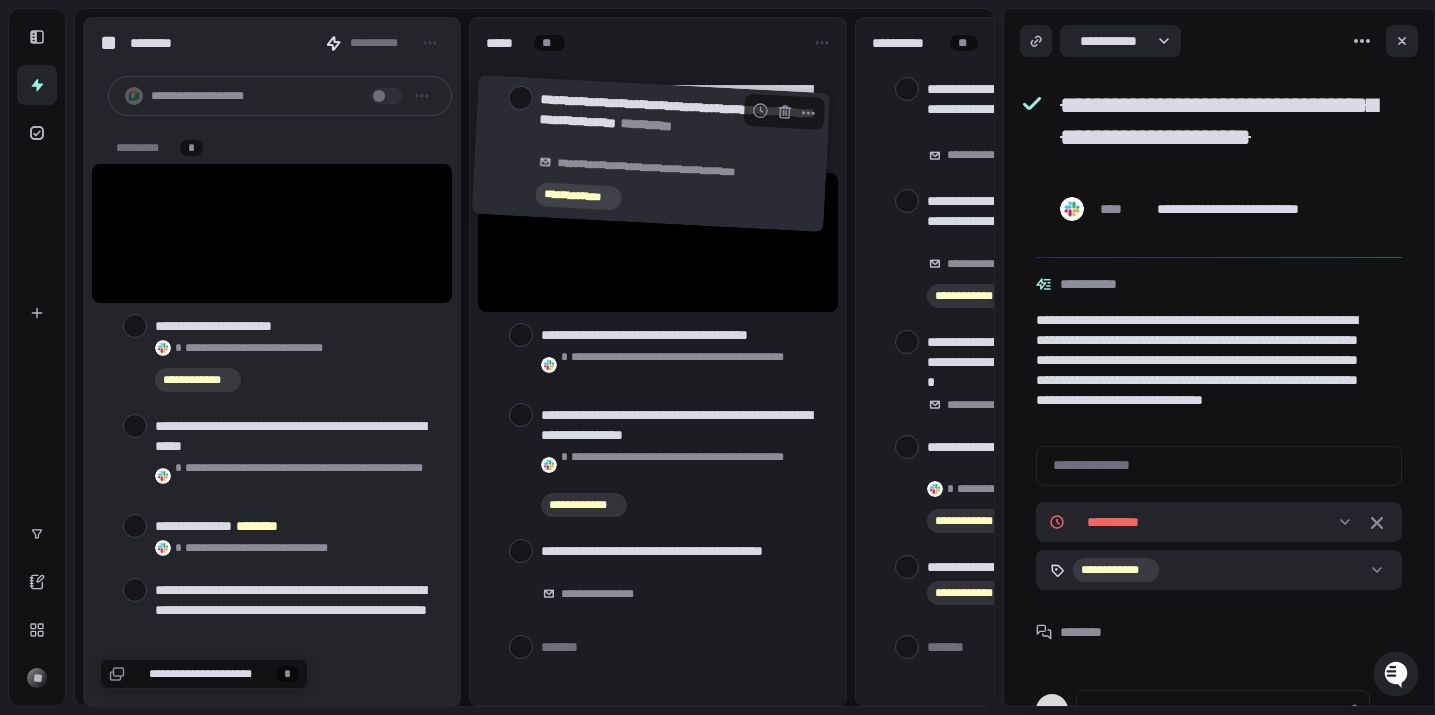 drag, startPoint x: 206, startPoint y: 197, endPoint x: 589, endPoint y: 117, distance: 391.2659 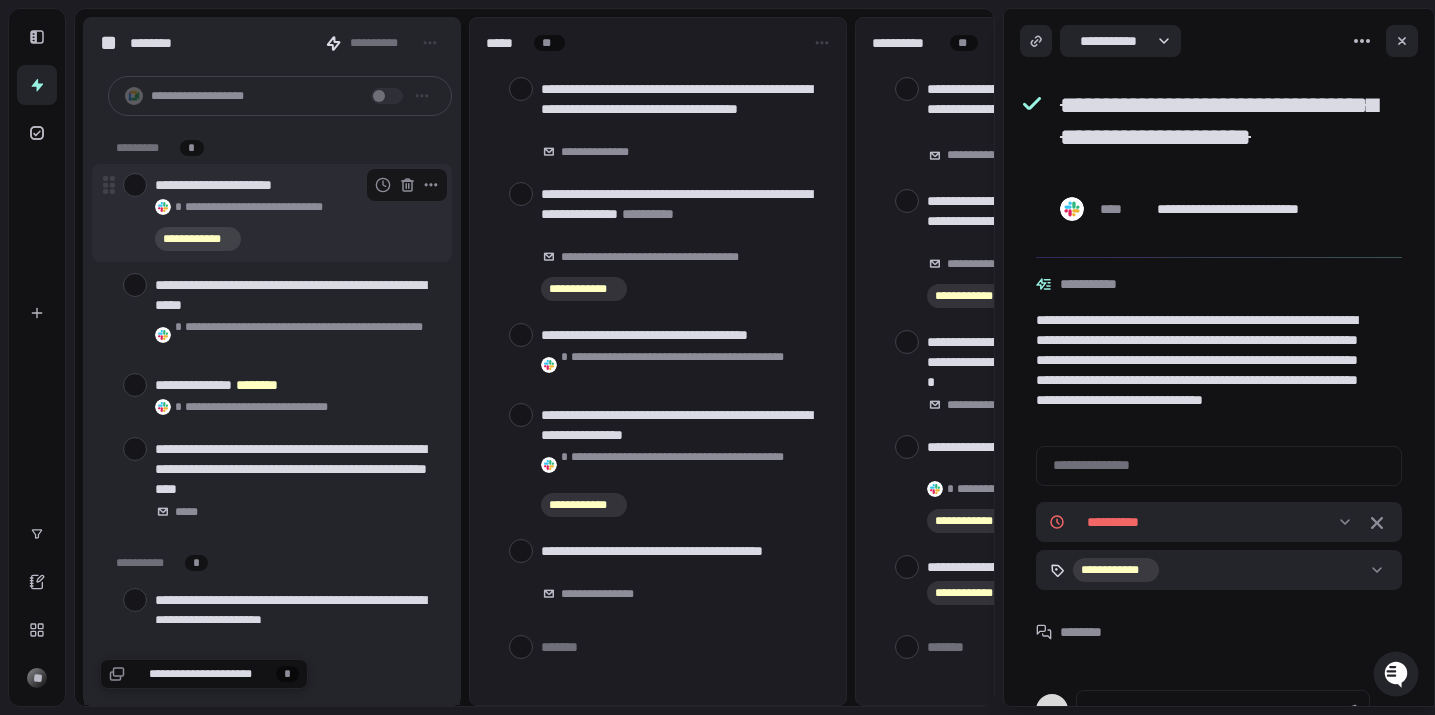 click at bounding box center [135, 185] 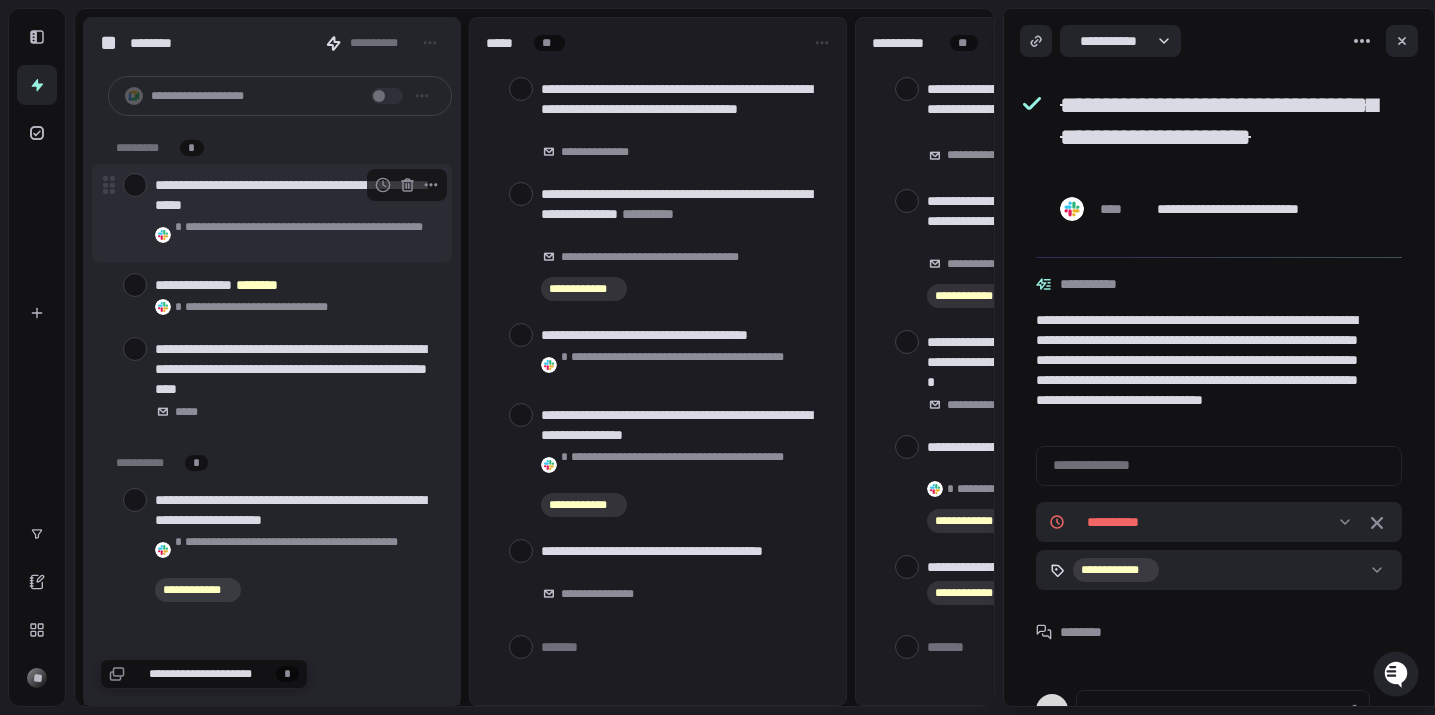 click at bounding box center [135, 185] 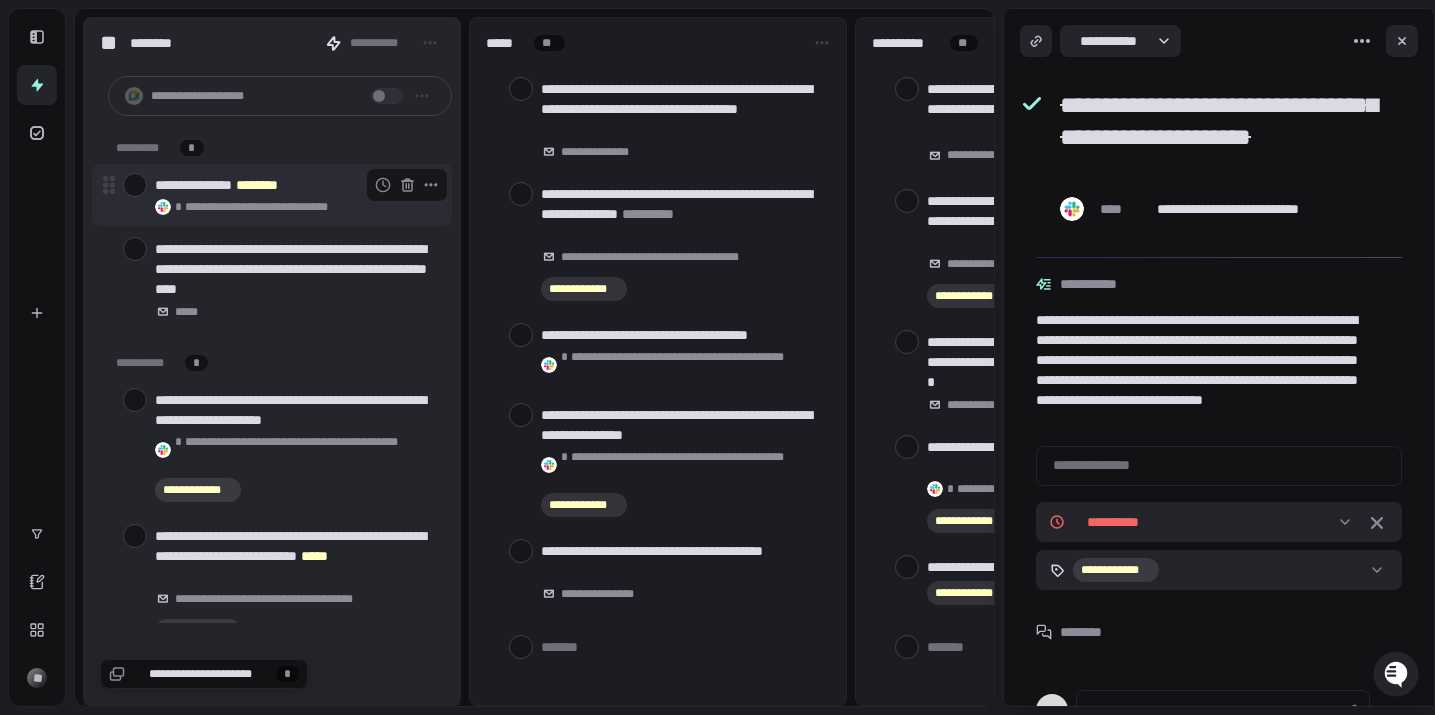 click at bounding box center [135, 185] 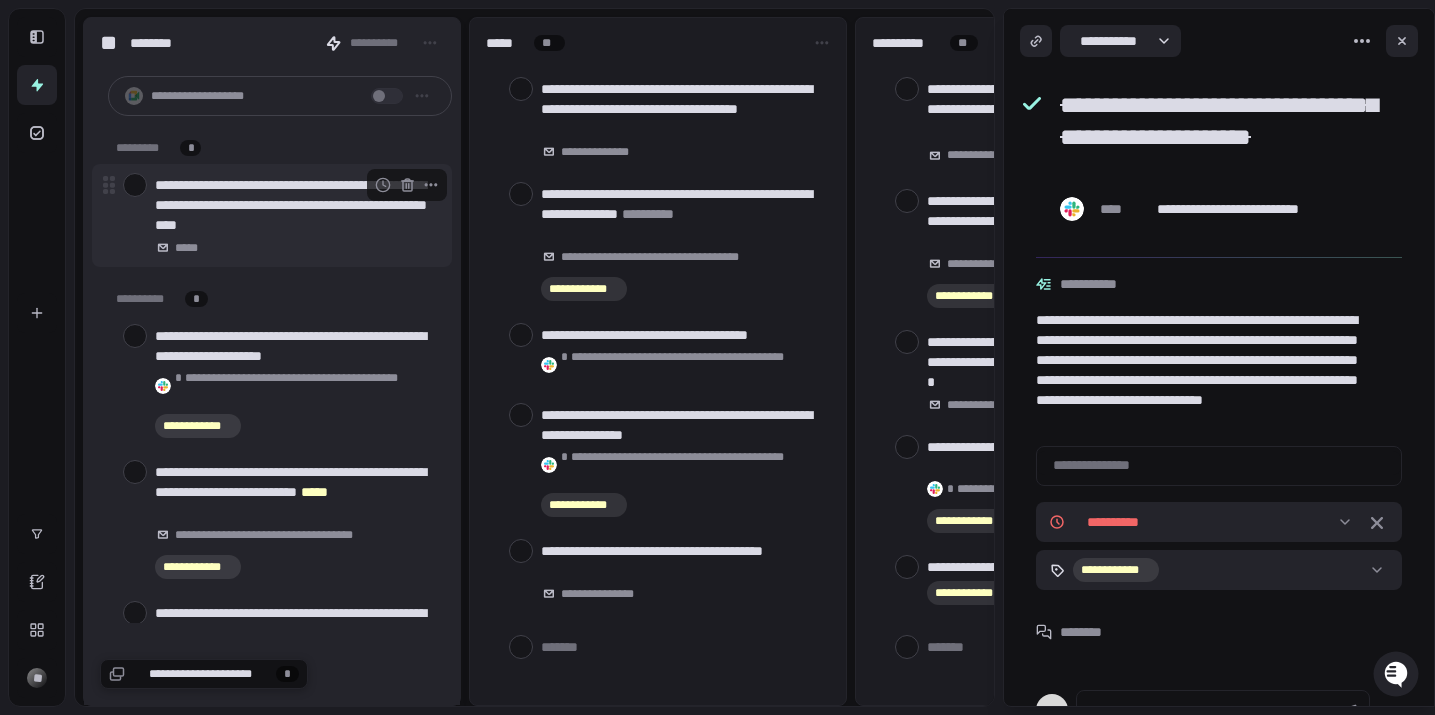 click at bounding box center [135, 185] 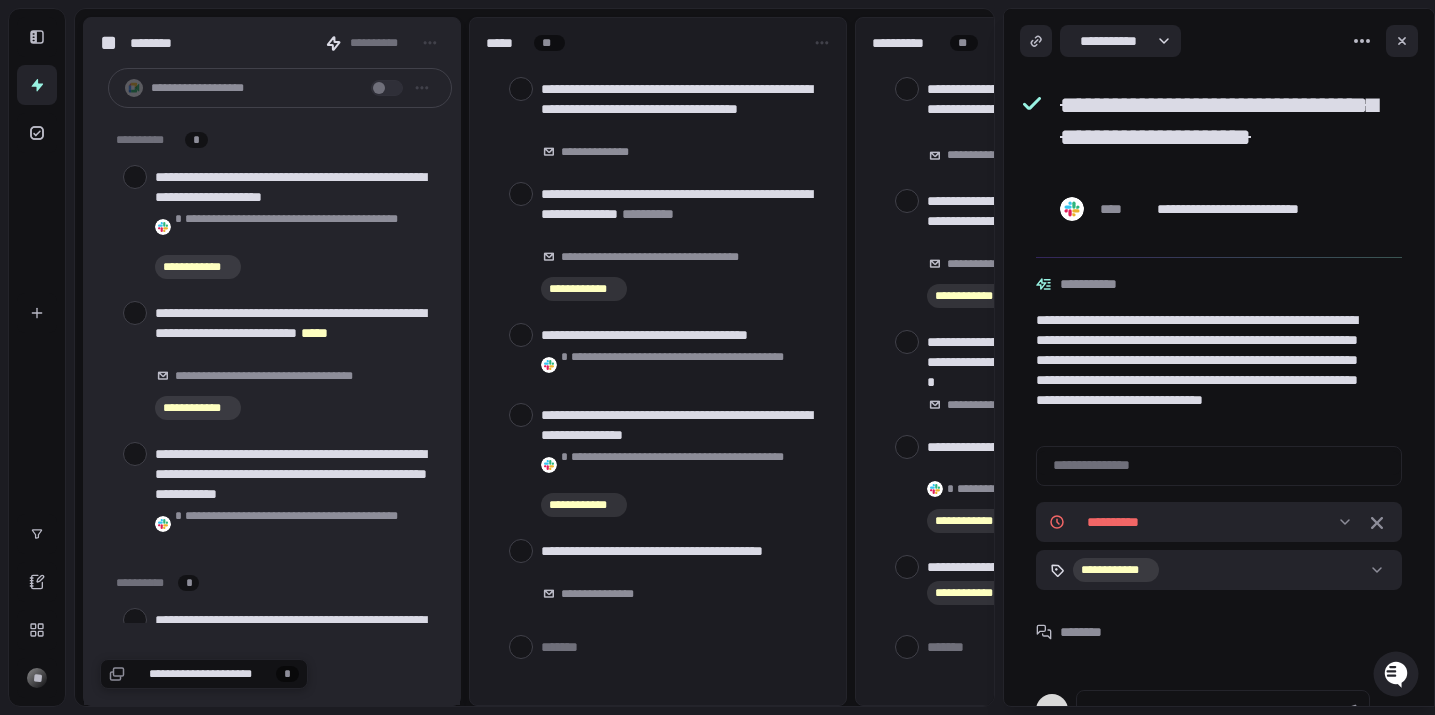 scroll, scrollTop: 0, scrollLeft: 0, axis: both 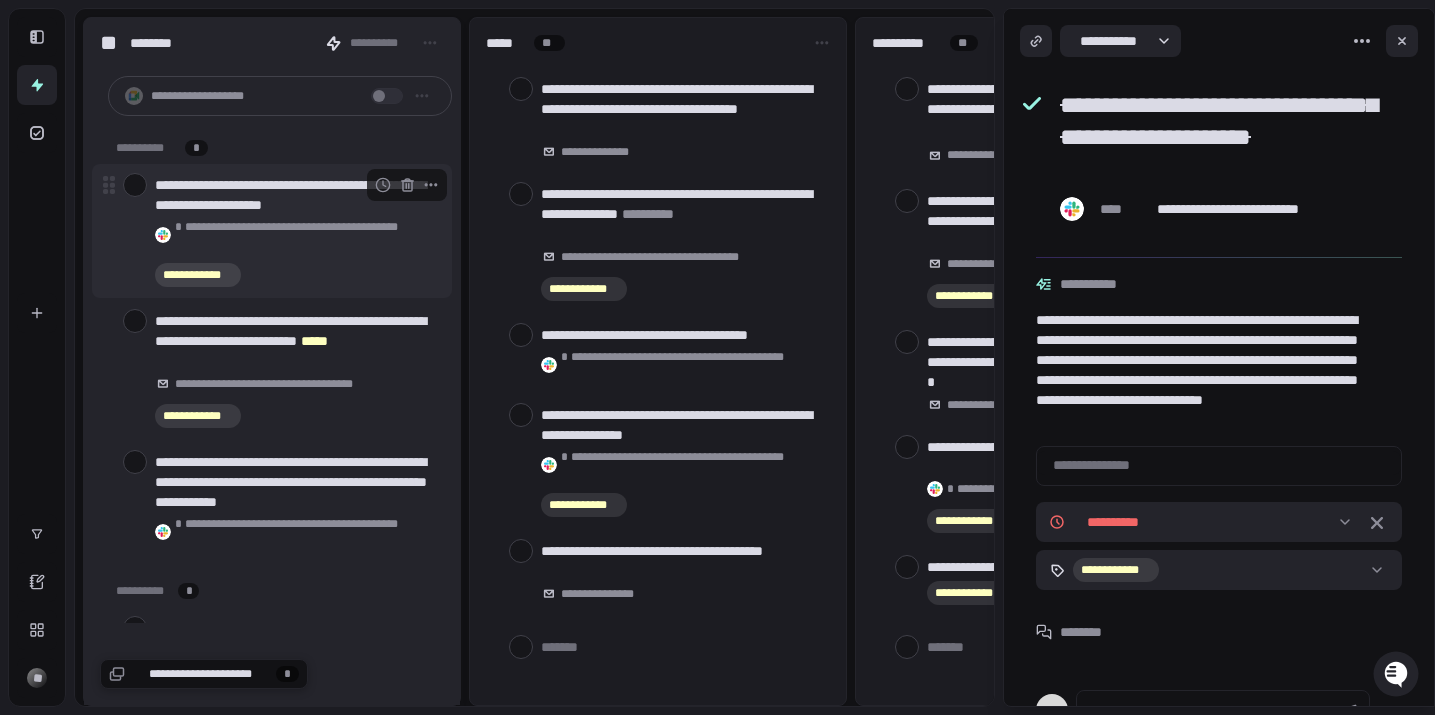 click at bounding box center [135, 185] 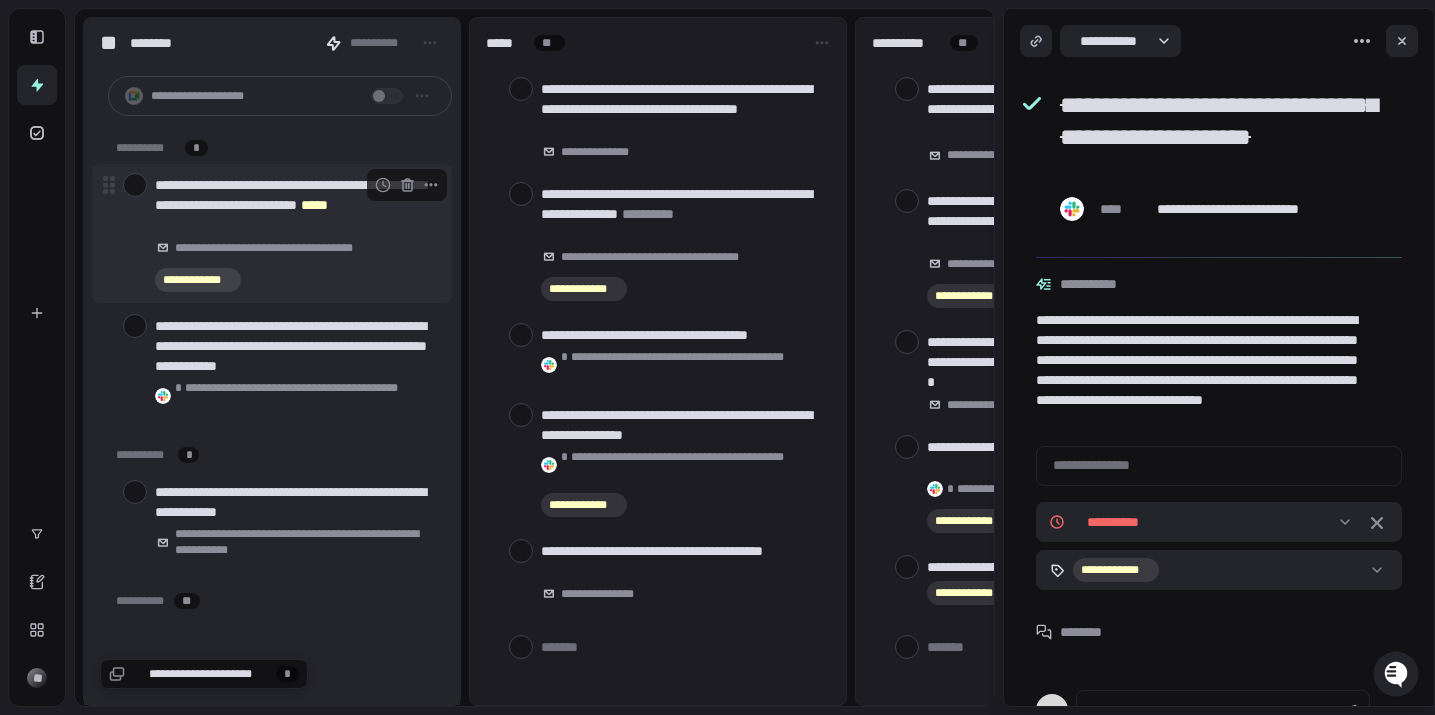 click at bounding box center [135, 185] 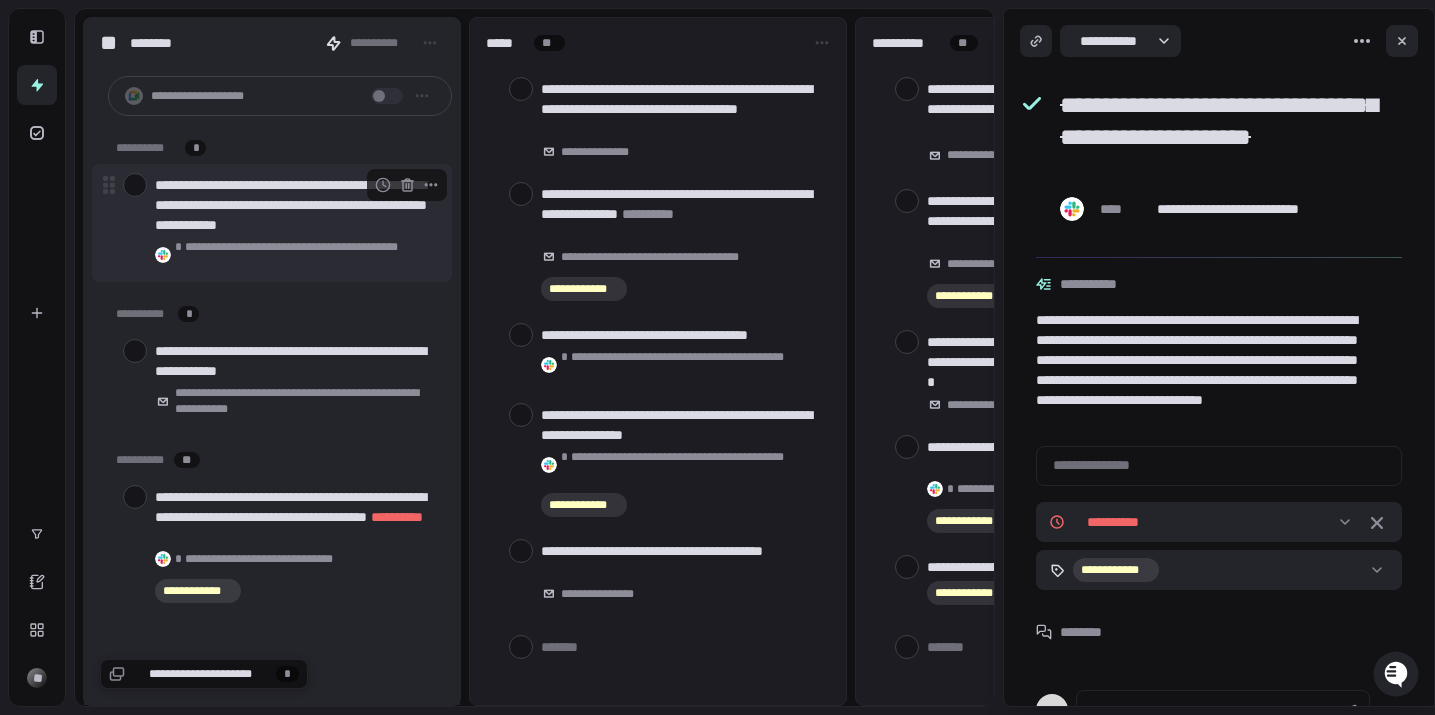 click at bounding box center (135, 185) 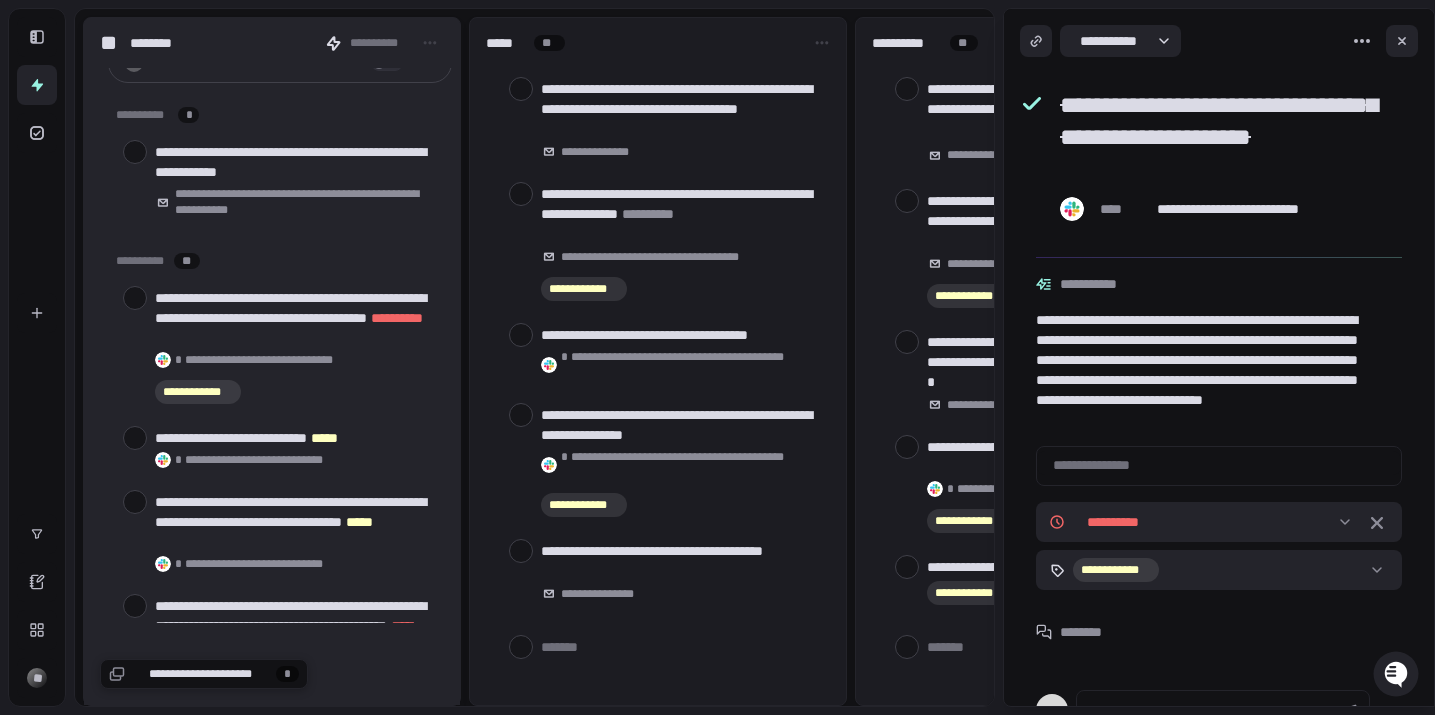 scroll, scrollTop: 34, scrollLeft: 0, axis: vertical 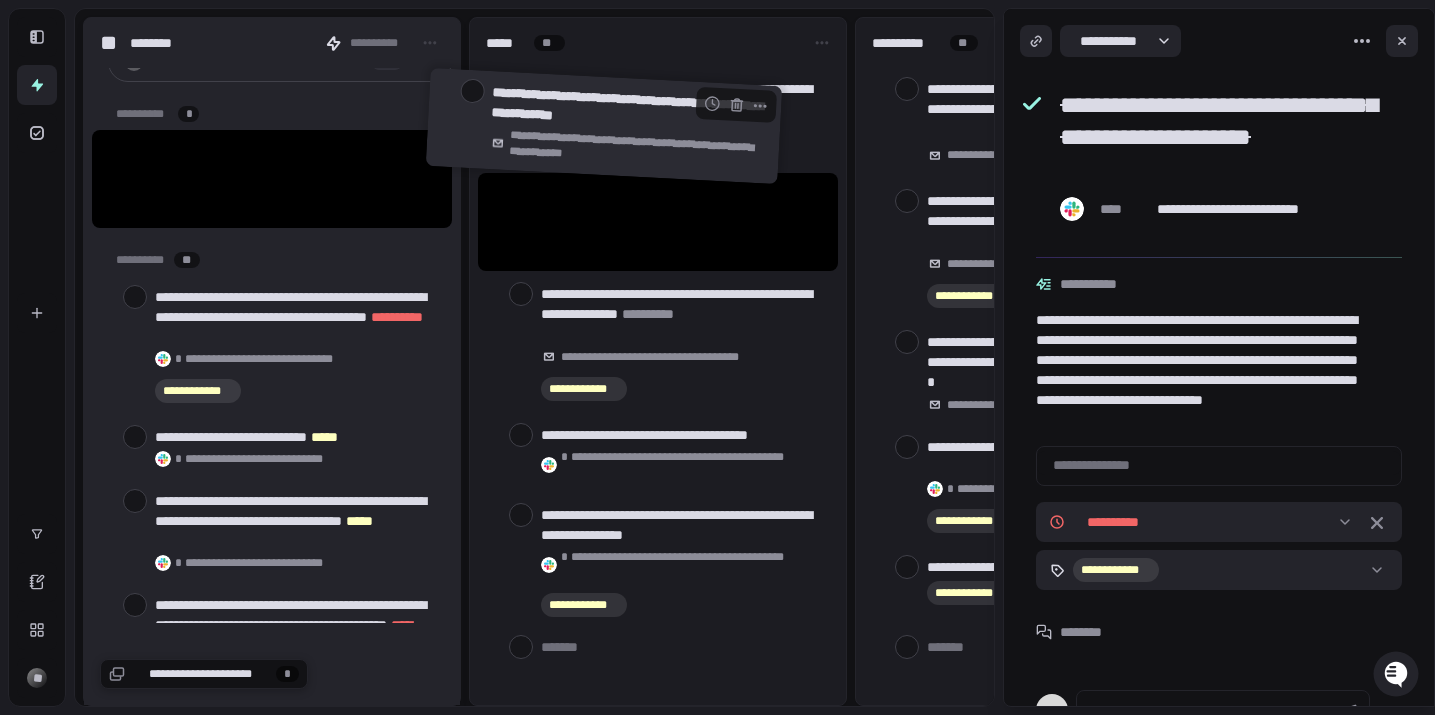 drag, startPoint x: 215, startPoint y: 163, endPoint x: 547, endPoint y: 109, distance: 336.36288 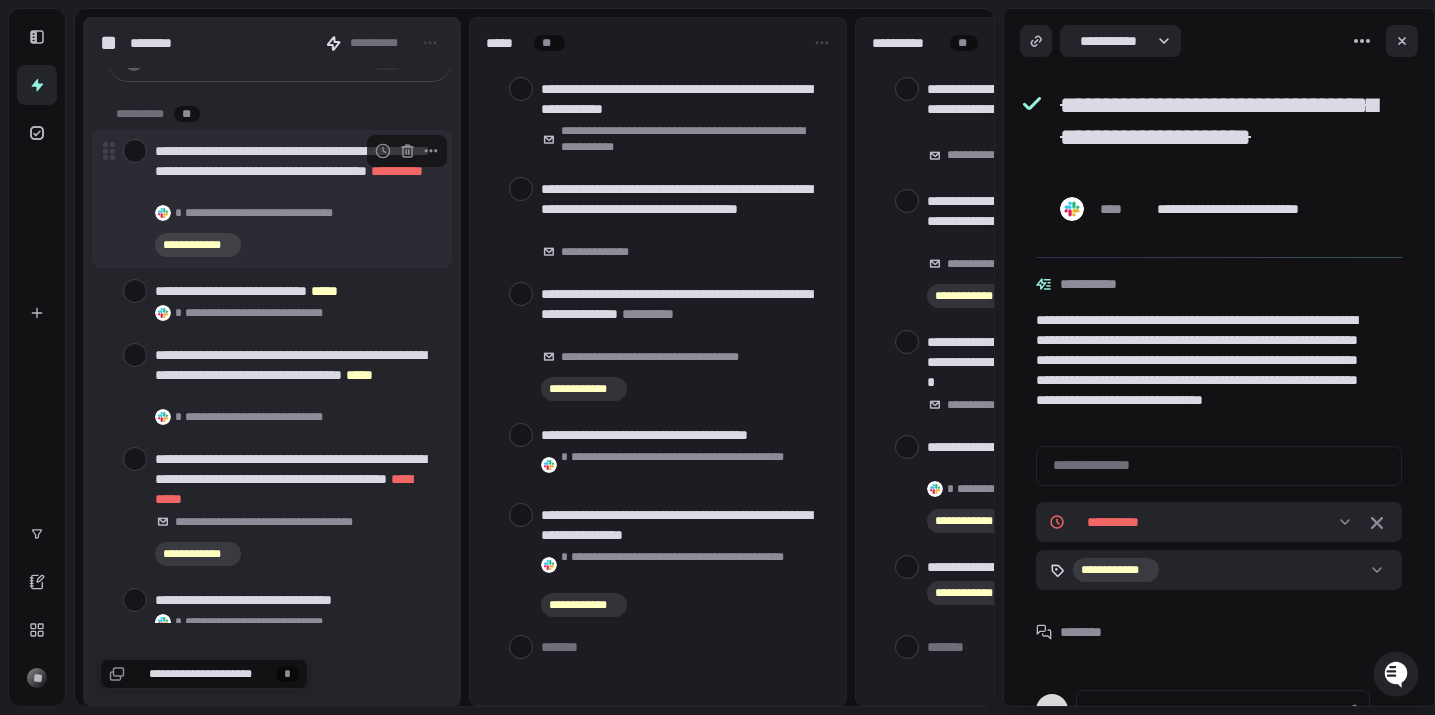 click at bounding box center [135, 151] 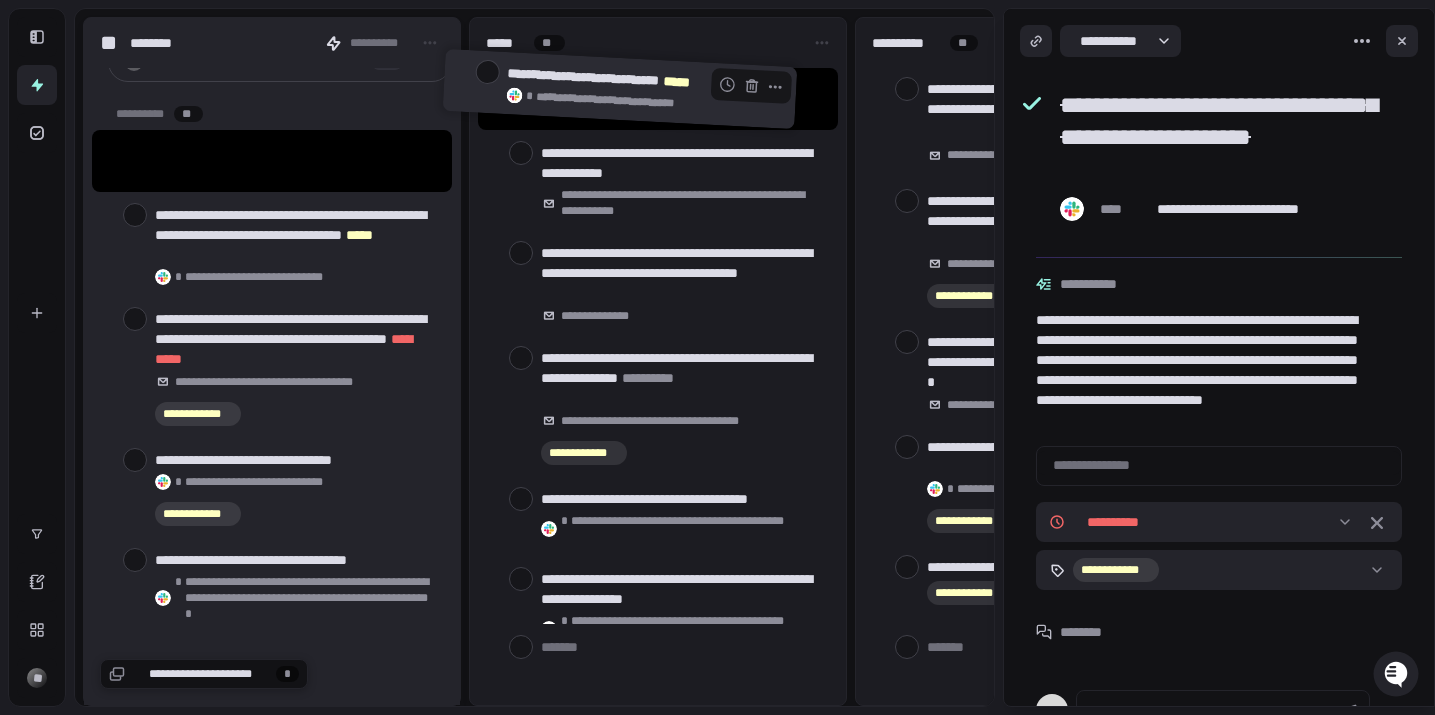 drag, startPoint x: 266, startPoint y: 155, endPoint x: 618, endPoint y: 83, distance: 359.28818 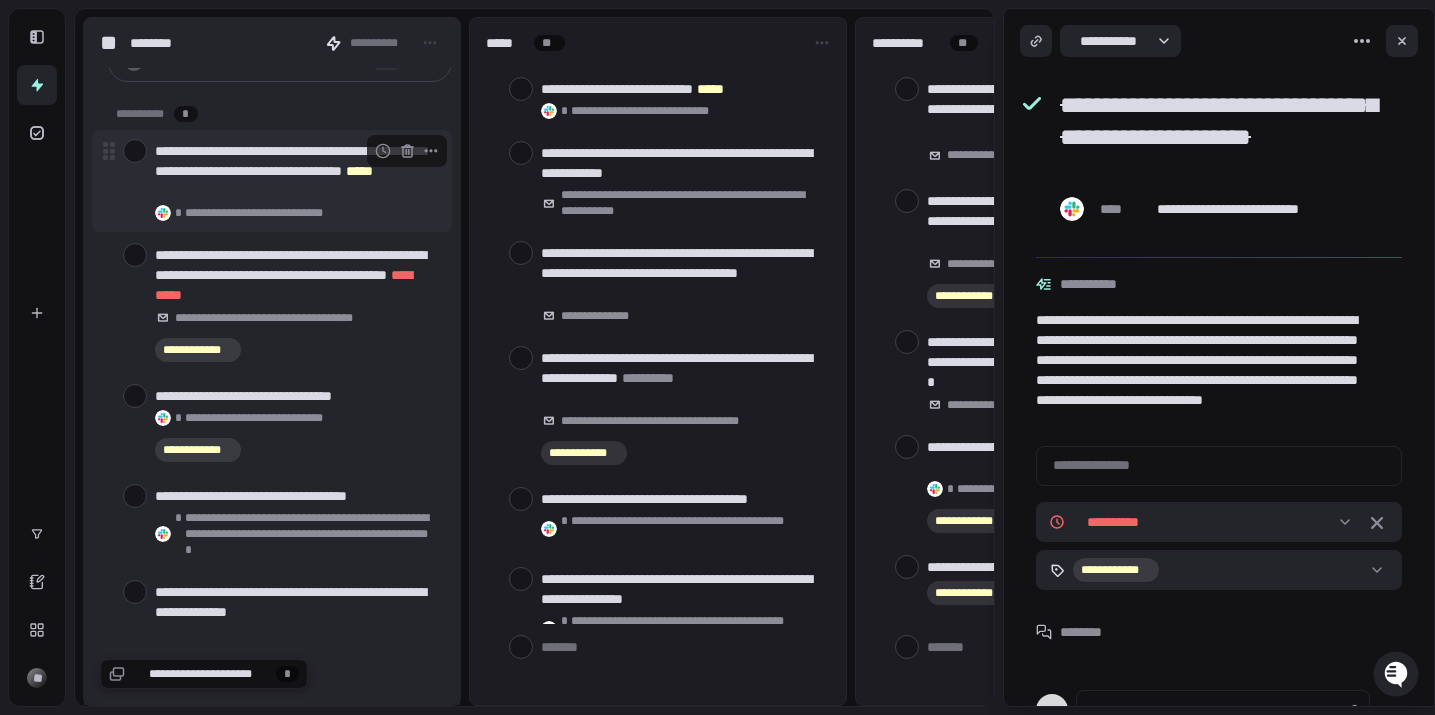 click at bounding box center [135, 151] 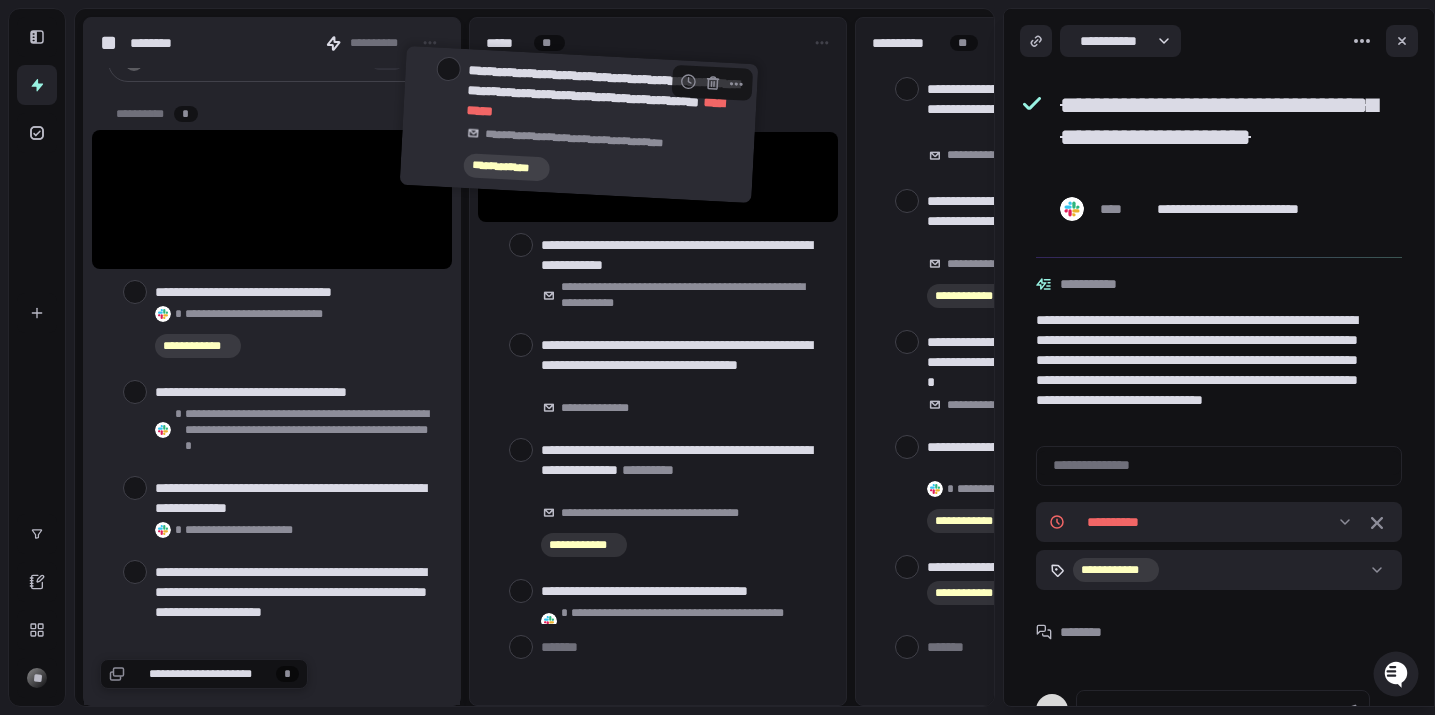 scroll, scrollTop: 0, scrollLeft: 0, axis: both 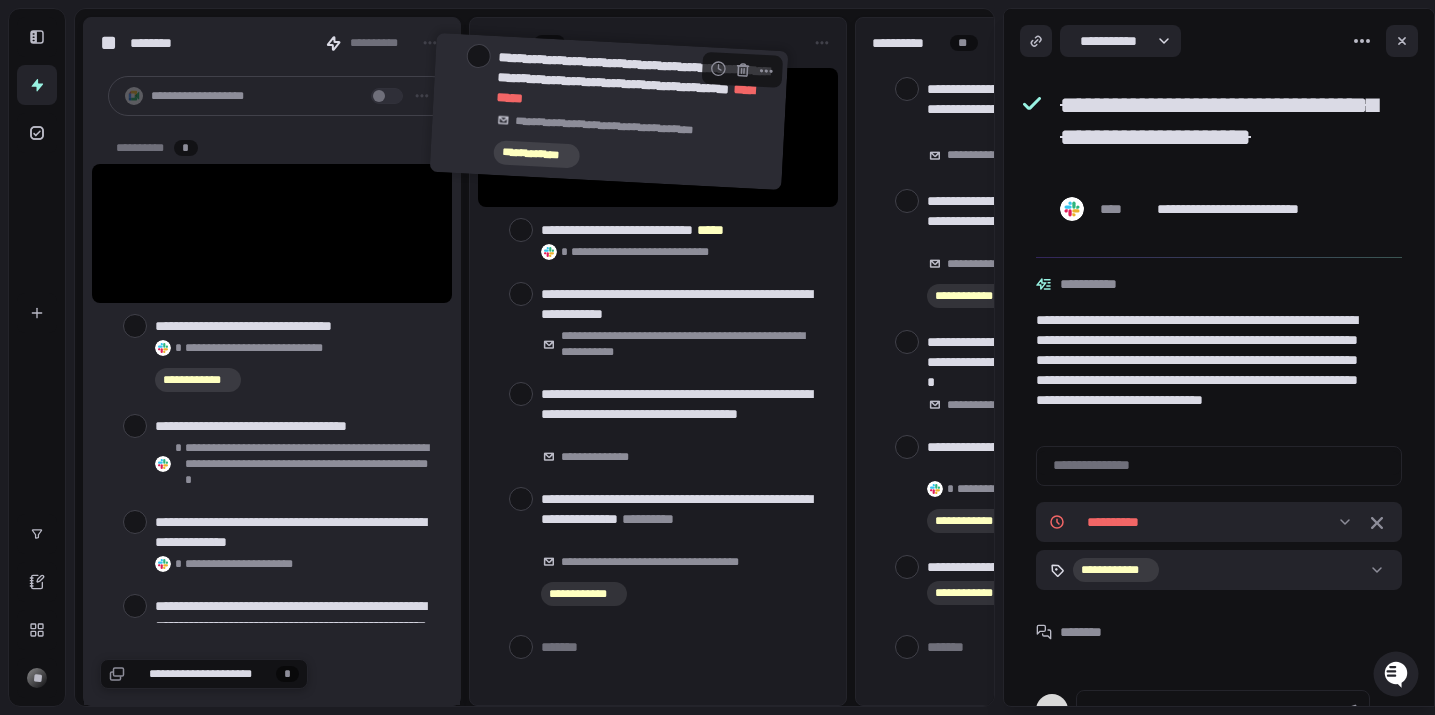 drag, startPoint x: 257, startPoint y: 164, endPoint x: 599, endPoint y: 75, distance: 353.39072 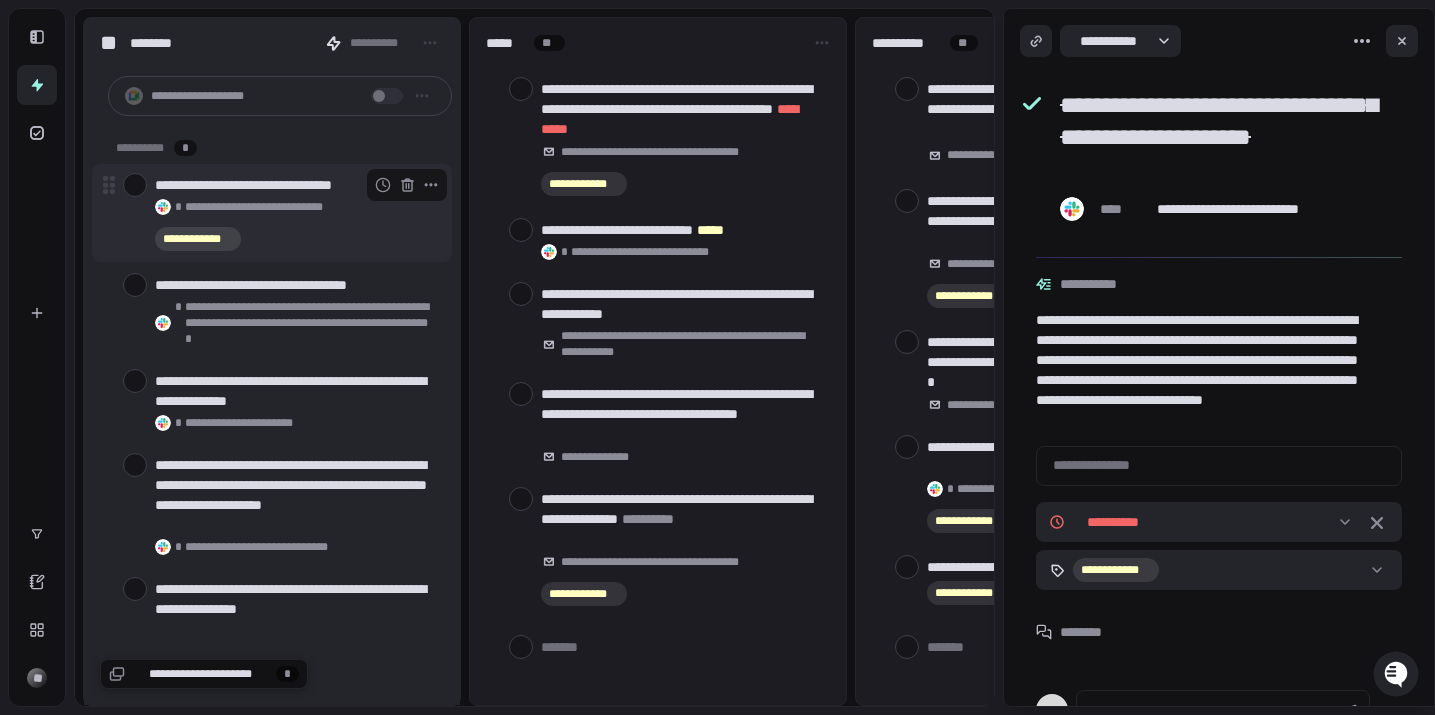 click at bounding box center (135, 185) 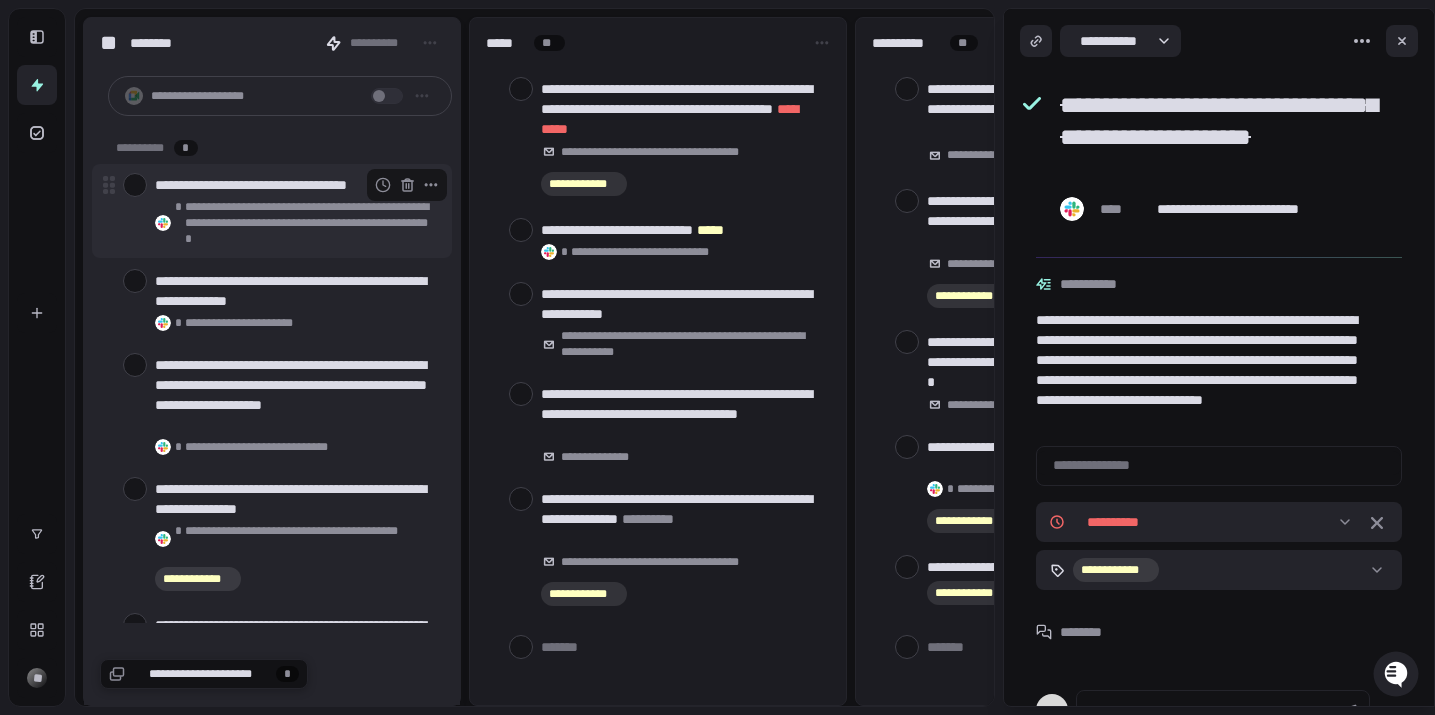 click at bounding box center [135, 185] 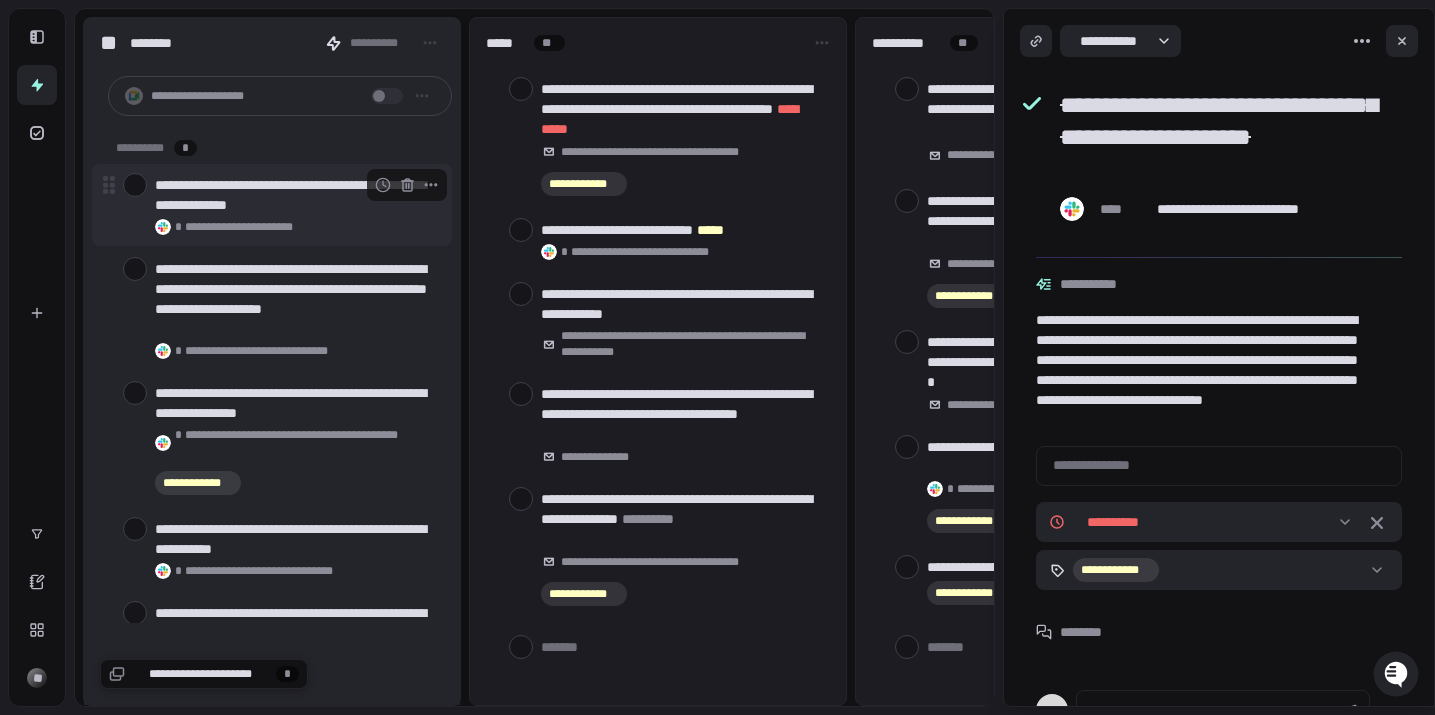 click at bounding box center (135, 185) 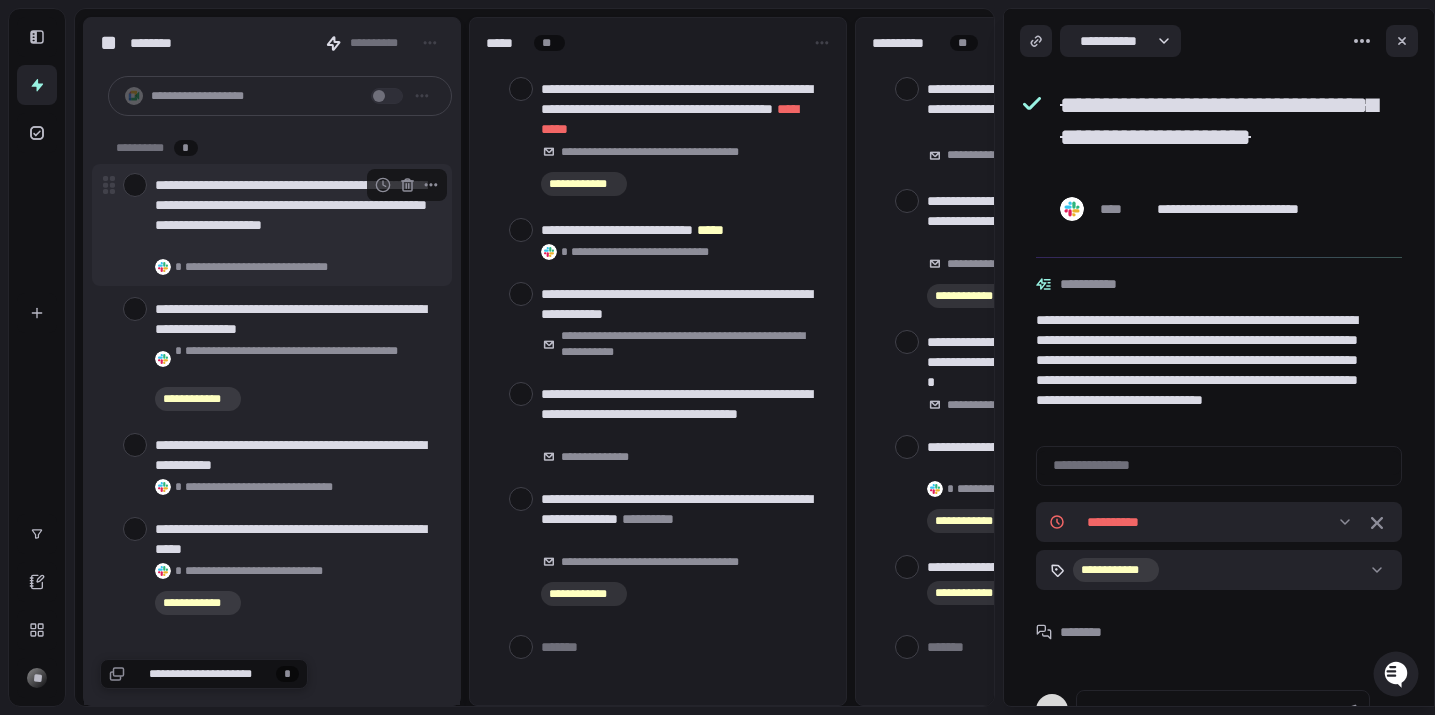 click at bounding box center (135, 185) 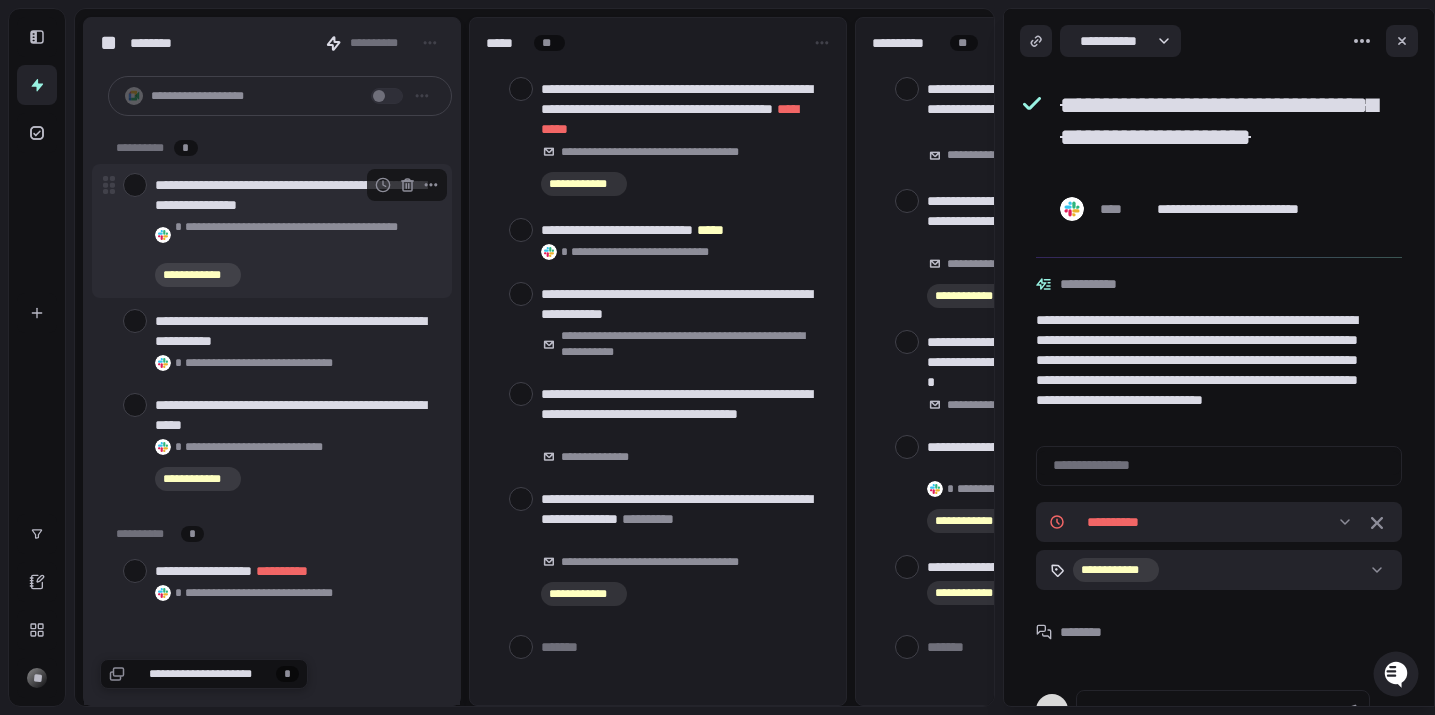 click at bounding box center (135, 185) 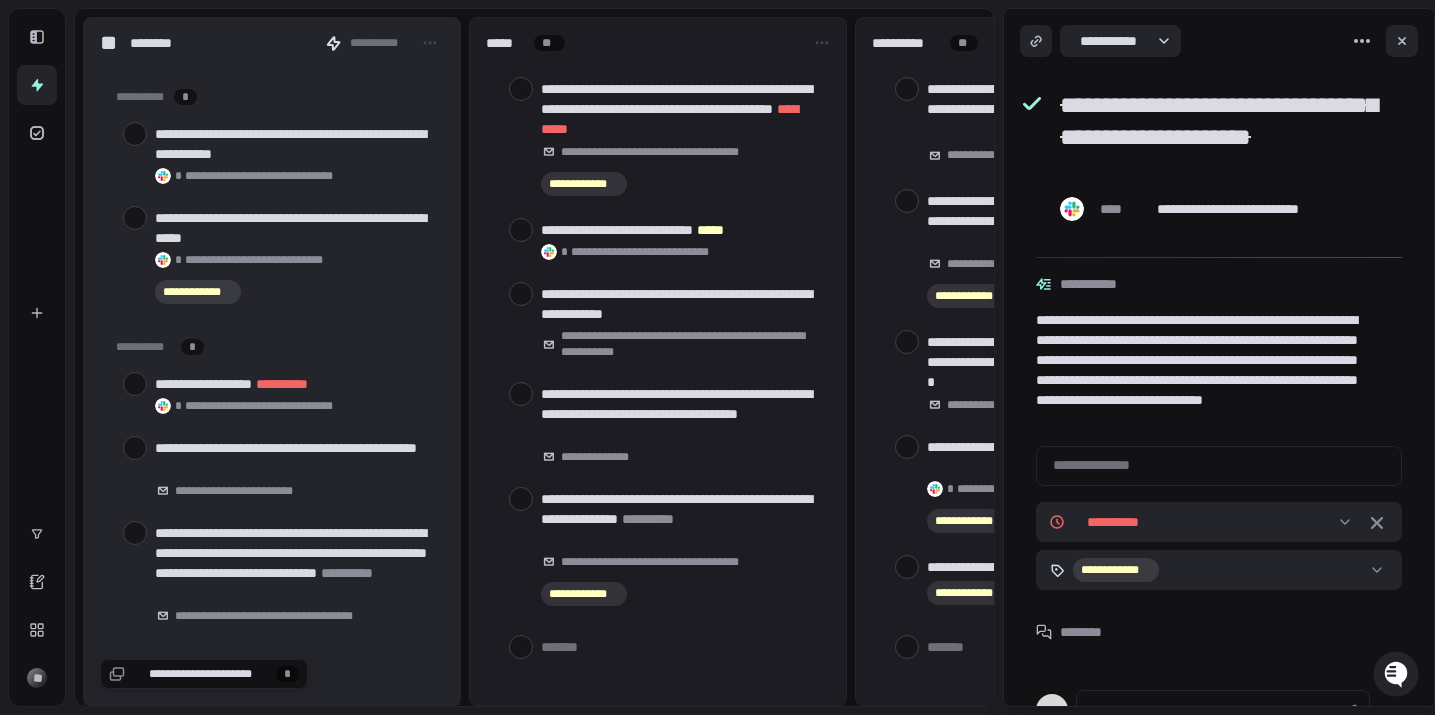scroll, scrollTop: 55, scrollLeft: 0, axis: vertical 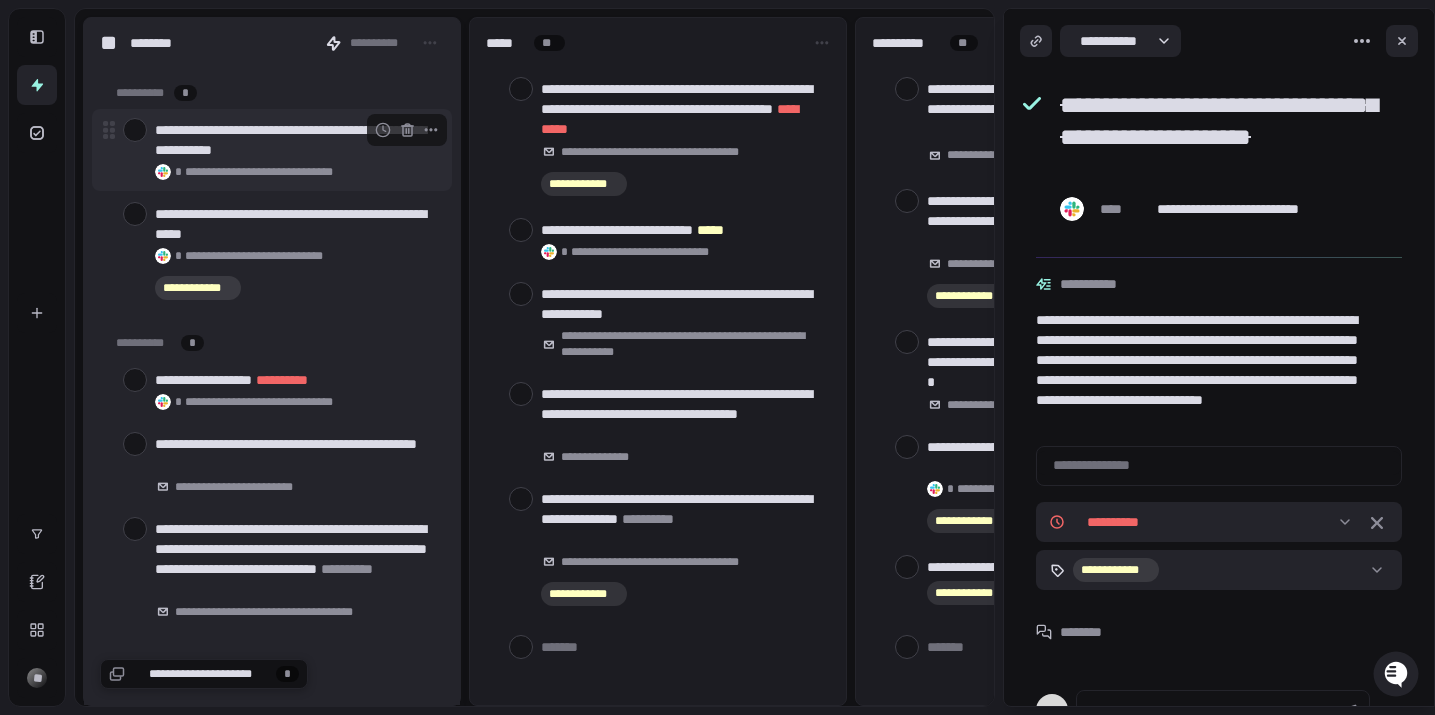 click at bounding box center [135, 130] 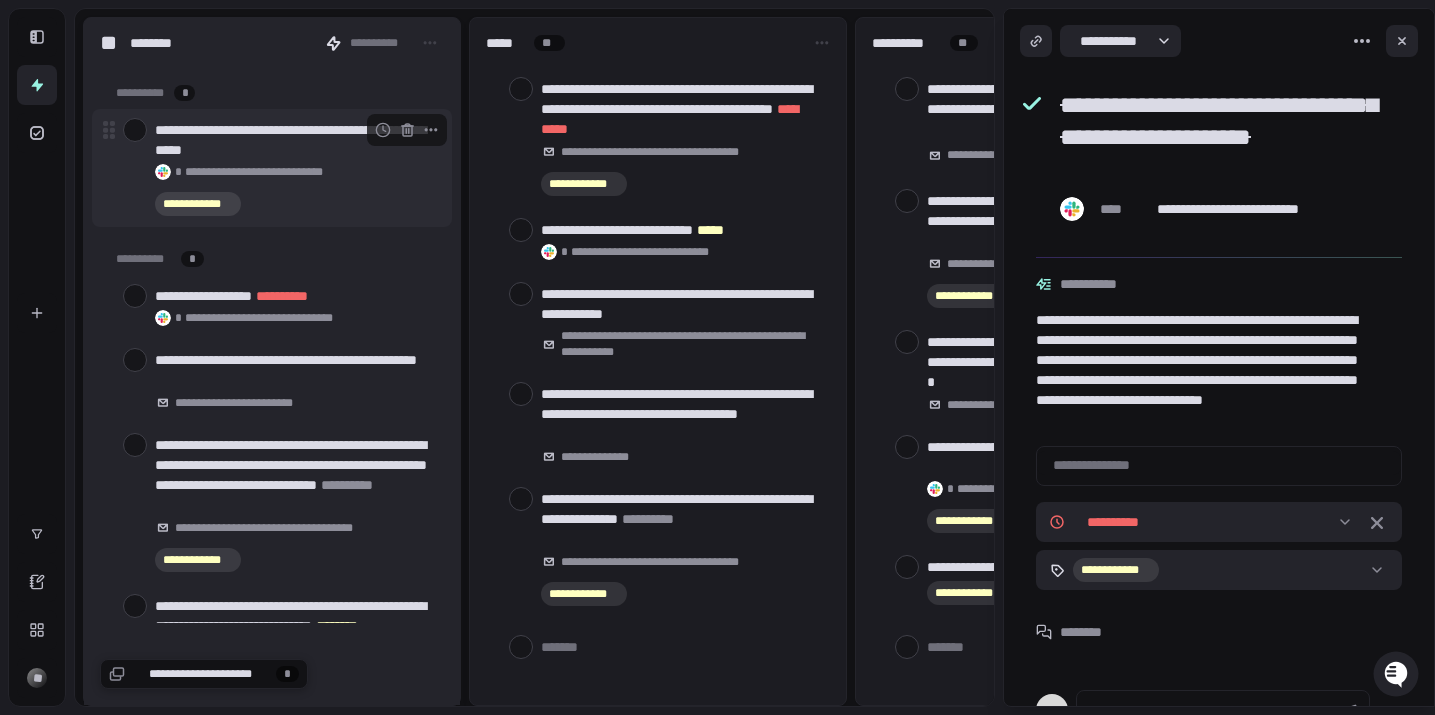 click at bounding box center (135, 130) 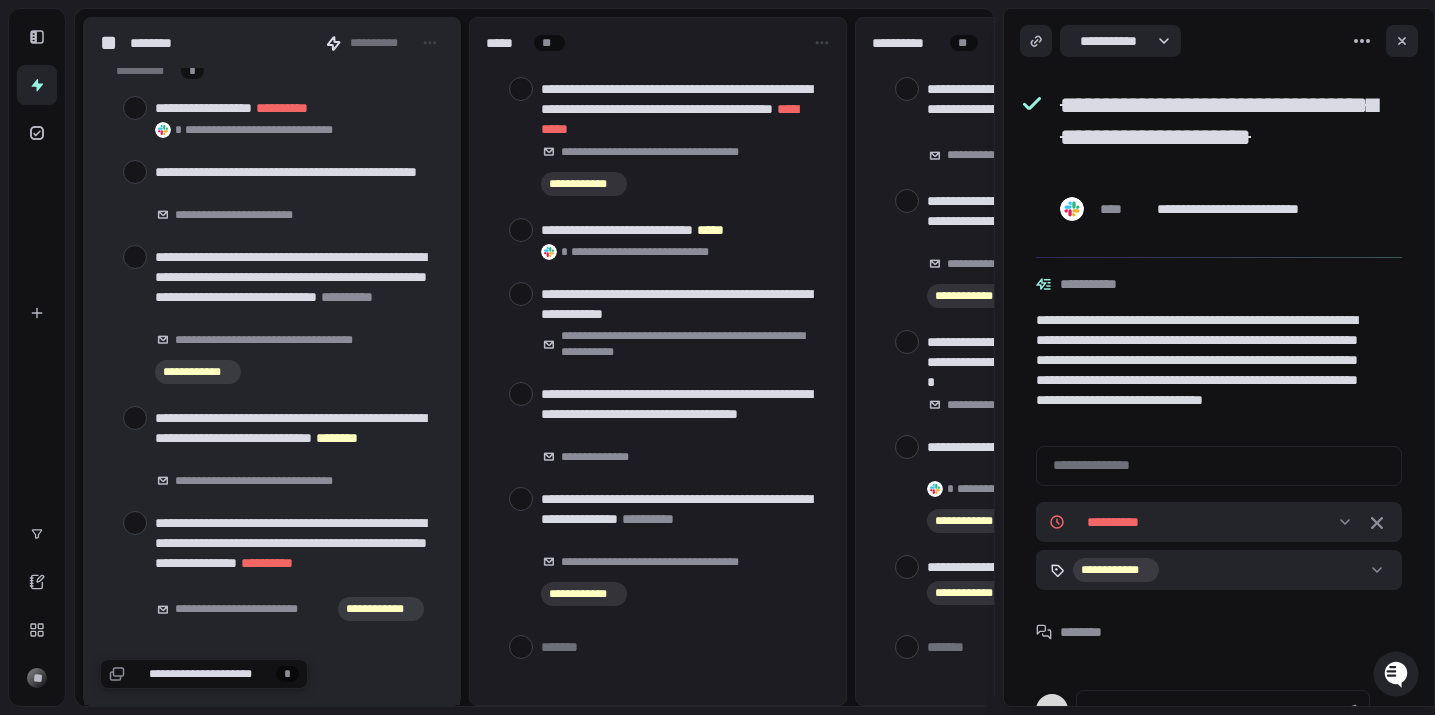 scroll, scrollTop: 79, scrollLeft: 0, axis: vertical 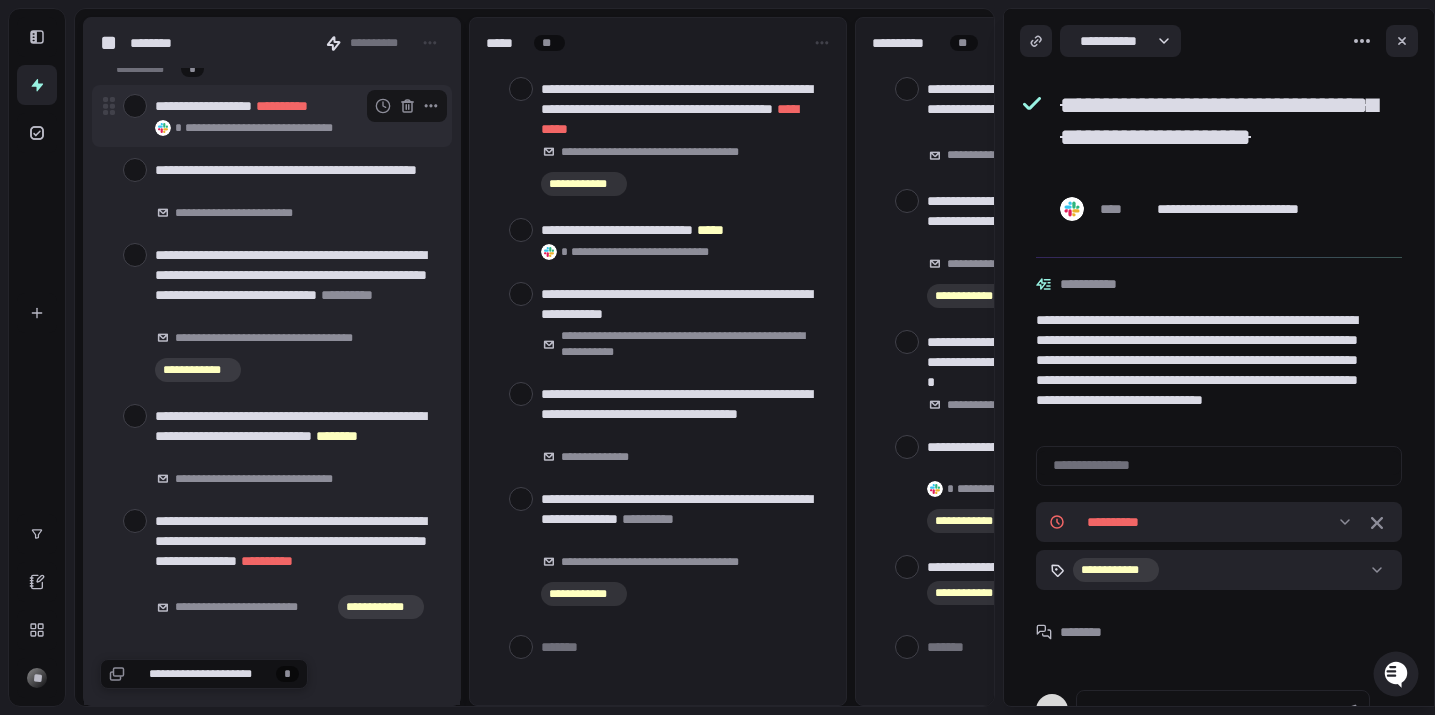click at bounding box center (135, 106) 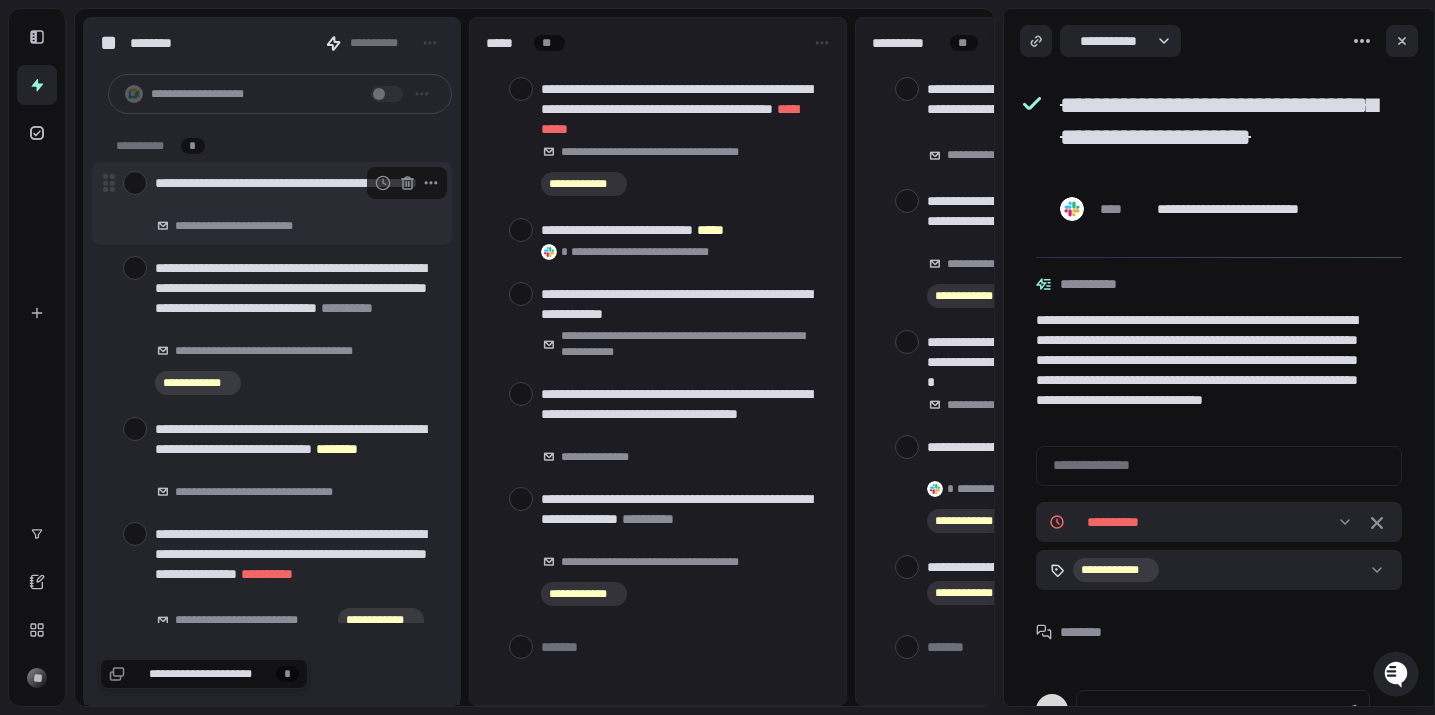 scroll, scrollTop: 0, scrollLeft: 0, axis: both 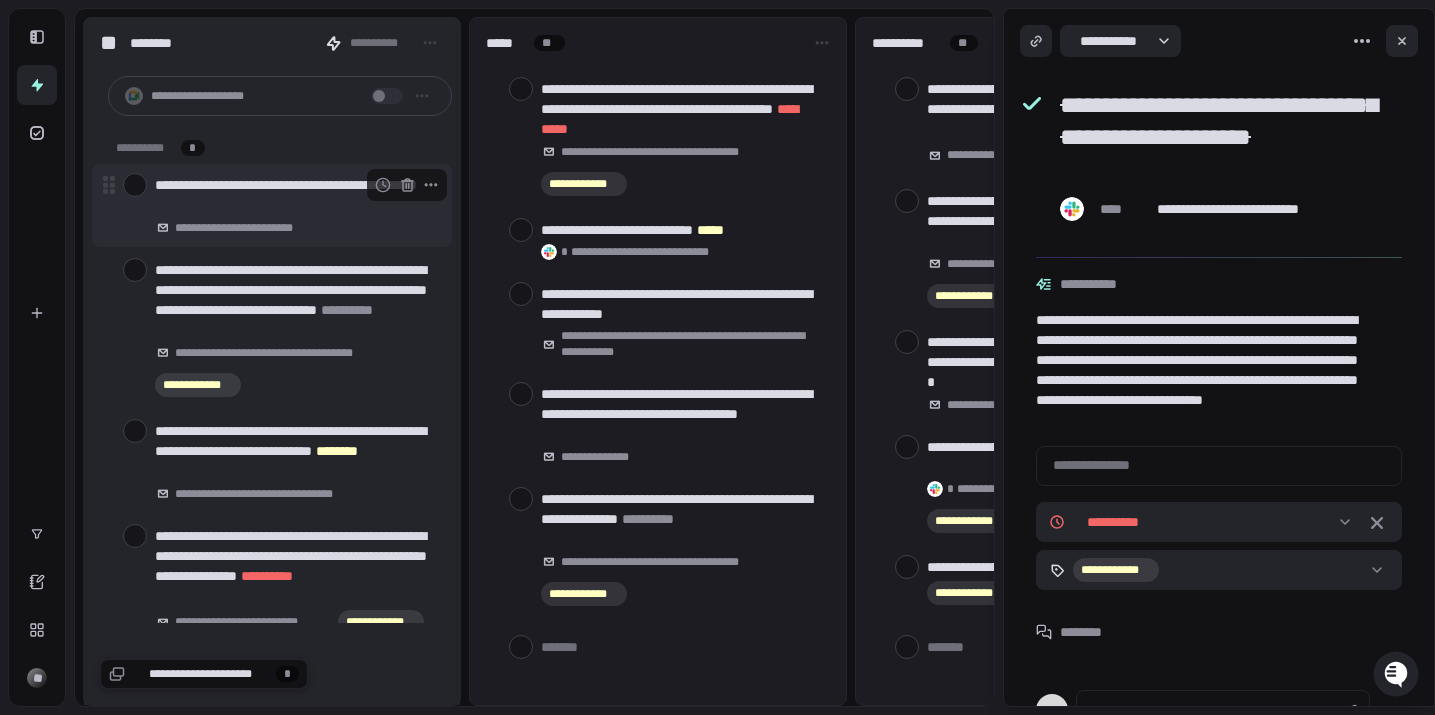 click at bounding box center [135, 185] 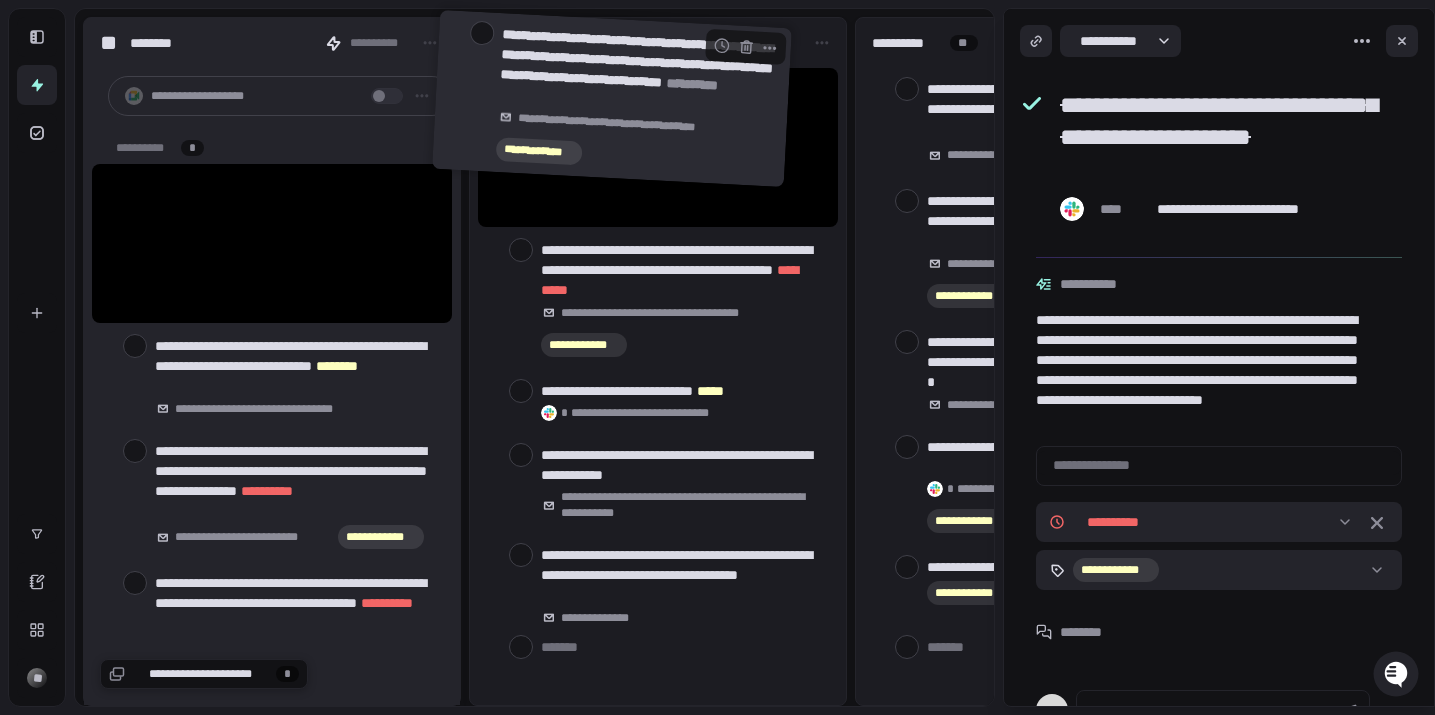 drag, startPoint x: 252, startPoint y: 213, endPoint x: 595, endPoint y: 66, distance: 373.17288 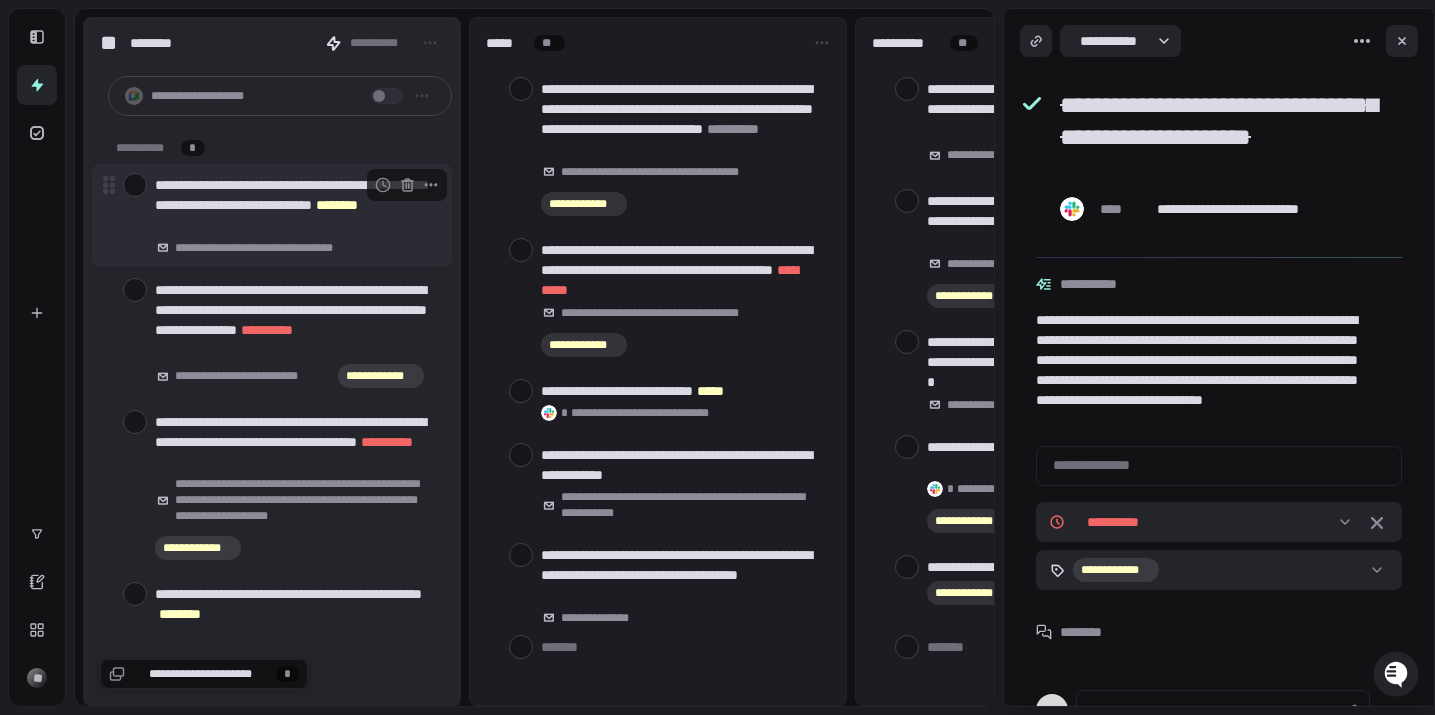 click at bounding box center (135, 185) 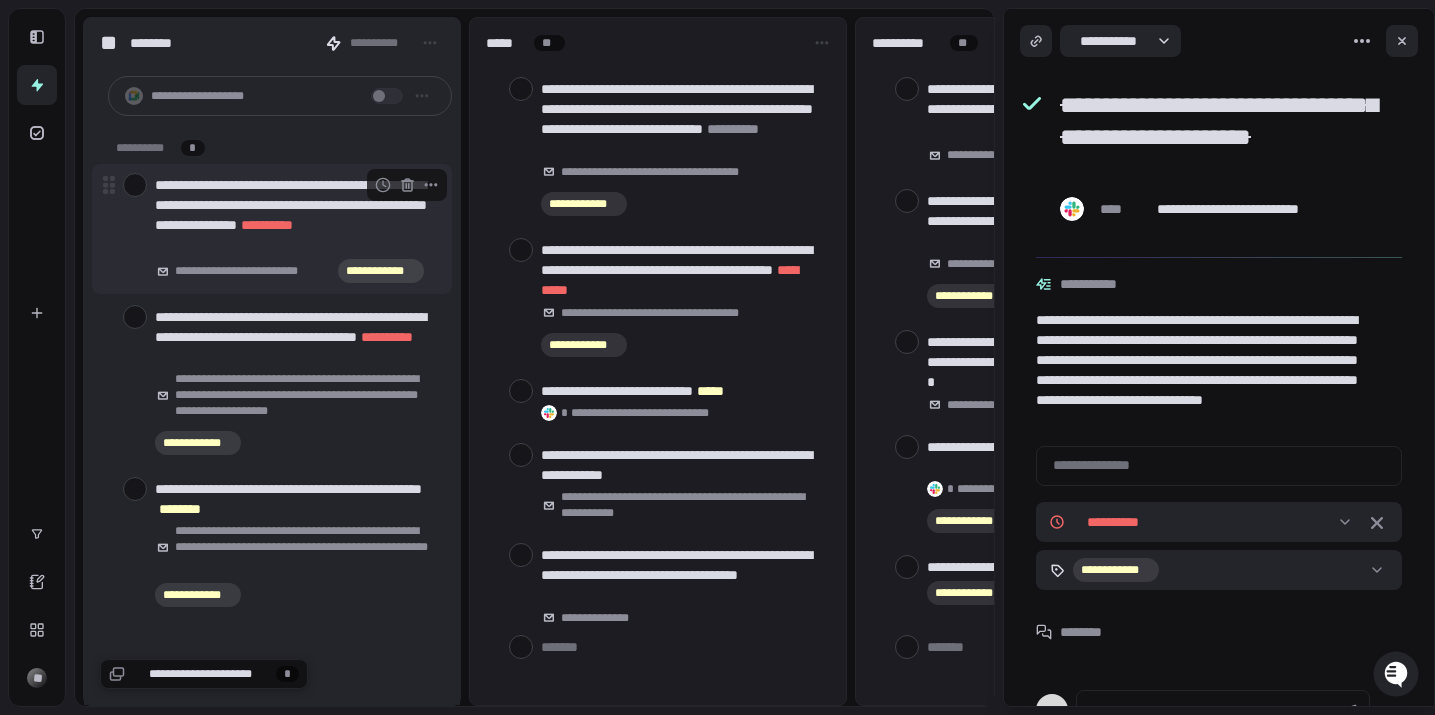 click at bounding box center [135, 185] 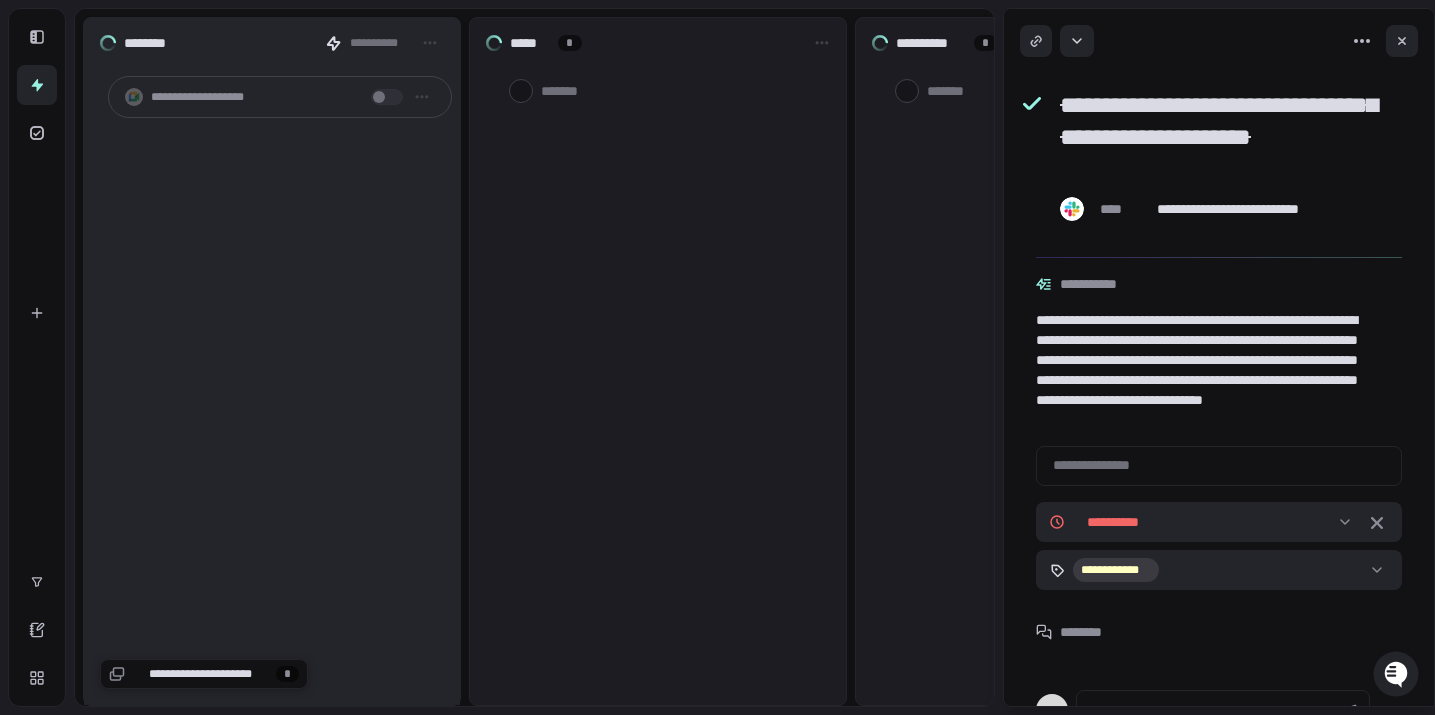 type on "*" 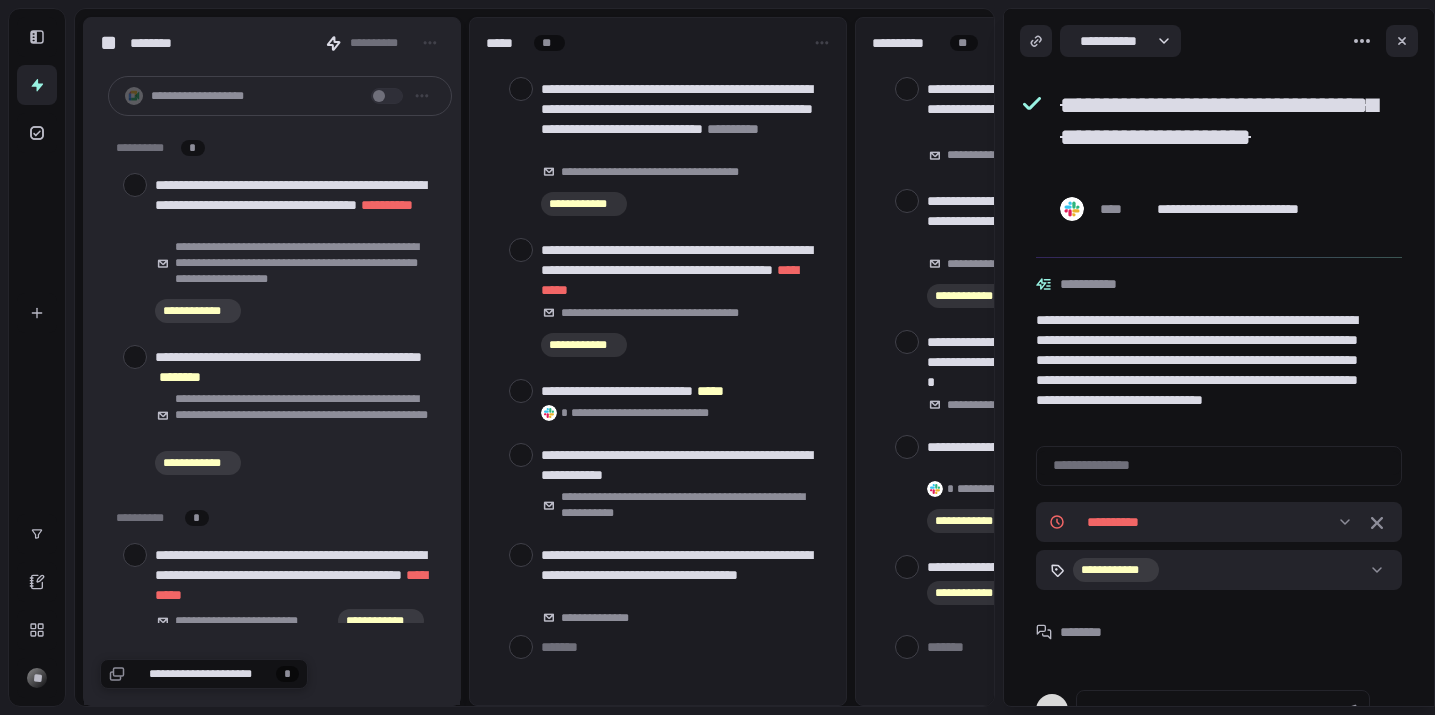 scroll, scrollTop: 0, scrollLeft: 0, axis: both 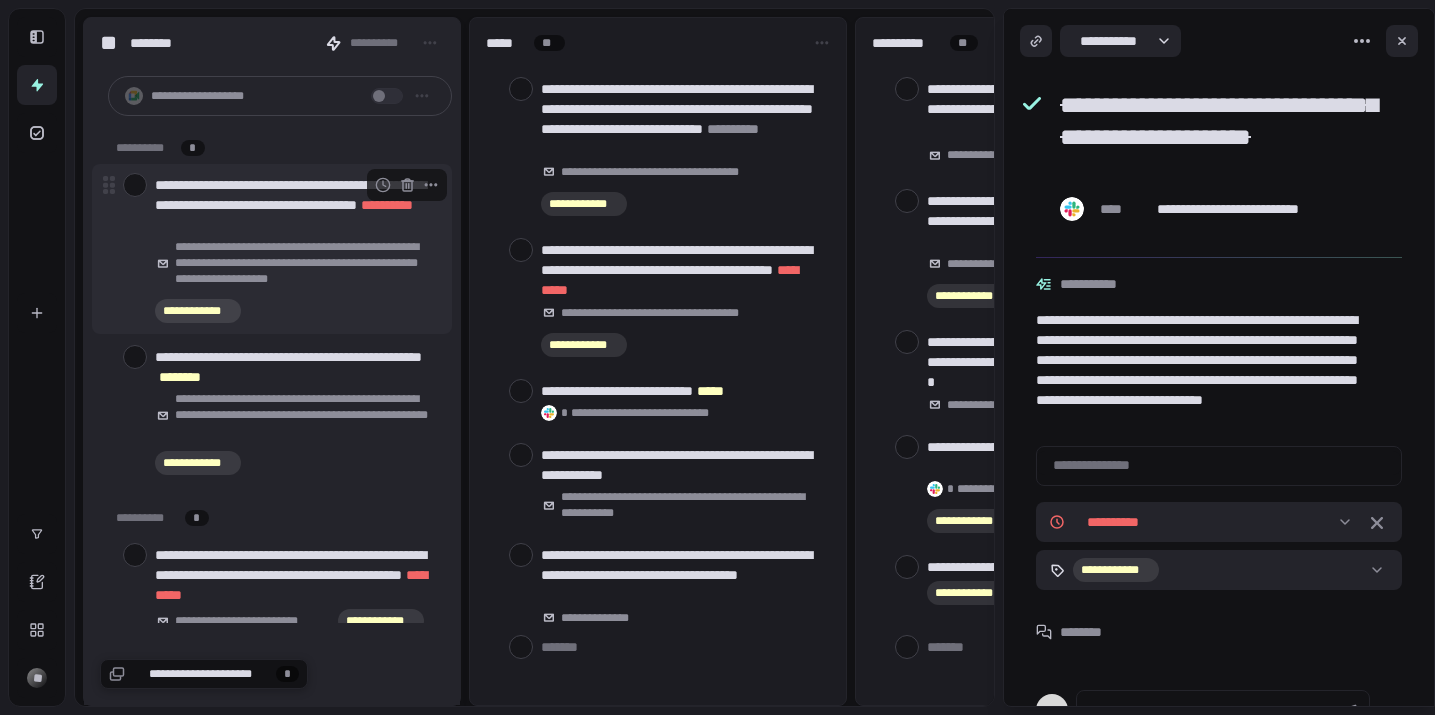 click at bounding box center [135, 185] 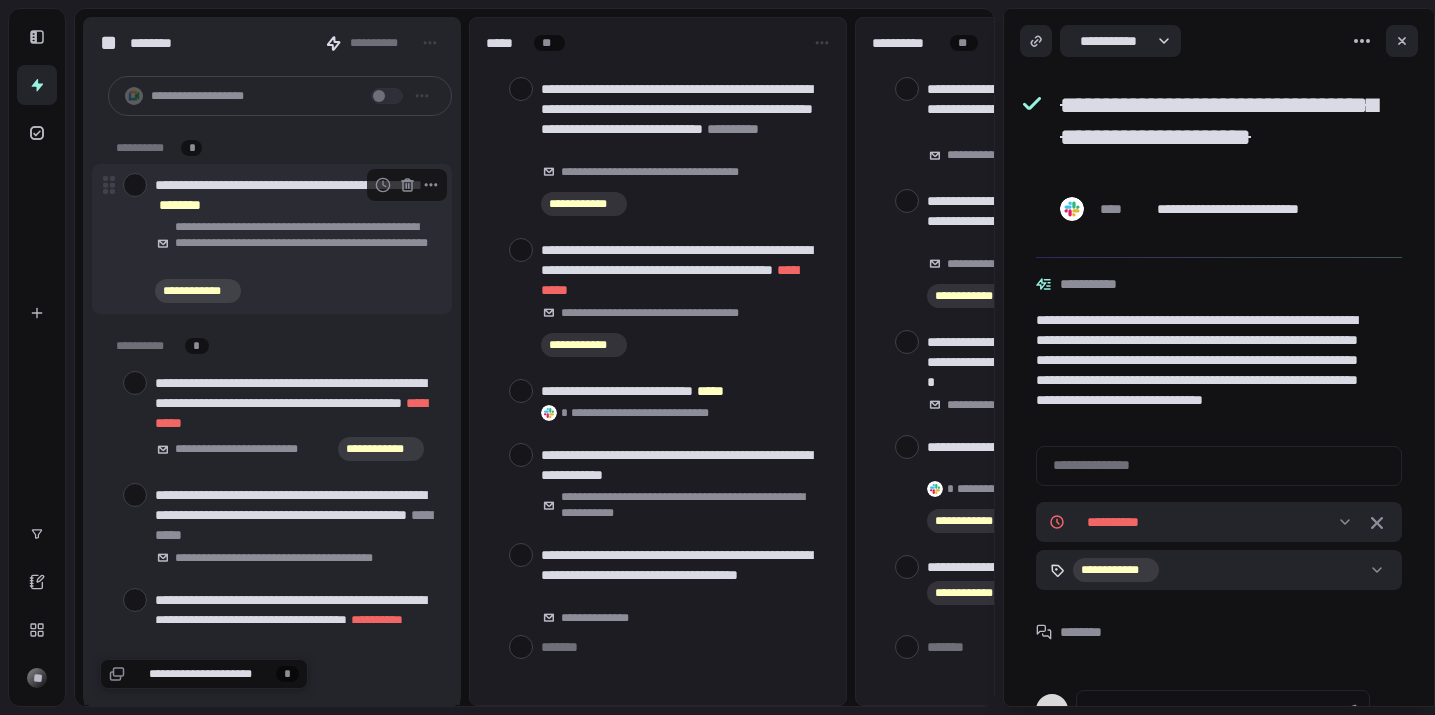 click at bounding box center [135, 185] 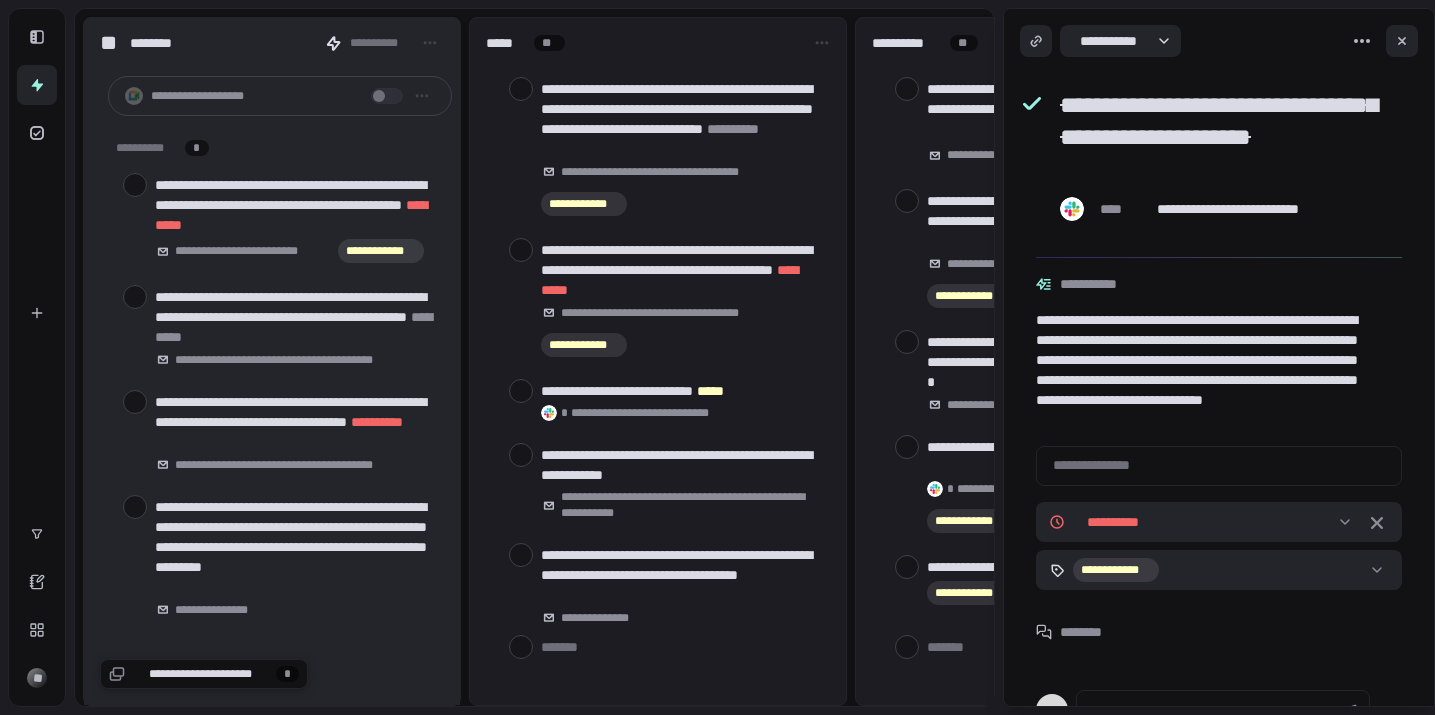 scroll, scrollTop: 0, scrollLeft: 0, axis: both 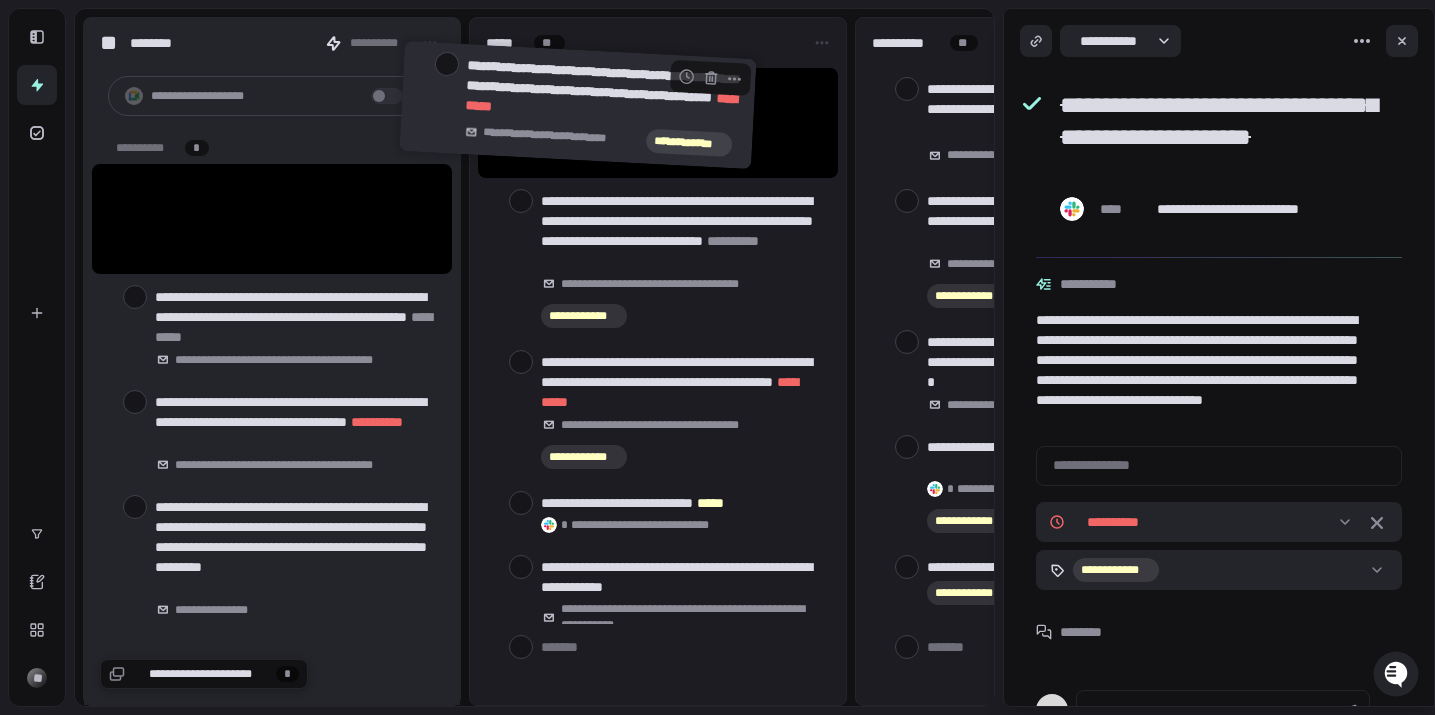 drag, startPoint x: 225, startPoint y: 209, endPoint x: 535, endPoint y: 95, distance: 330.29684 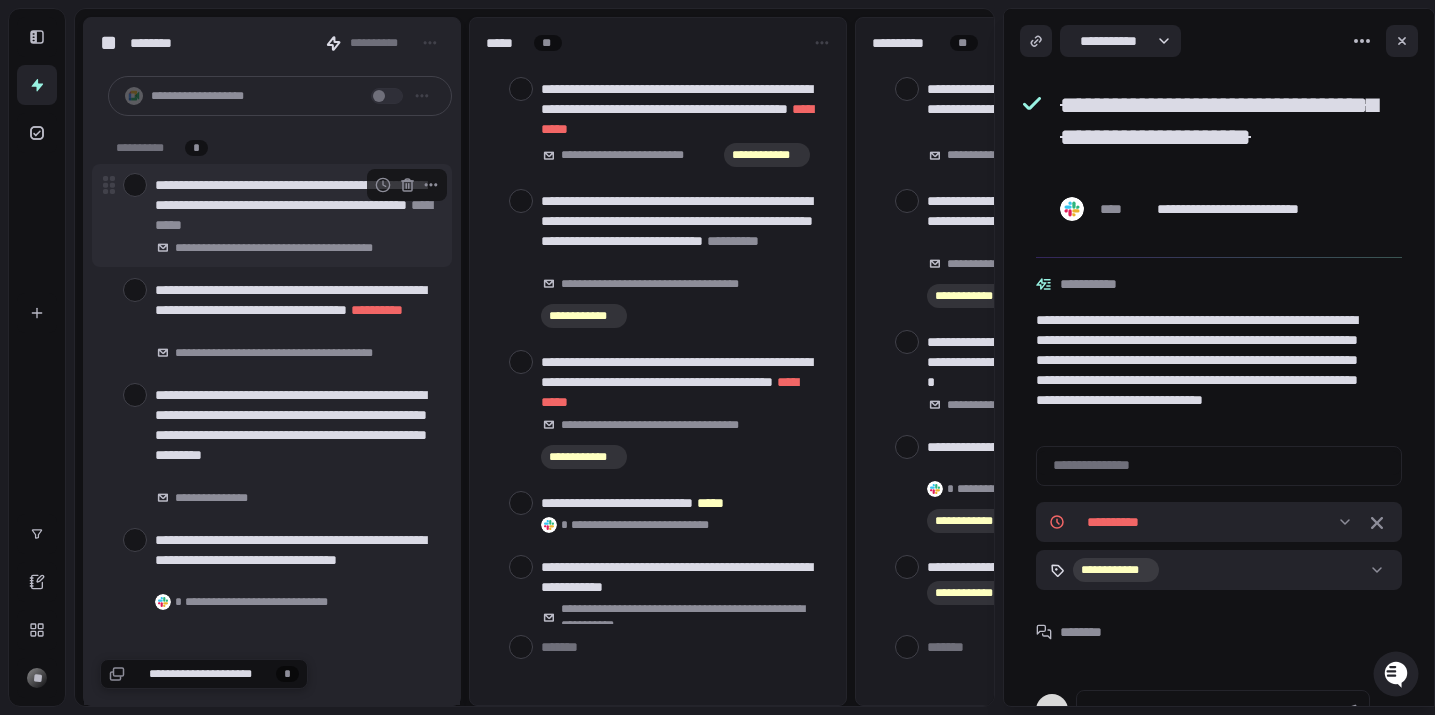 click at bounding box center (135, 185) 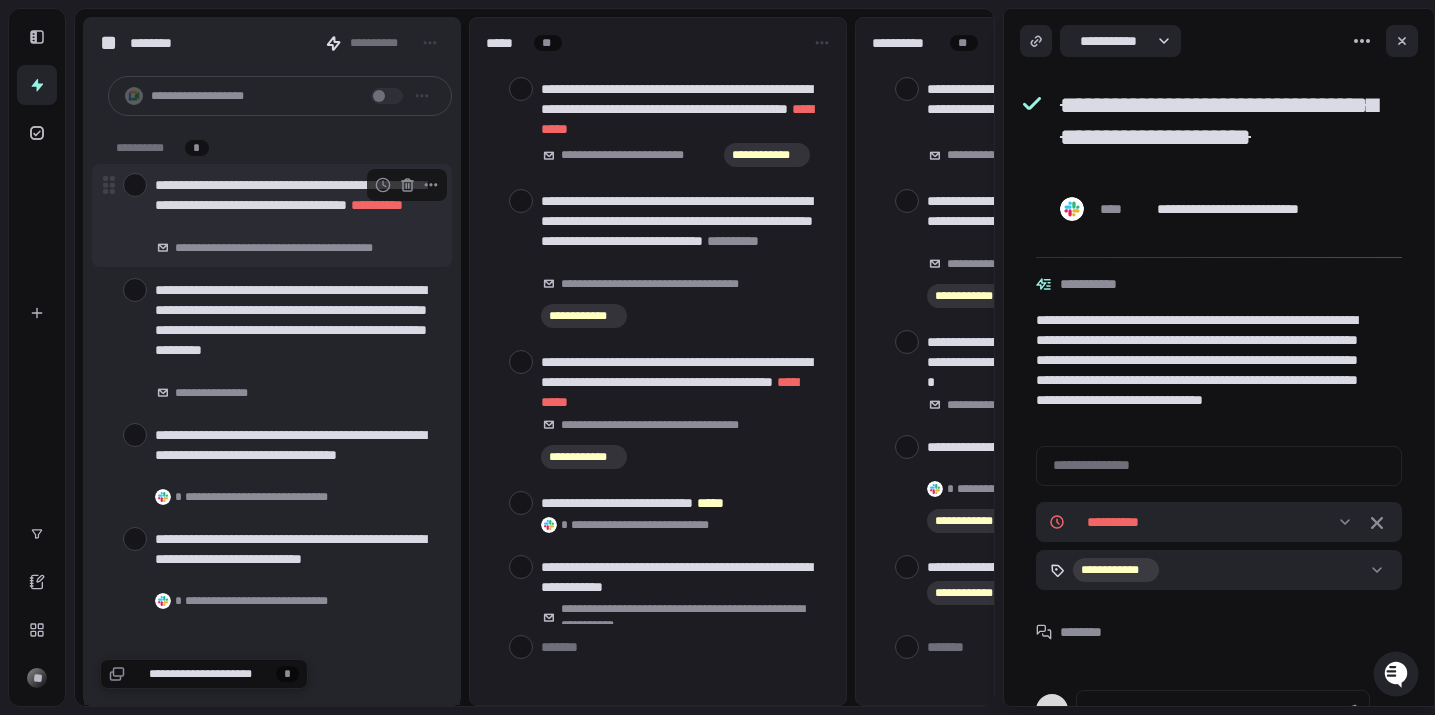 click at bounding box center (135, 185) 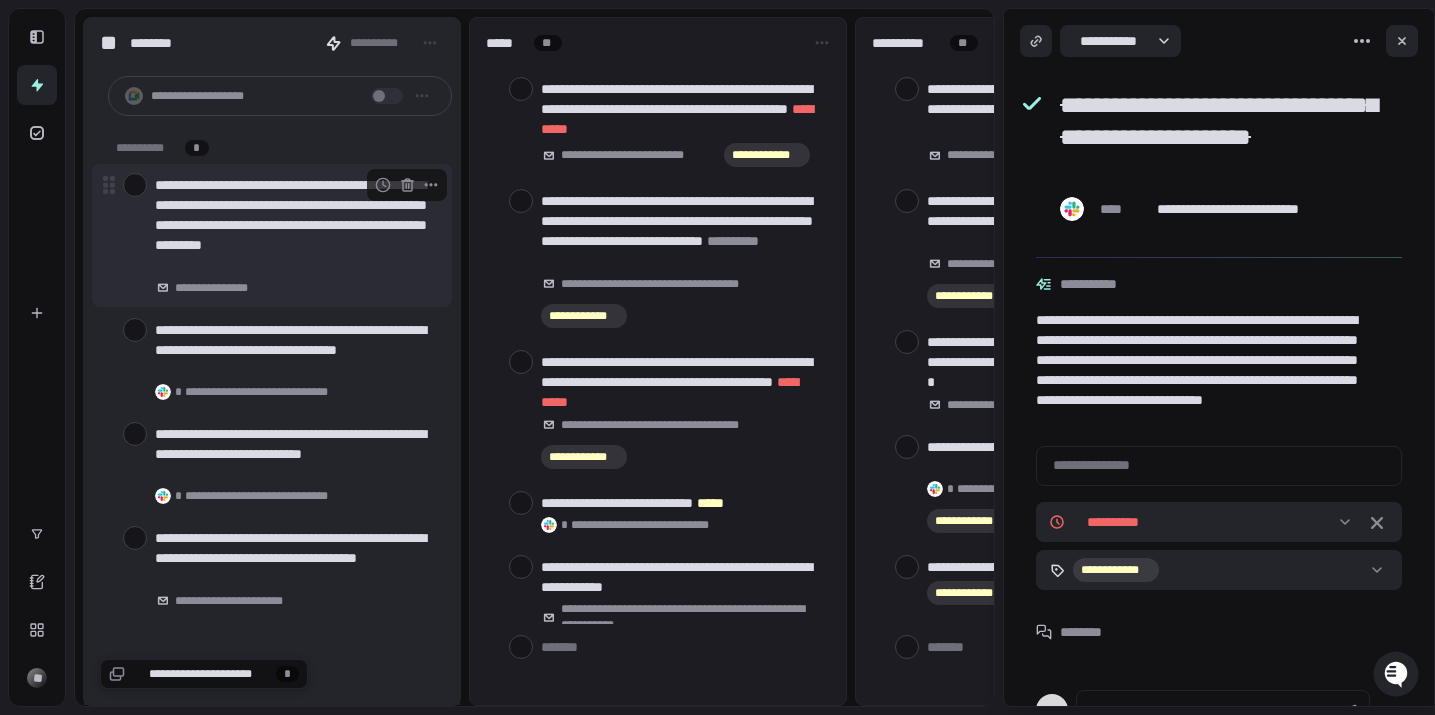 click at bounding box center [135, 185] 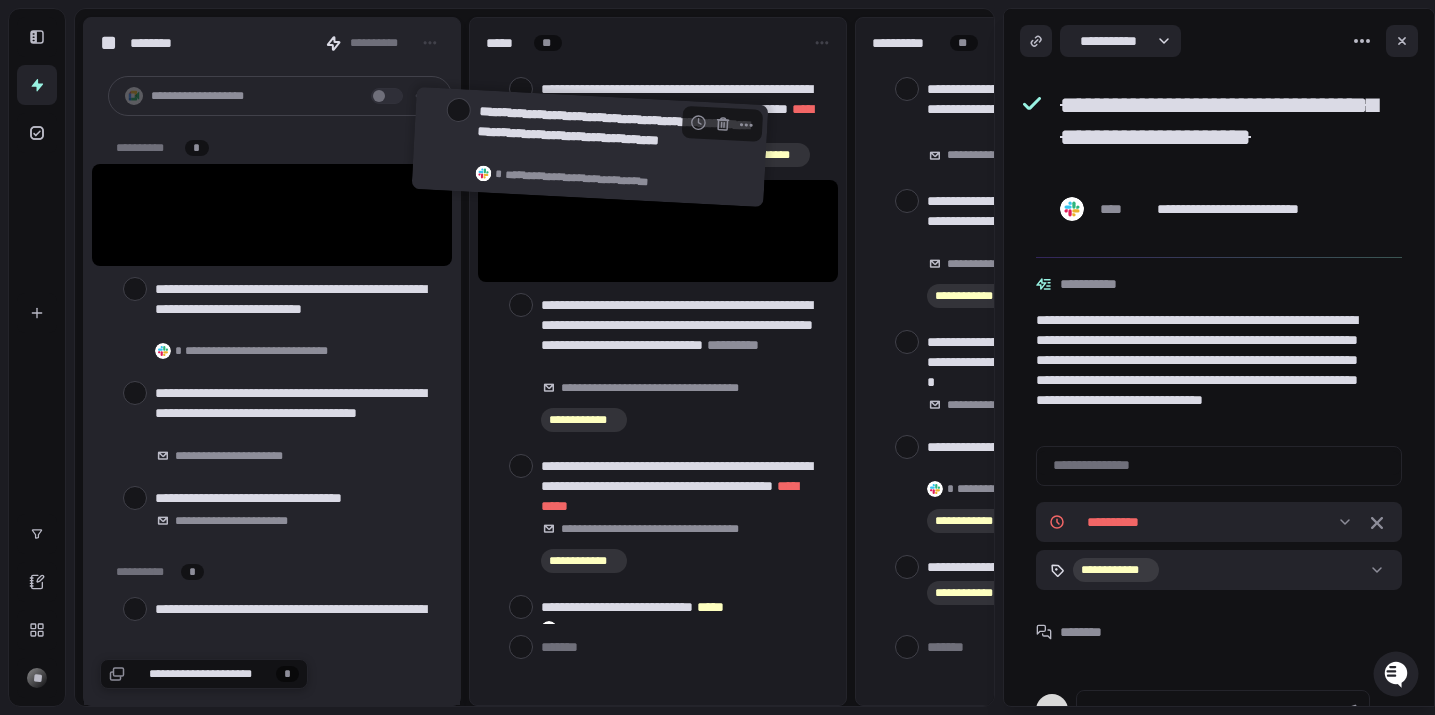 drag, startPoint x: 220, startPoint y: 231, endPoint x: 546, endPoint y: 159, distance: 333.85626 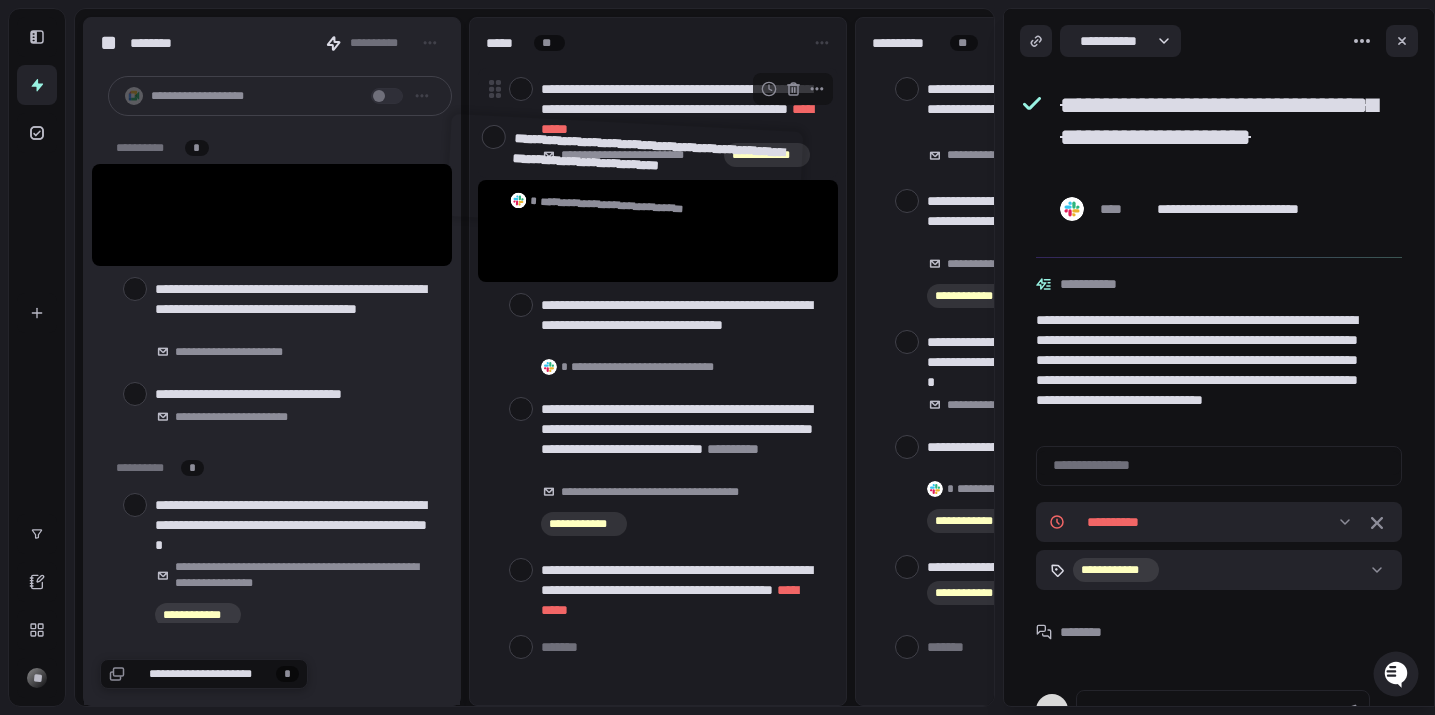drag, startPoint x: 263, startPoint y: 202, endPoint x: 617, endPoint y: 158, distance: 356.72397 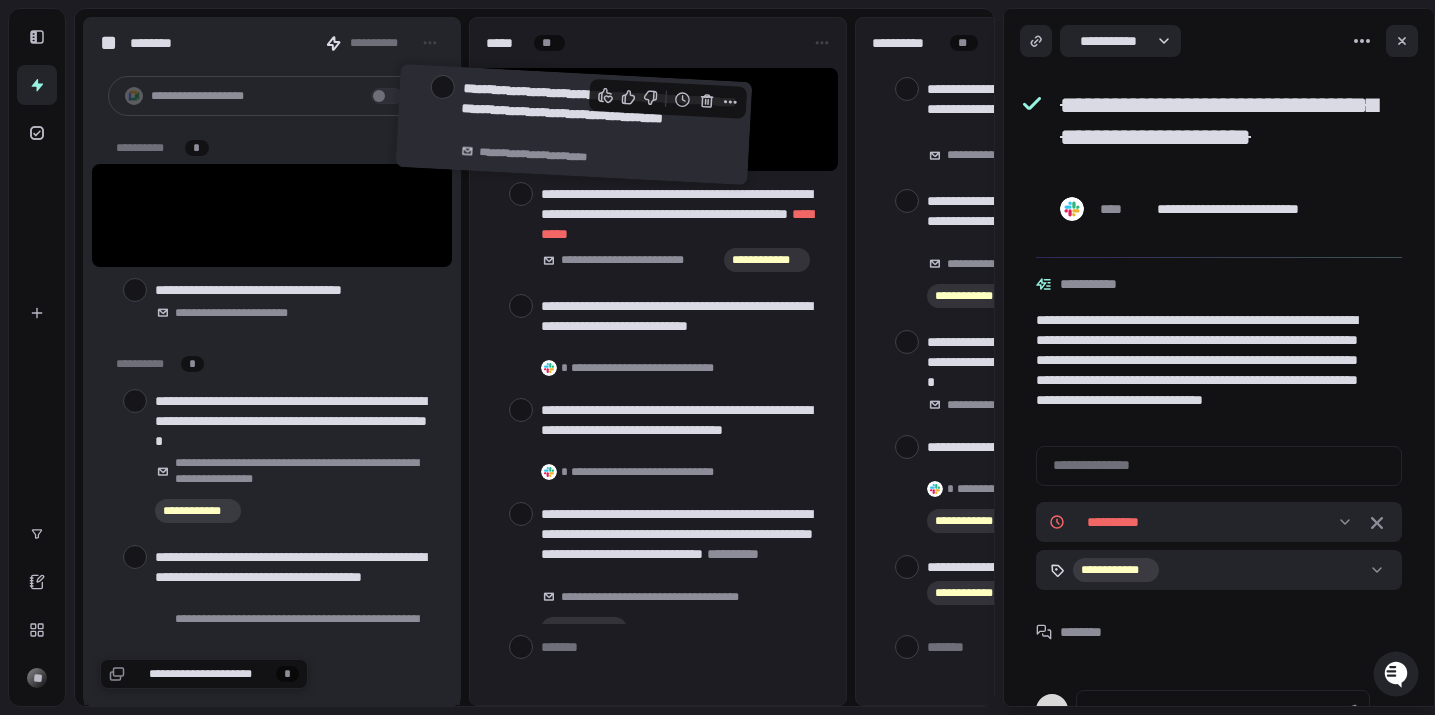 drag, startPoint x: 296, startPoint y: 207, endPoint x: 602, endPoint y: 116, distance: 319.24442 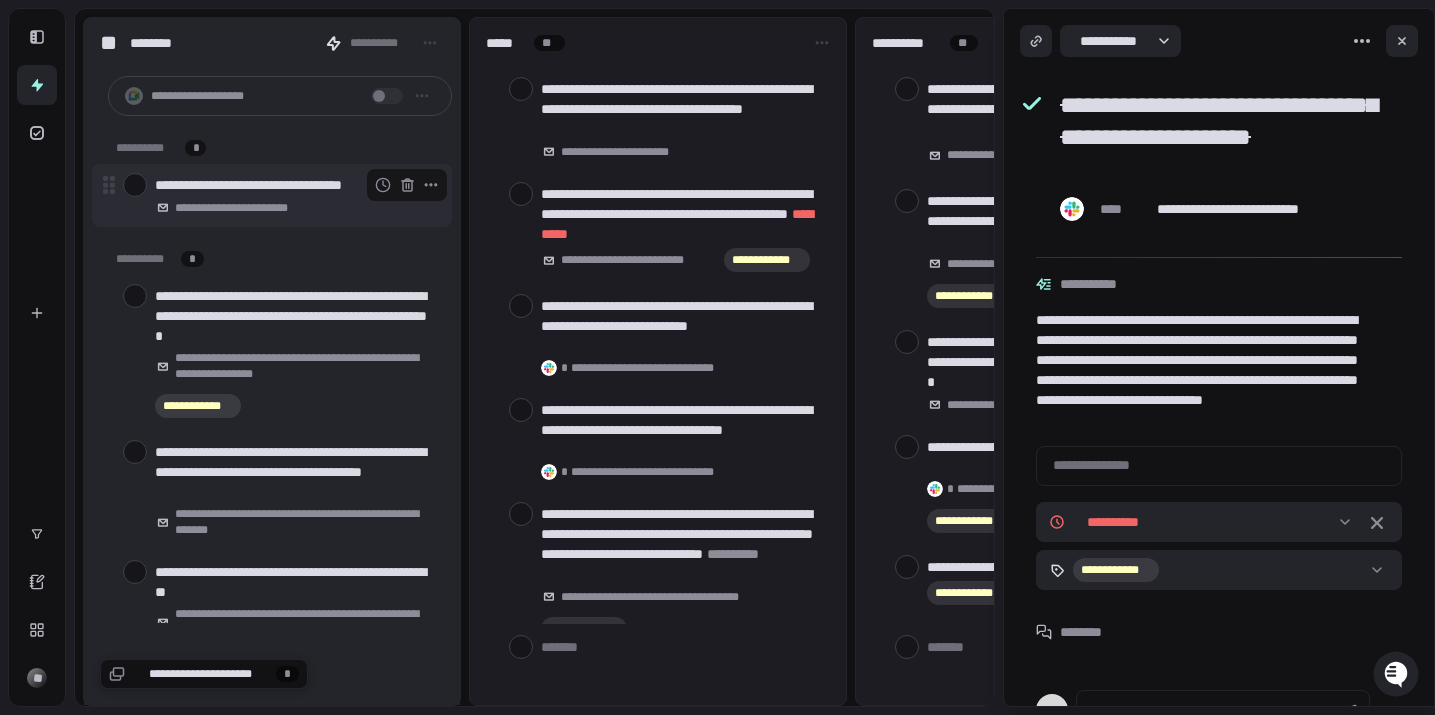click at bounding box center [135, 185] 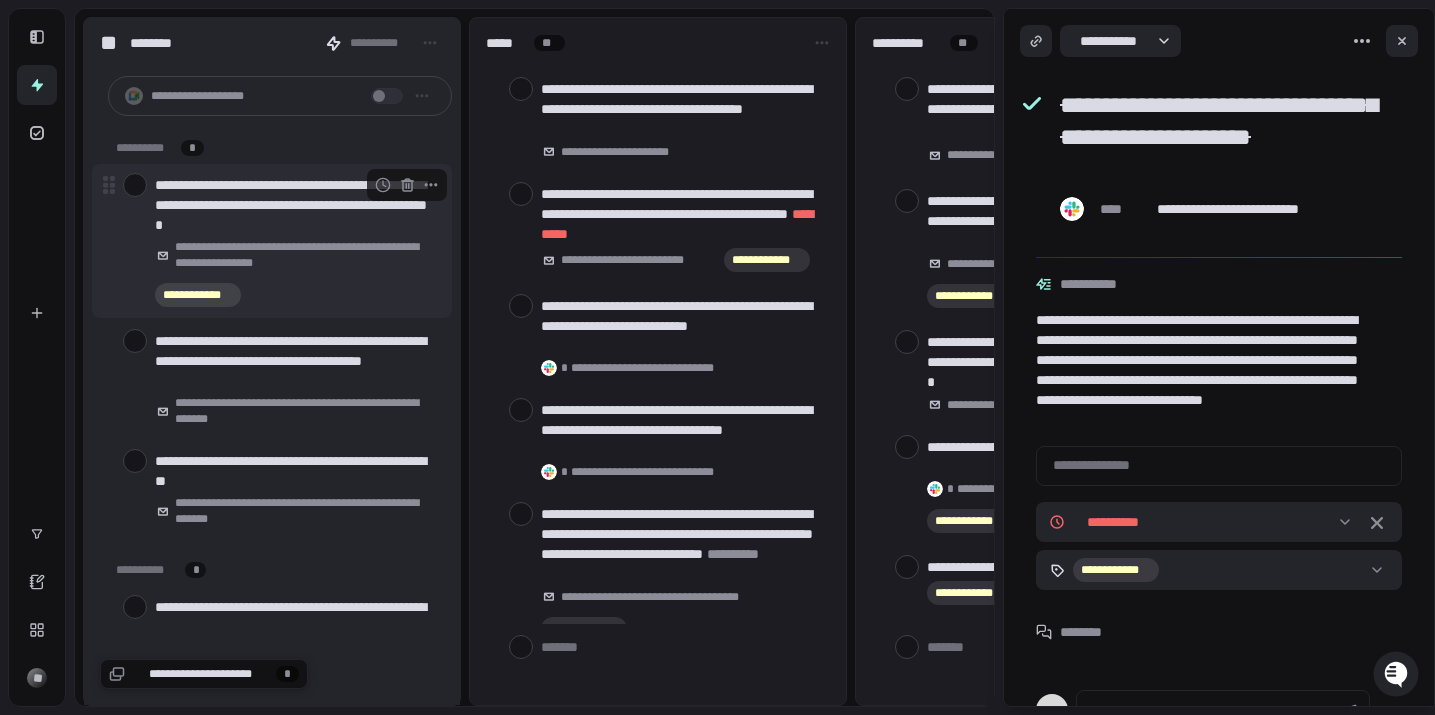 click at bounding box center (135, 185) 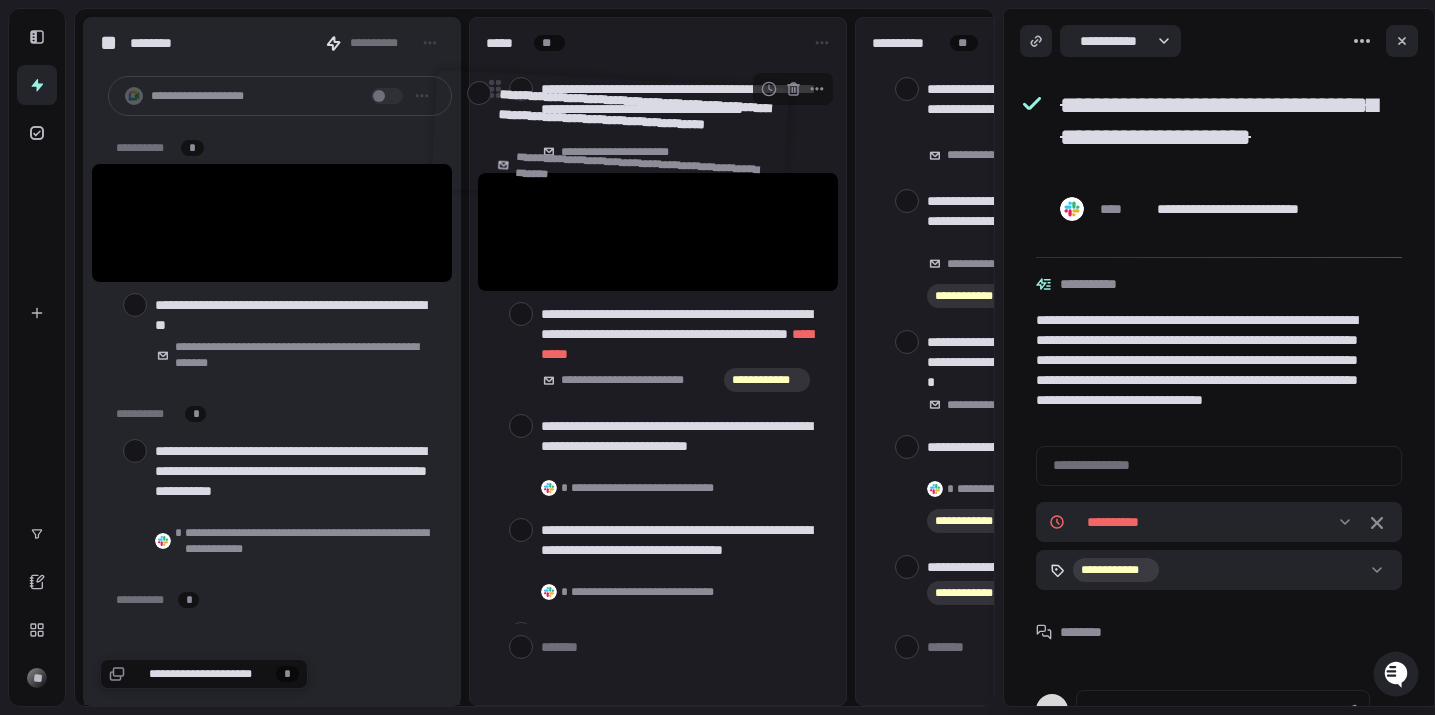 drag, startPoint x: 245, startPoint y: 201, endPoint x: 584, endPoint y: 115, distance: 349.73846 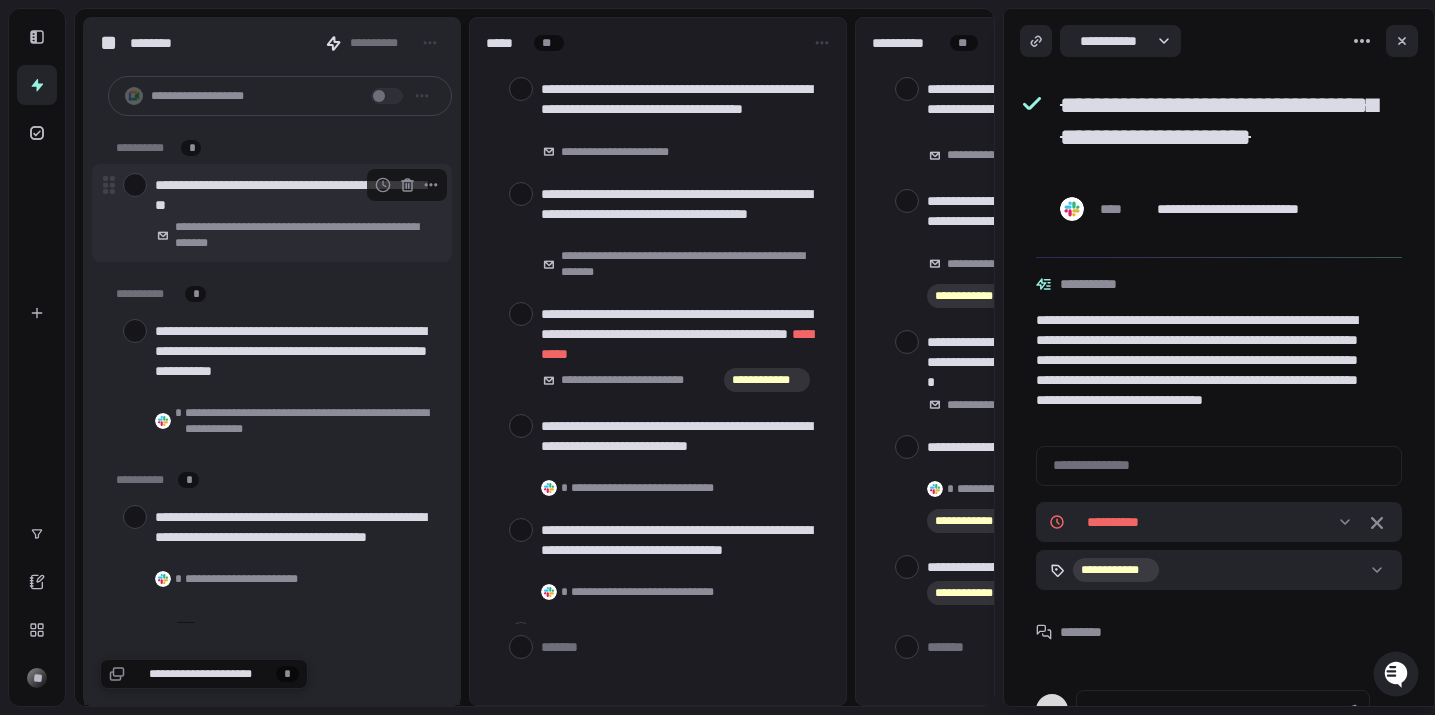 click at bounding box center (135, 185) 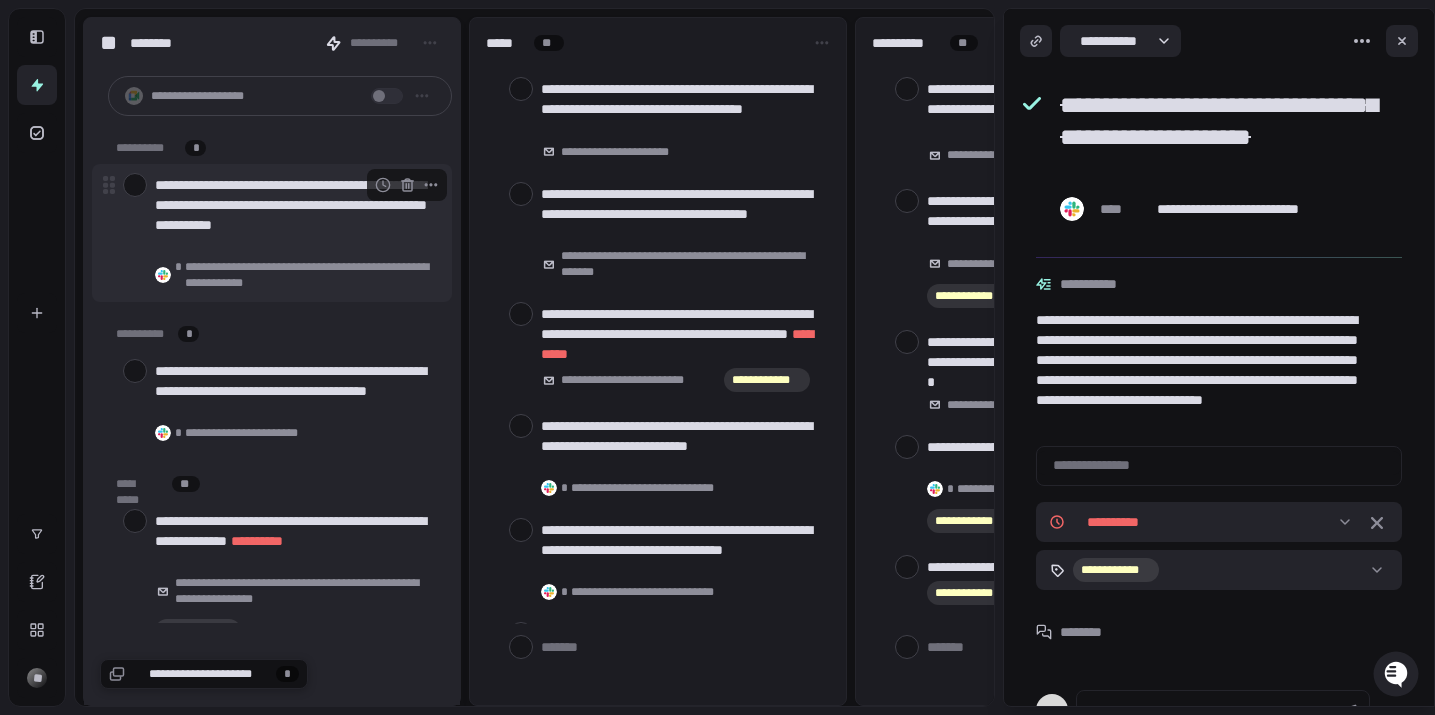 click at bounding box center (135, 185) 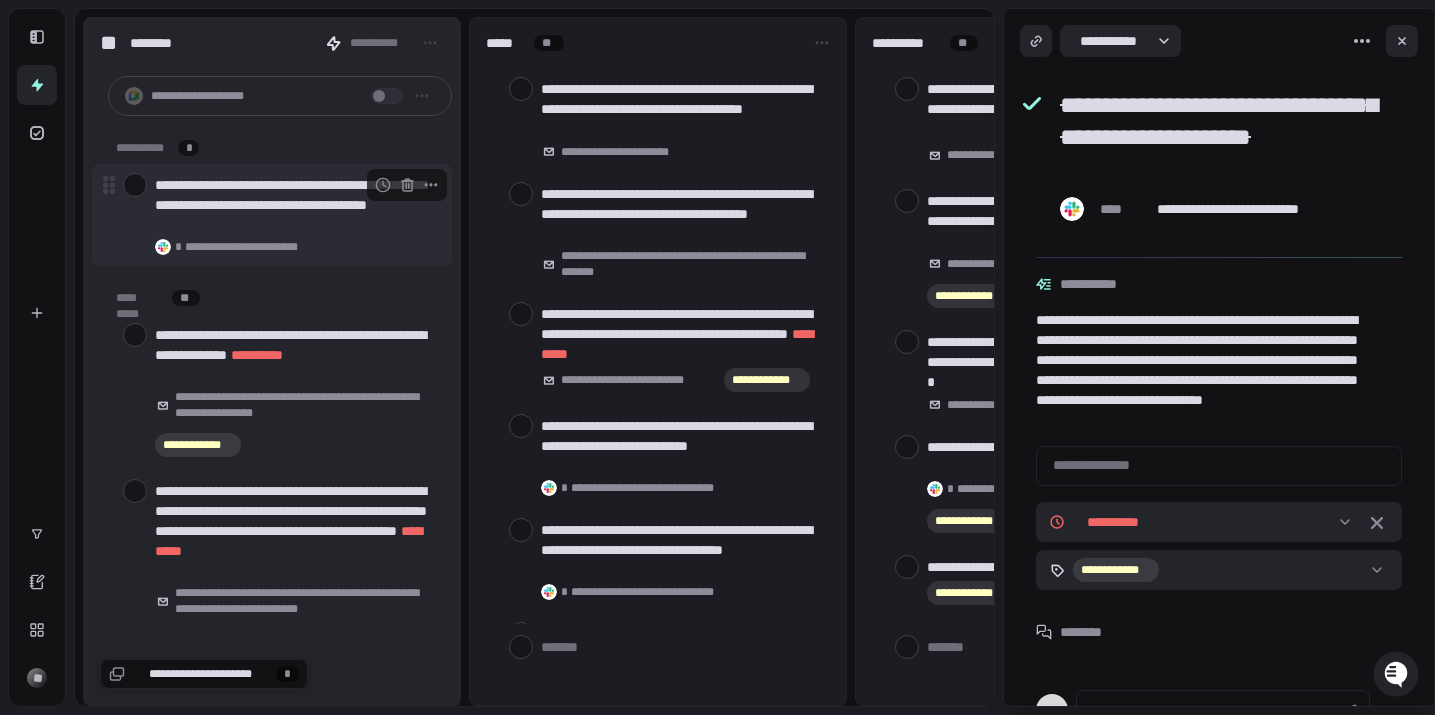 click at bounding box center (135, 185) 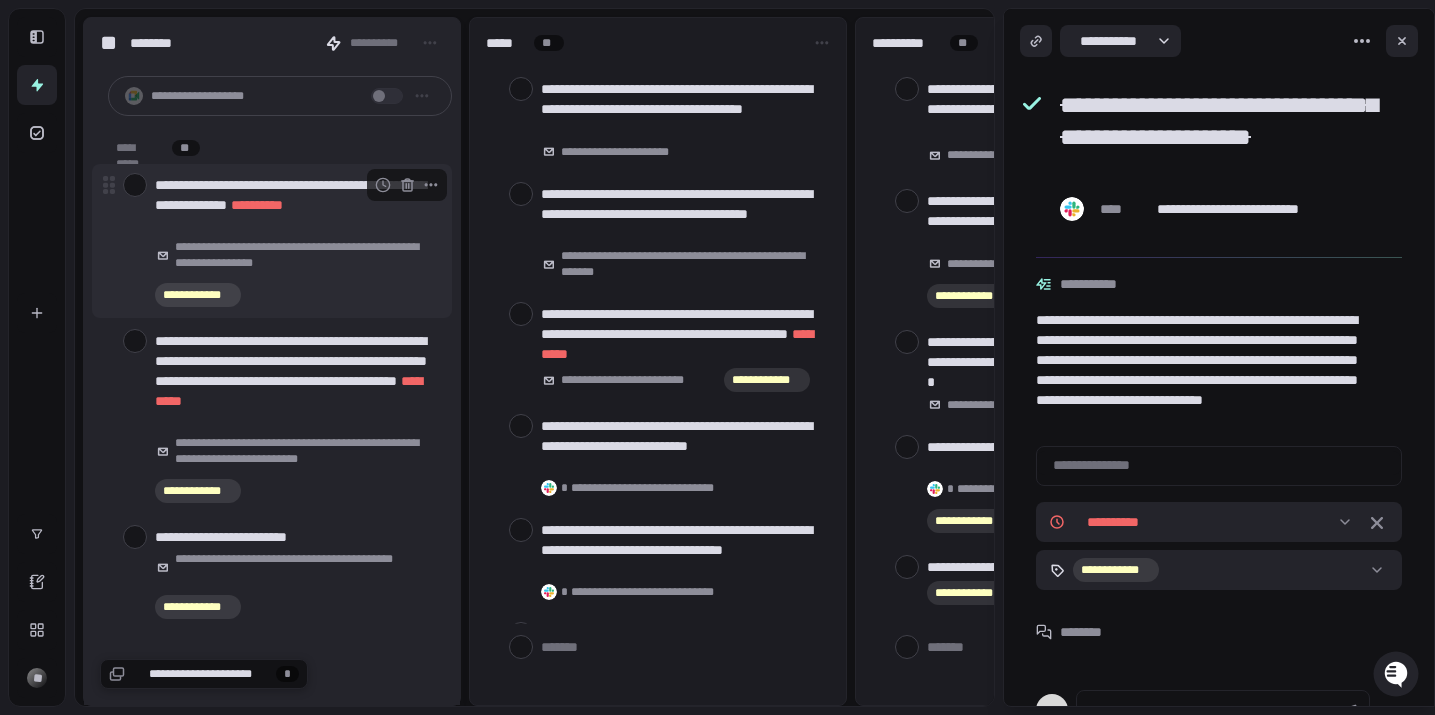 click at bounding box center (135, 185) 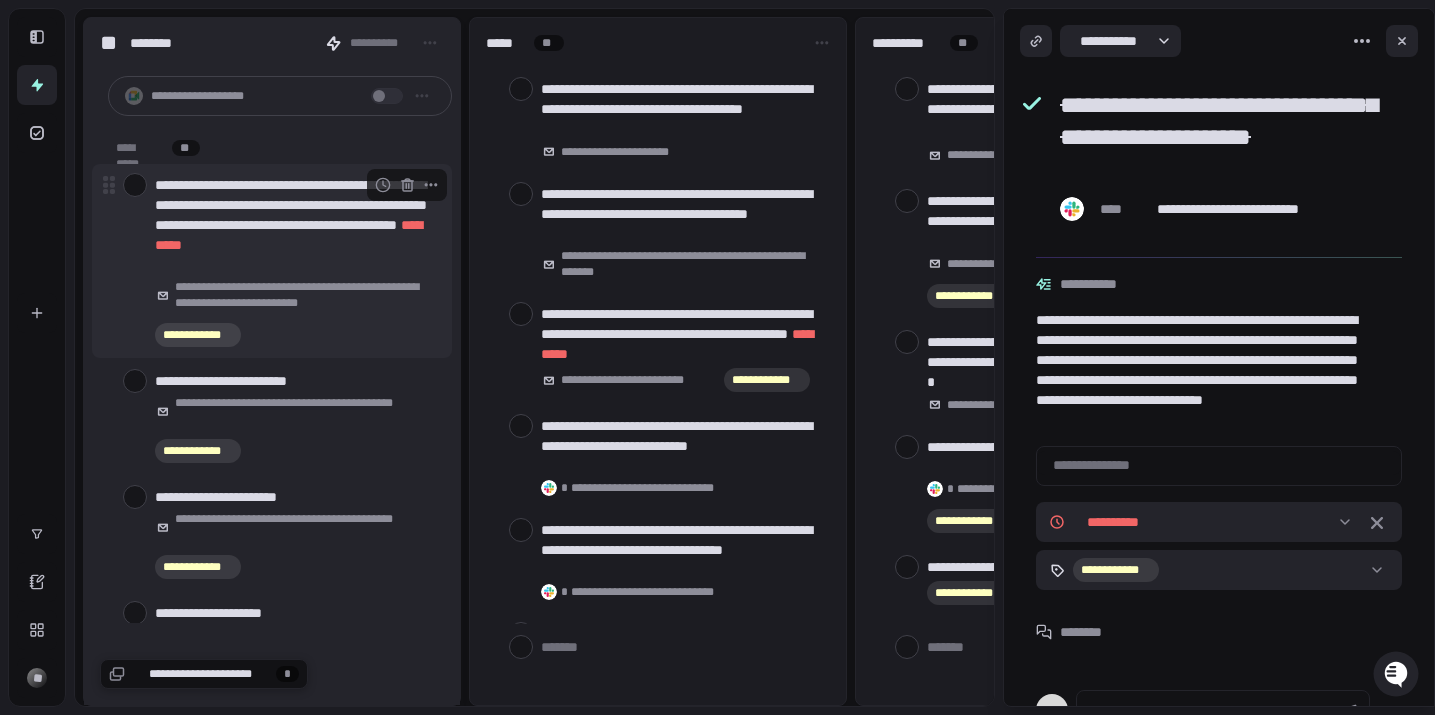 click at bounding box center (135, 185) 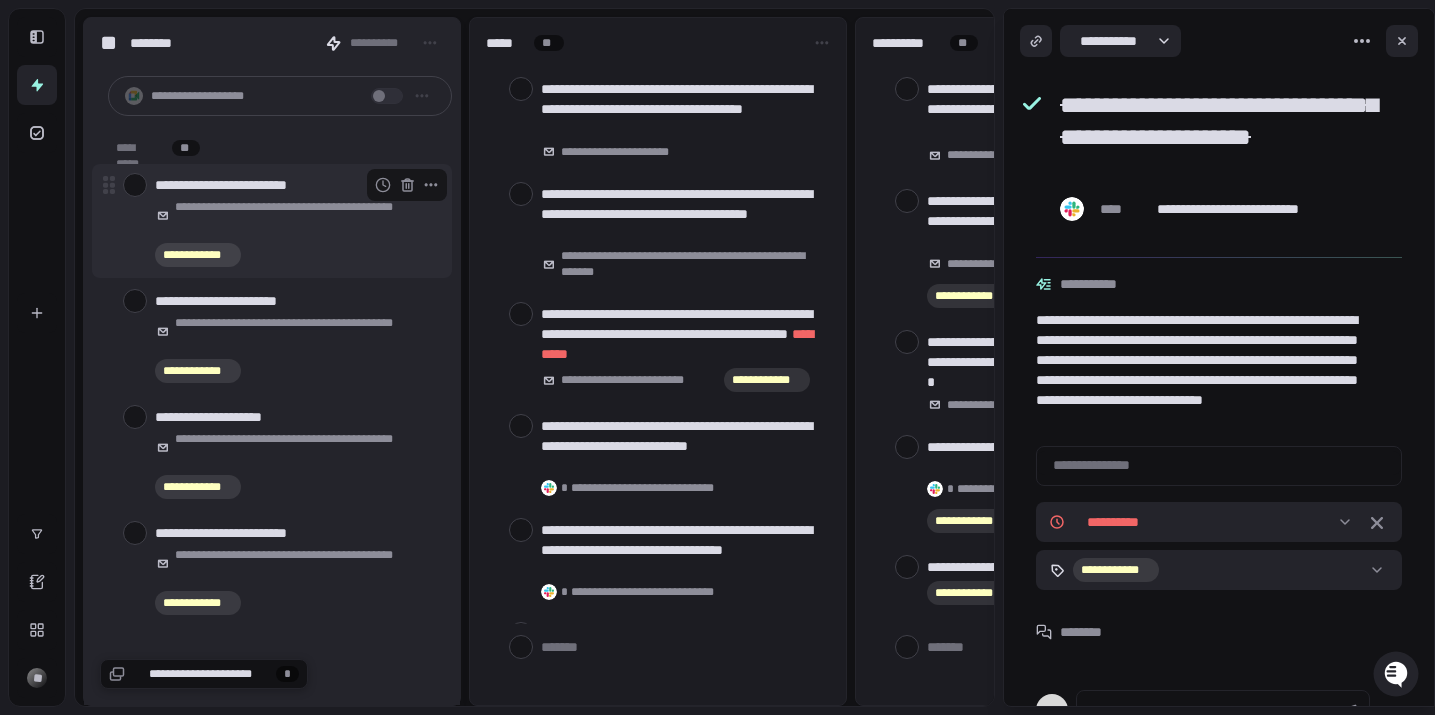 click at bounding box center [135, 185] 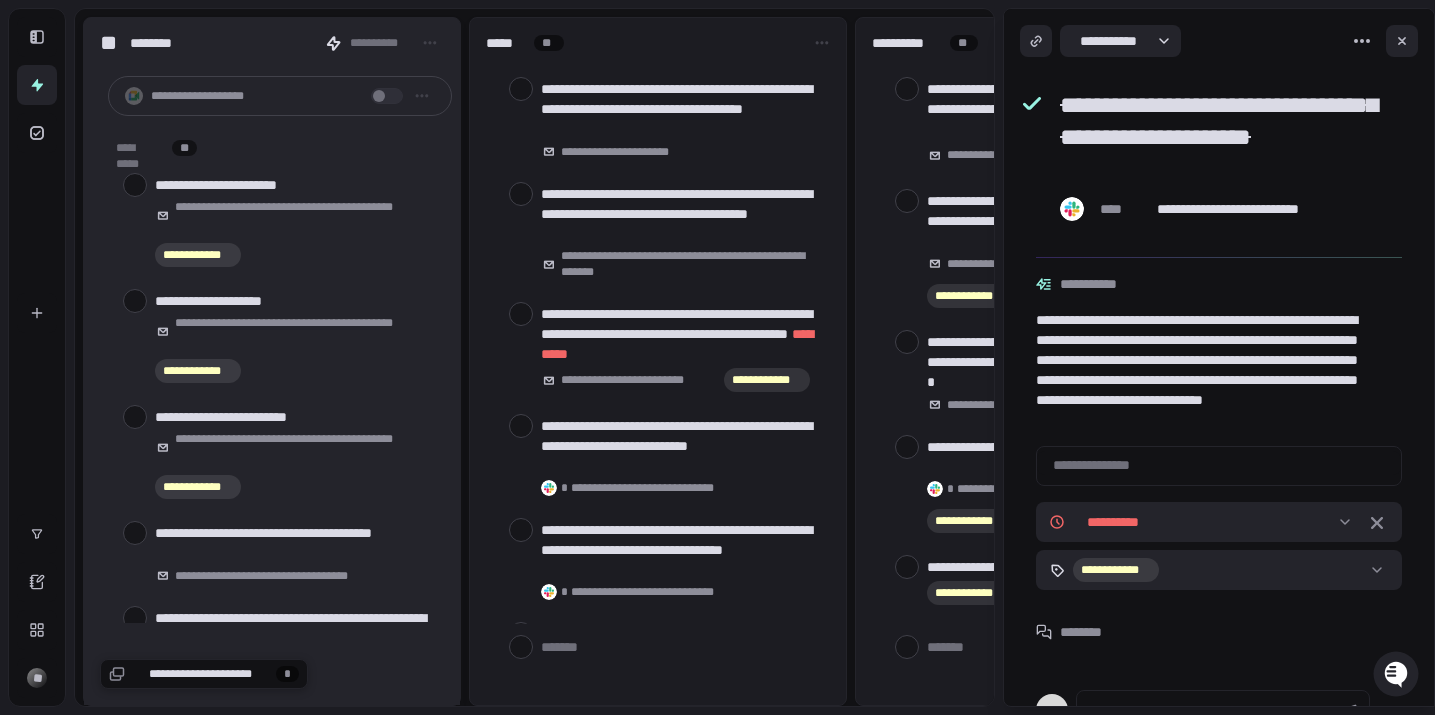click at bounding box center (135, 185) 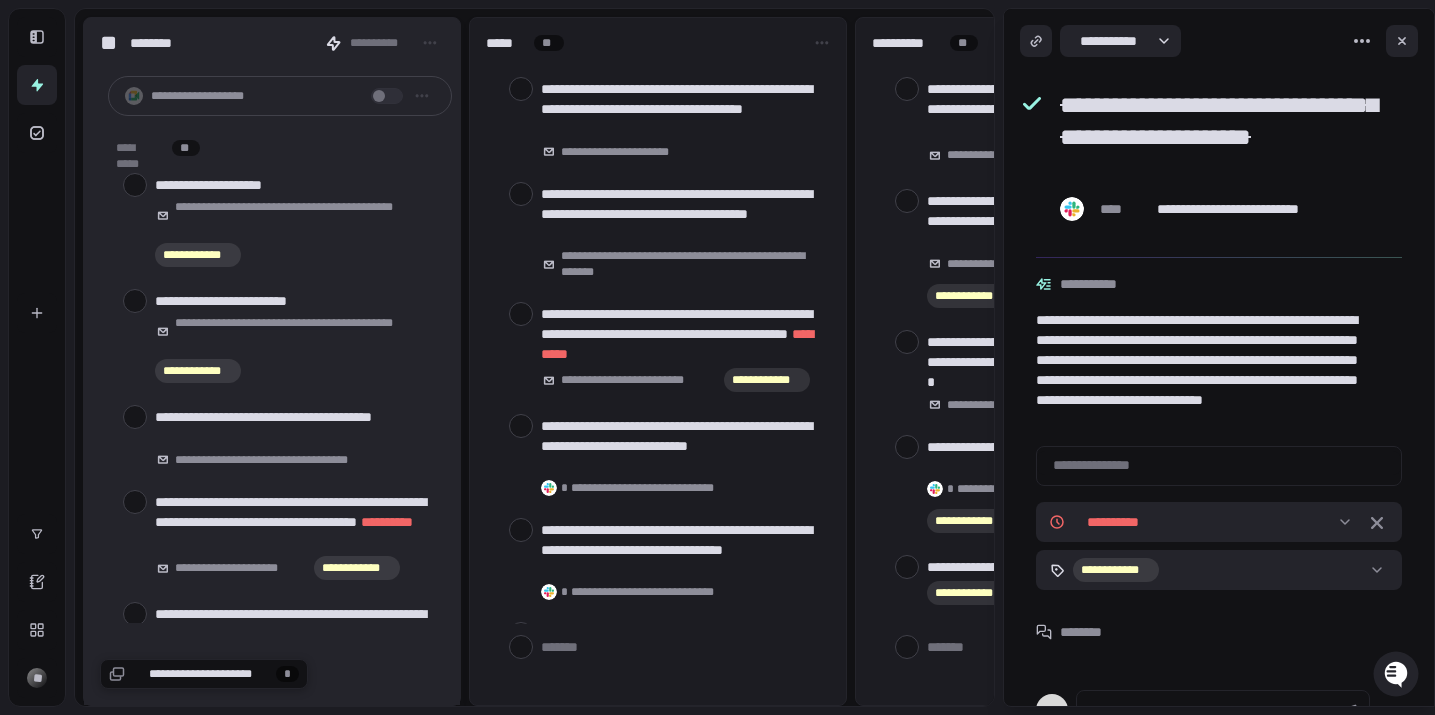 click at bounding box center [135, 185] 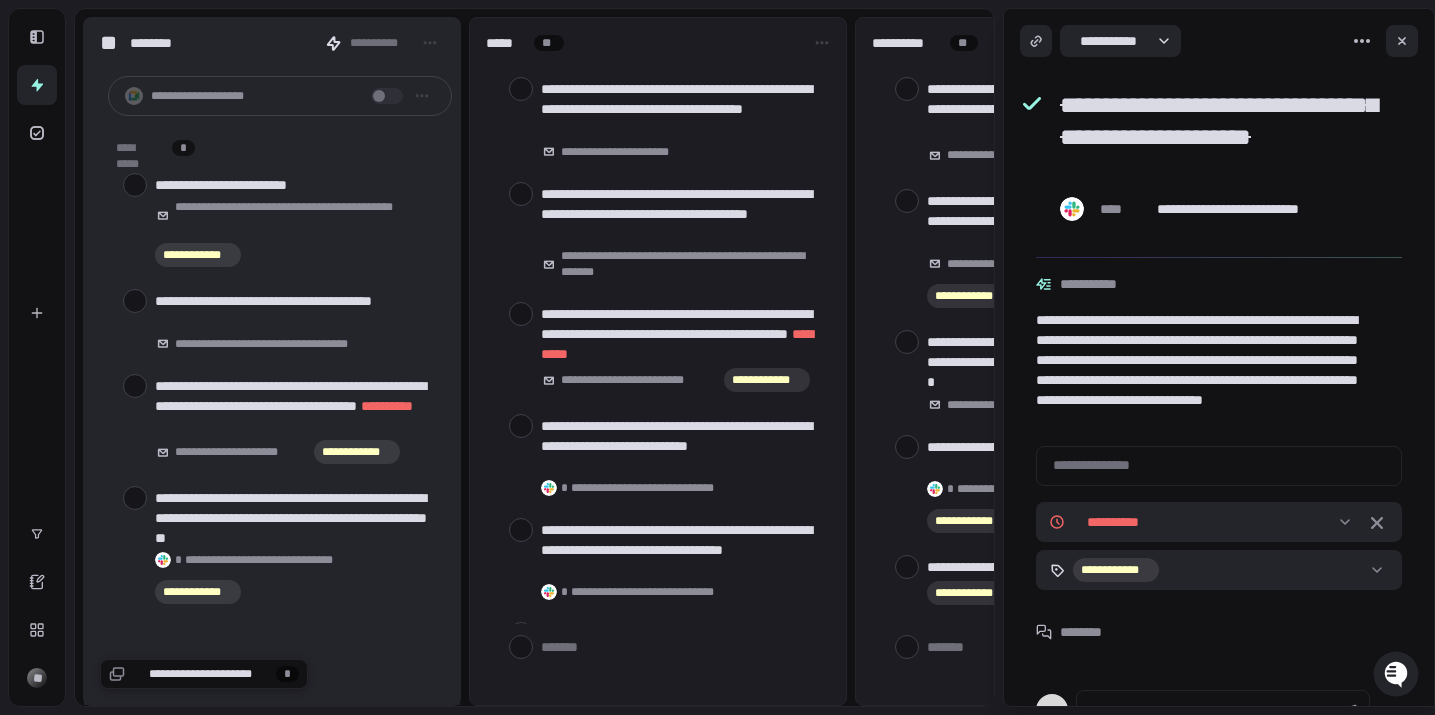 click at bounding box center (135, 185) 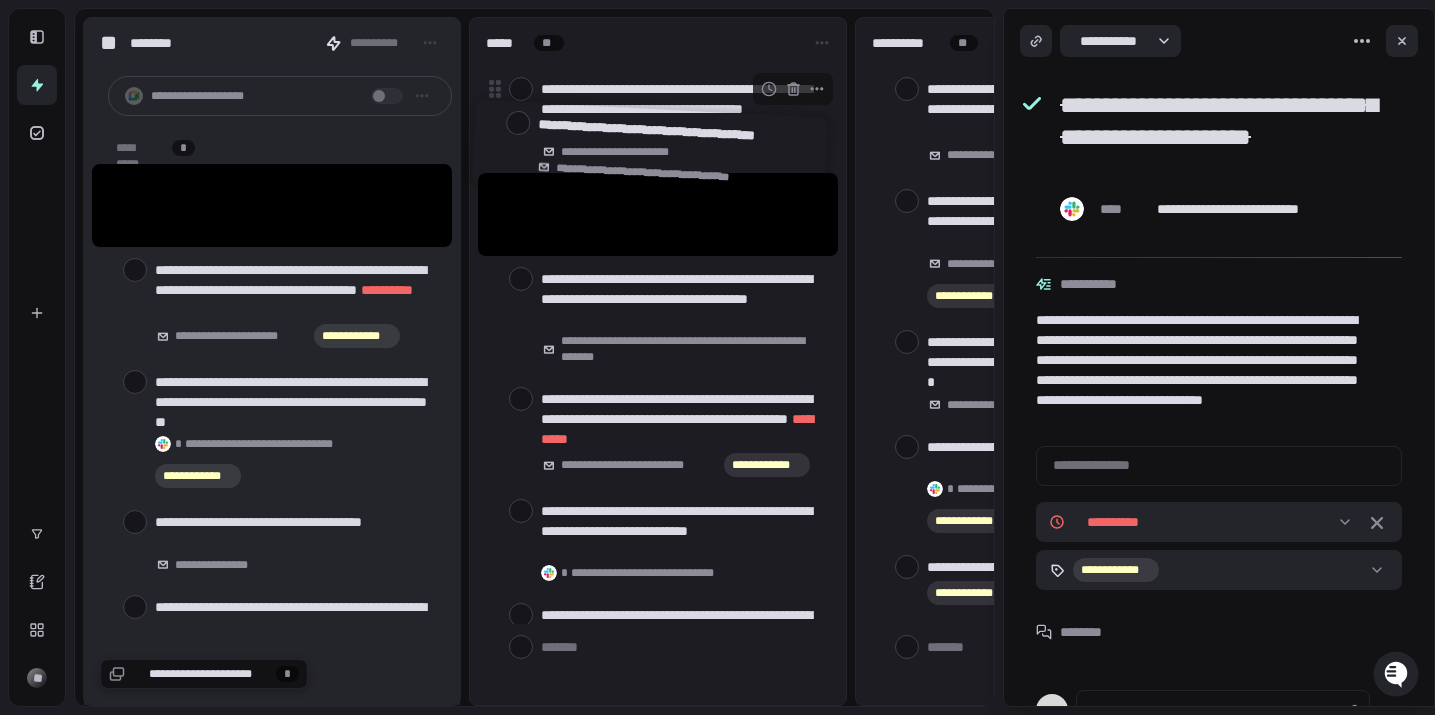 drag, startPoint x: 220, startPoint y: 200, endPoint x: 598, endPoint y: 144, distance: 382.12564 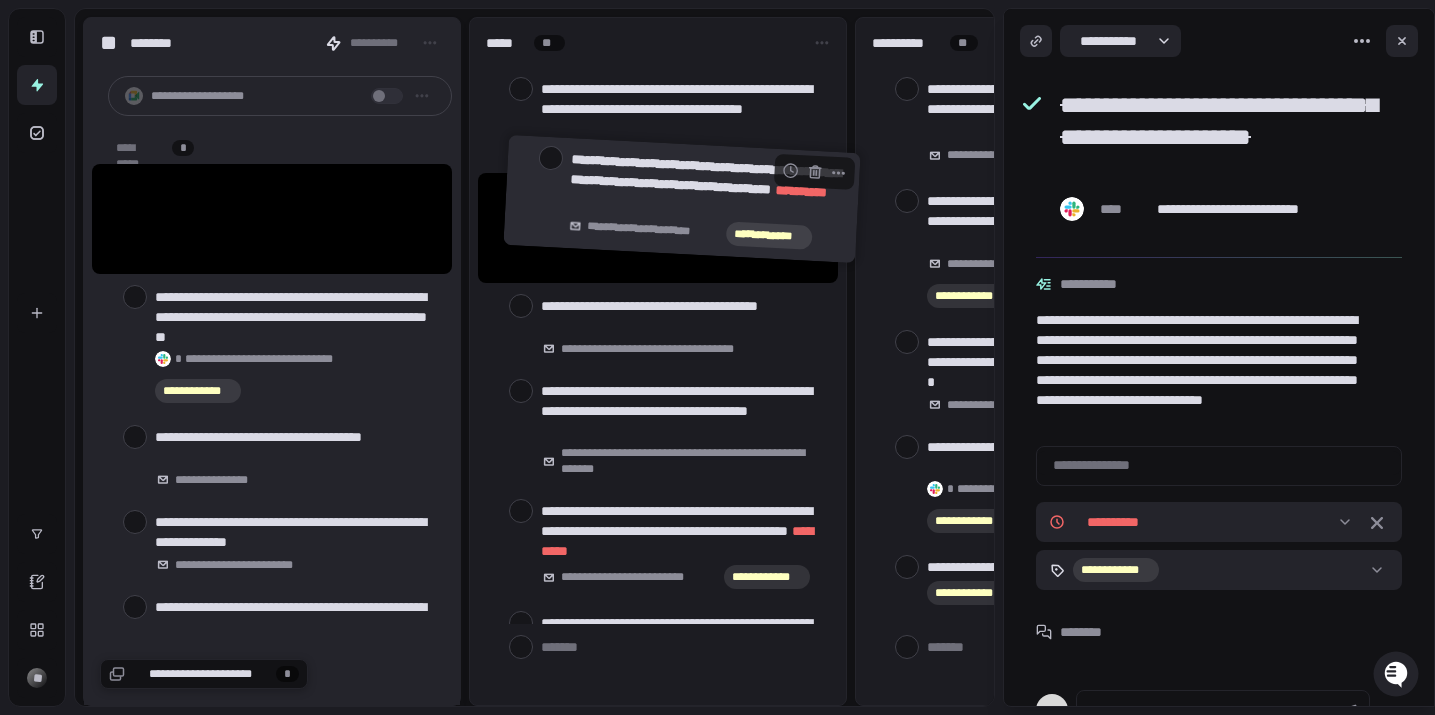 drag, startPoint x: 198, startPoint y: 199, endPoint x: 622, endPoint y: 179, distance: 424.47144 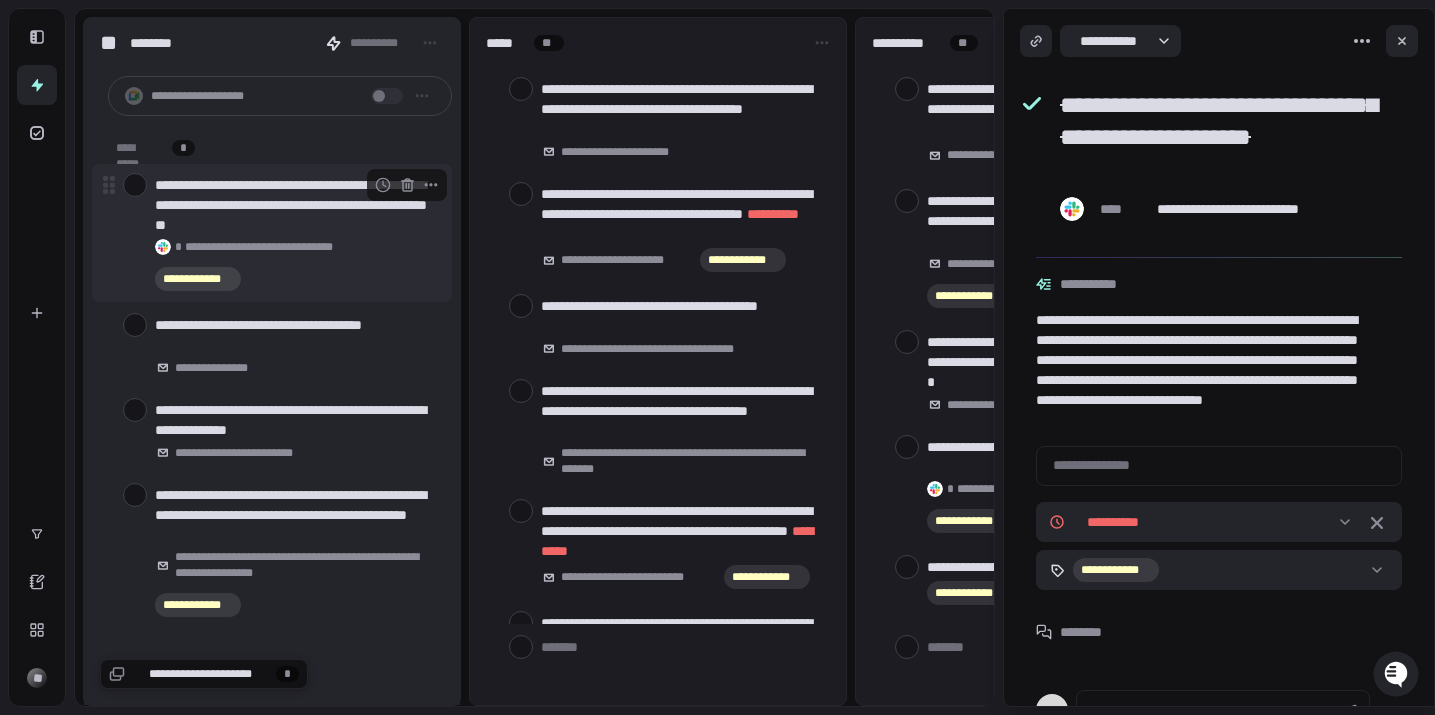 click at bounding box center [135, 185] 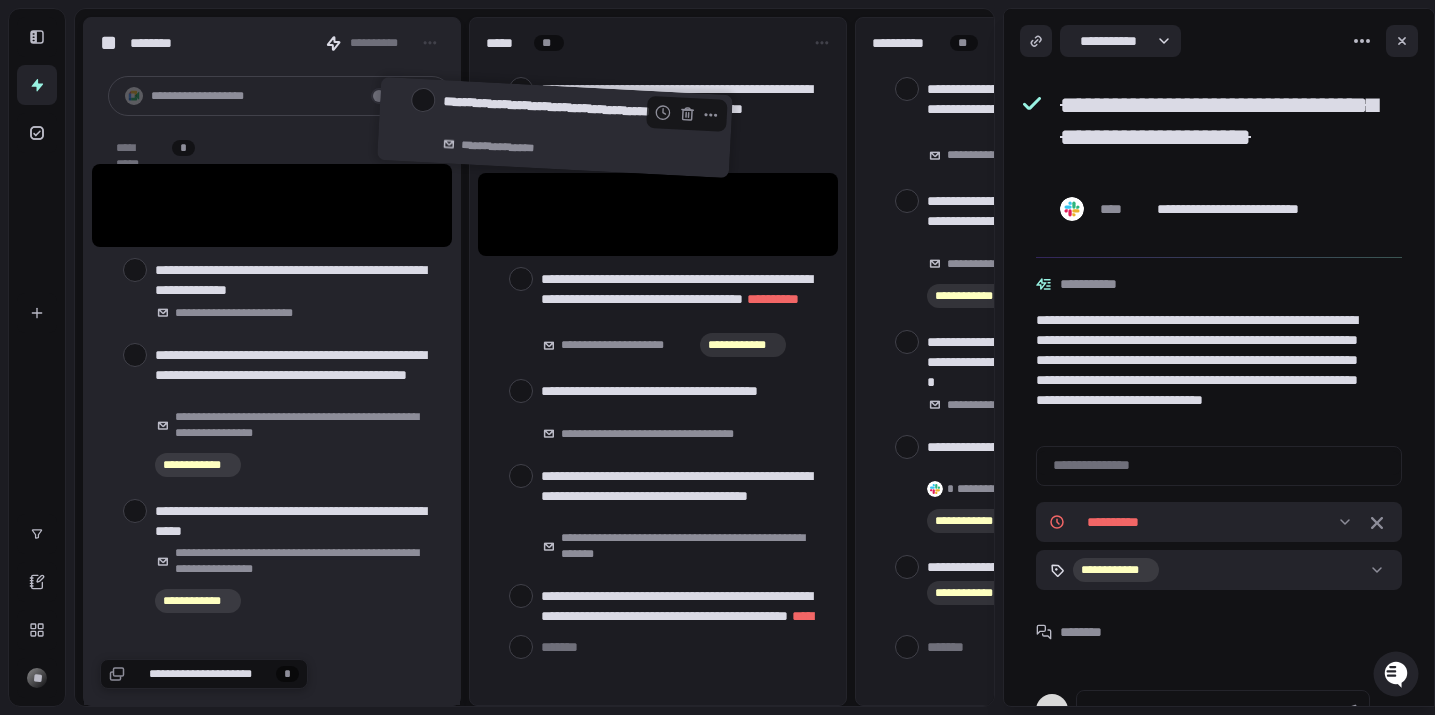 drag, startPoint x: 222, startPoint y: 202, endPoint x: 509, endPoint y: 124, distance: 297.4105 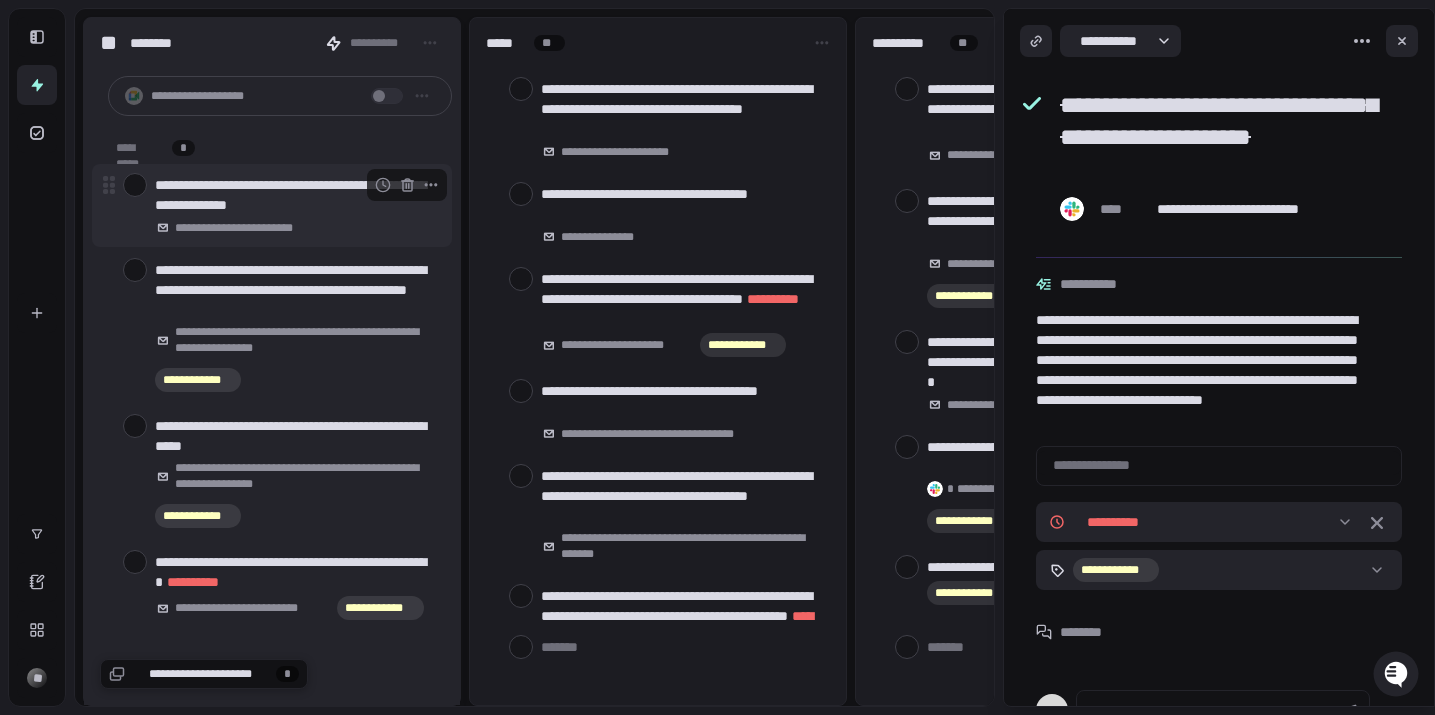 click at bounding box center [135, 185] 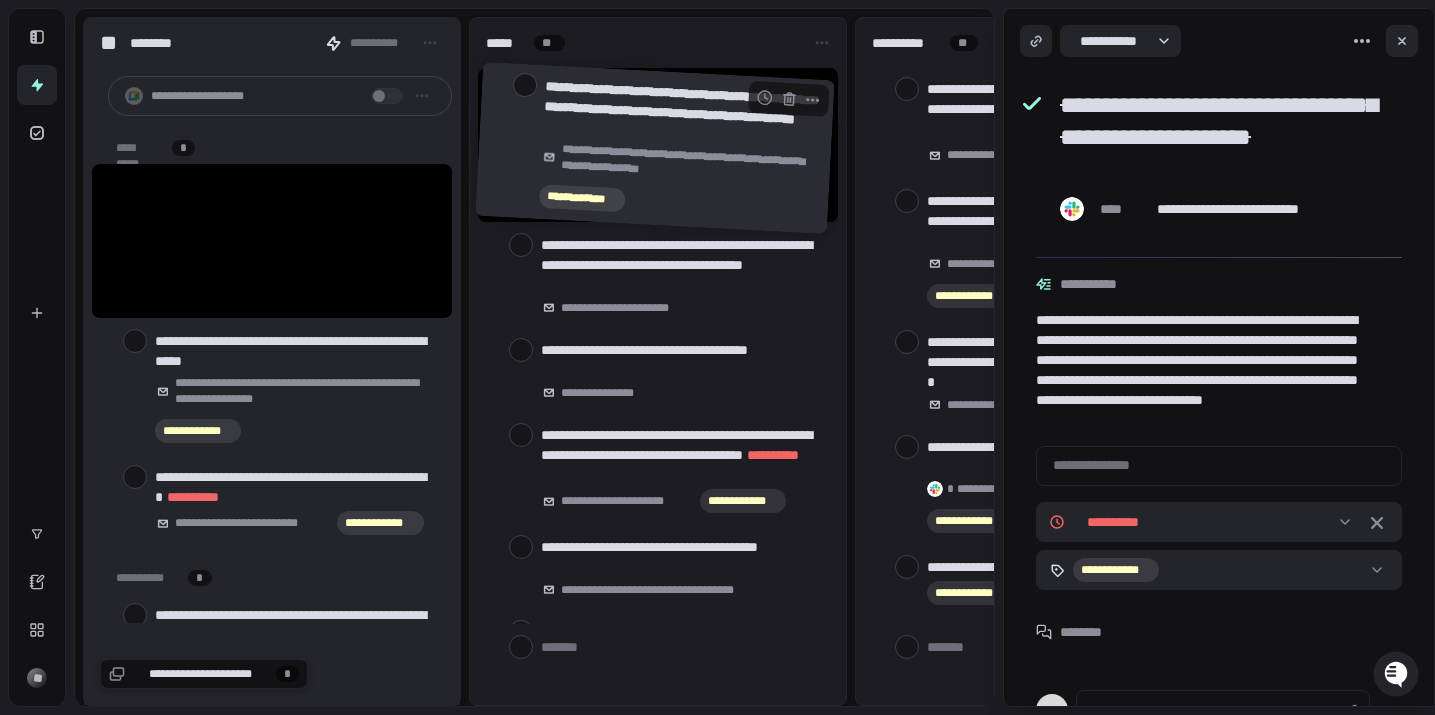 drag, startPoint x: 222, startPoint y: 222, endPoint x: 609, endPoint y: 127, distance: 398.48965 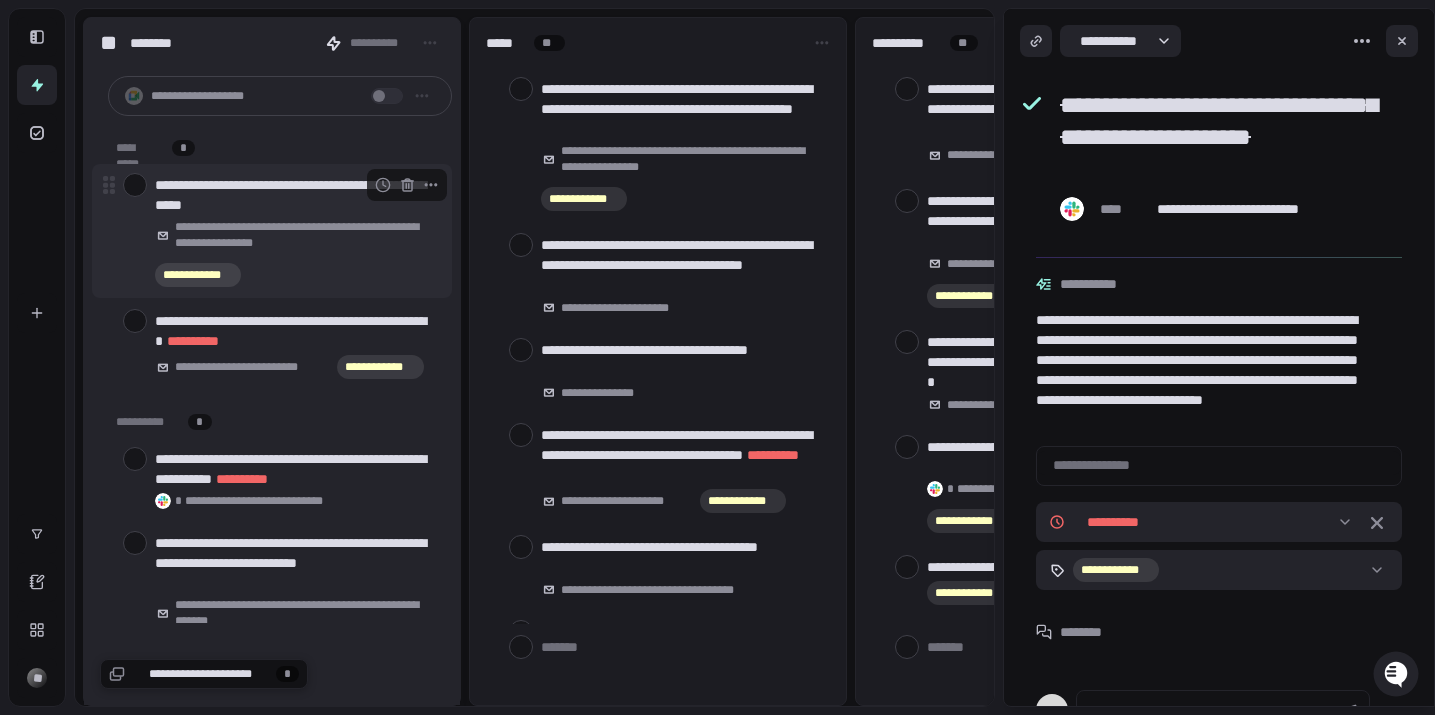 click at bounding box center (135, 185) 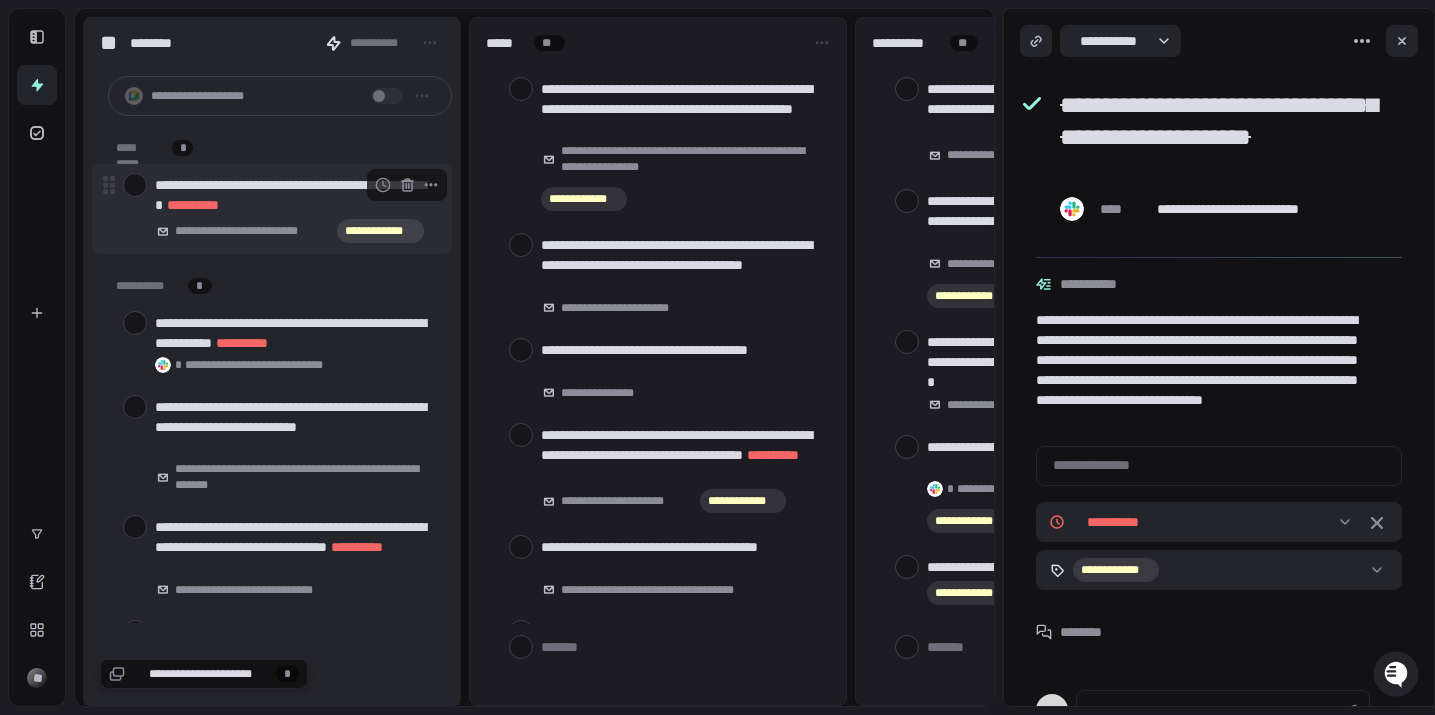 click at bounding box center (135, 185) 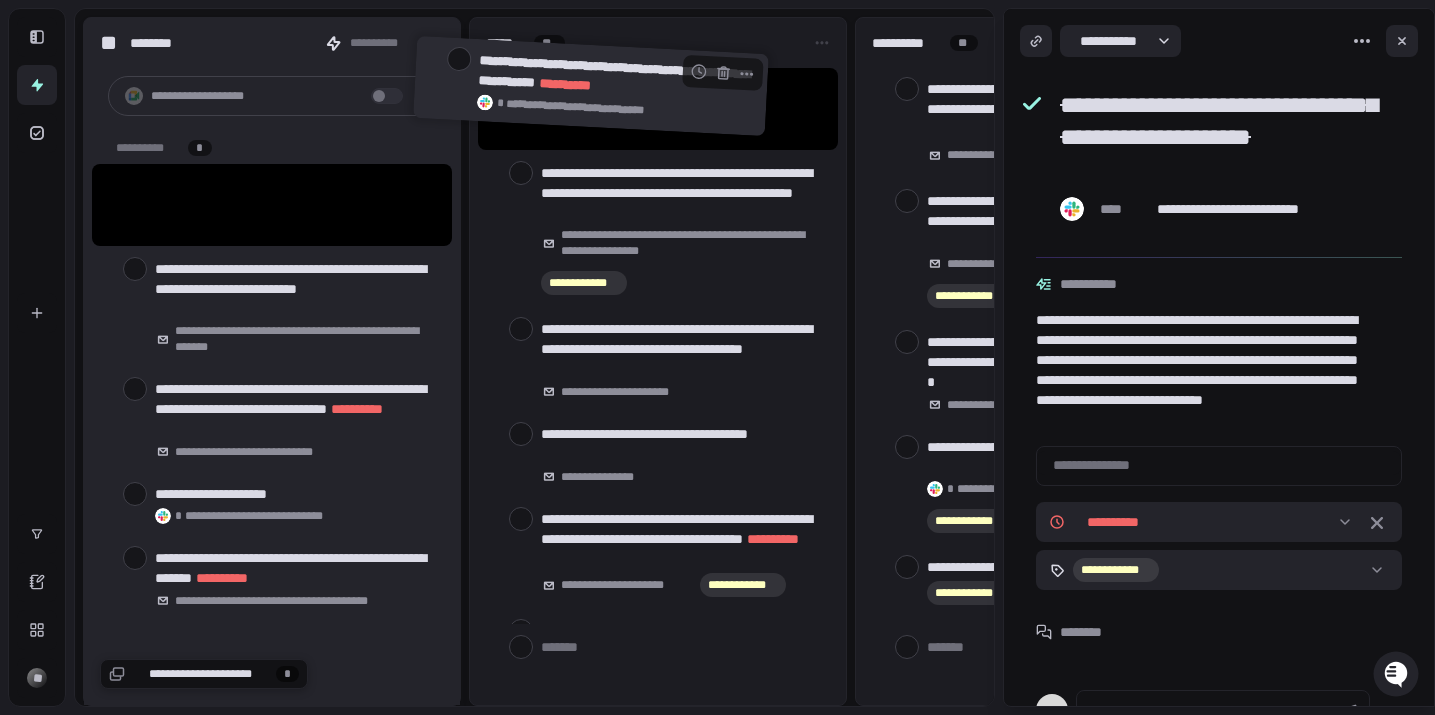 drag, startPoint x: 249, startPoint y: 197, endPoint x: 573, endPoint y: 78, distance: 345.1623 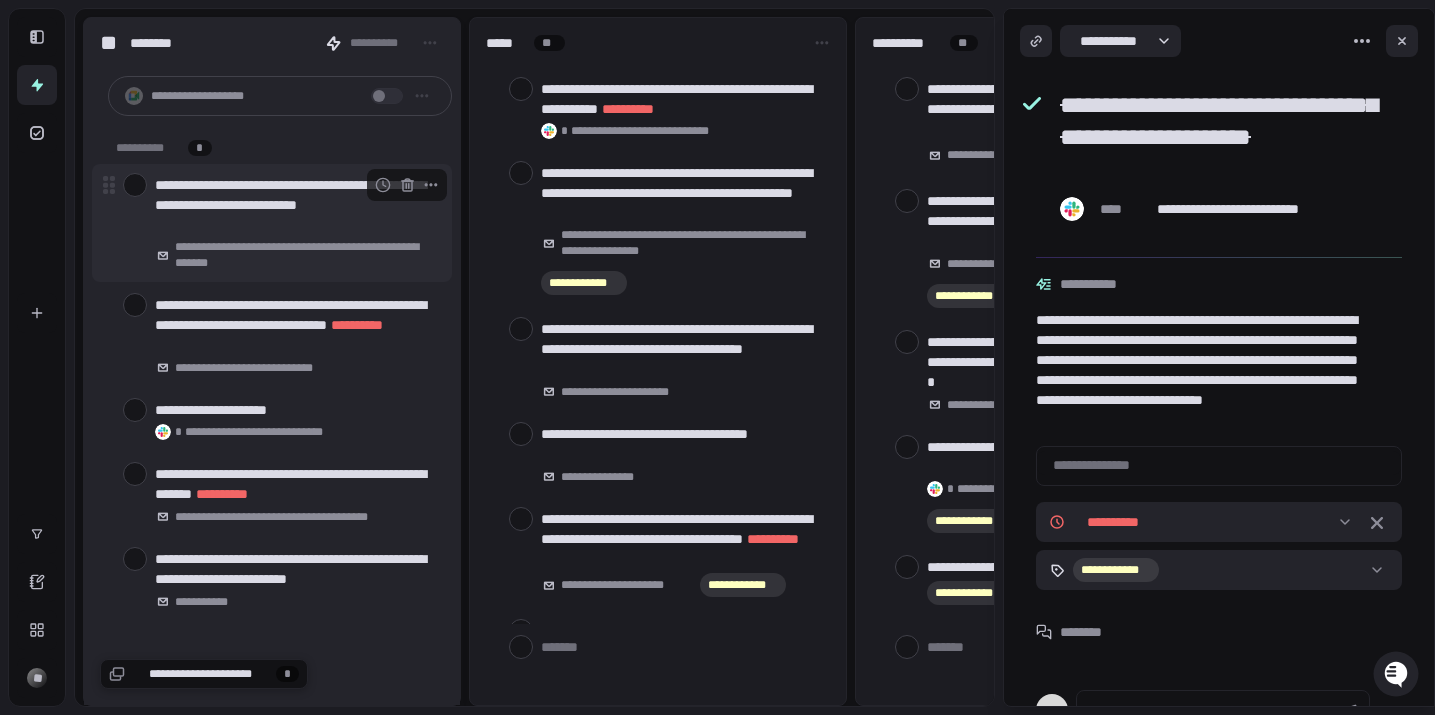 click at bounding box center [135, 185] 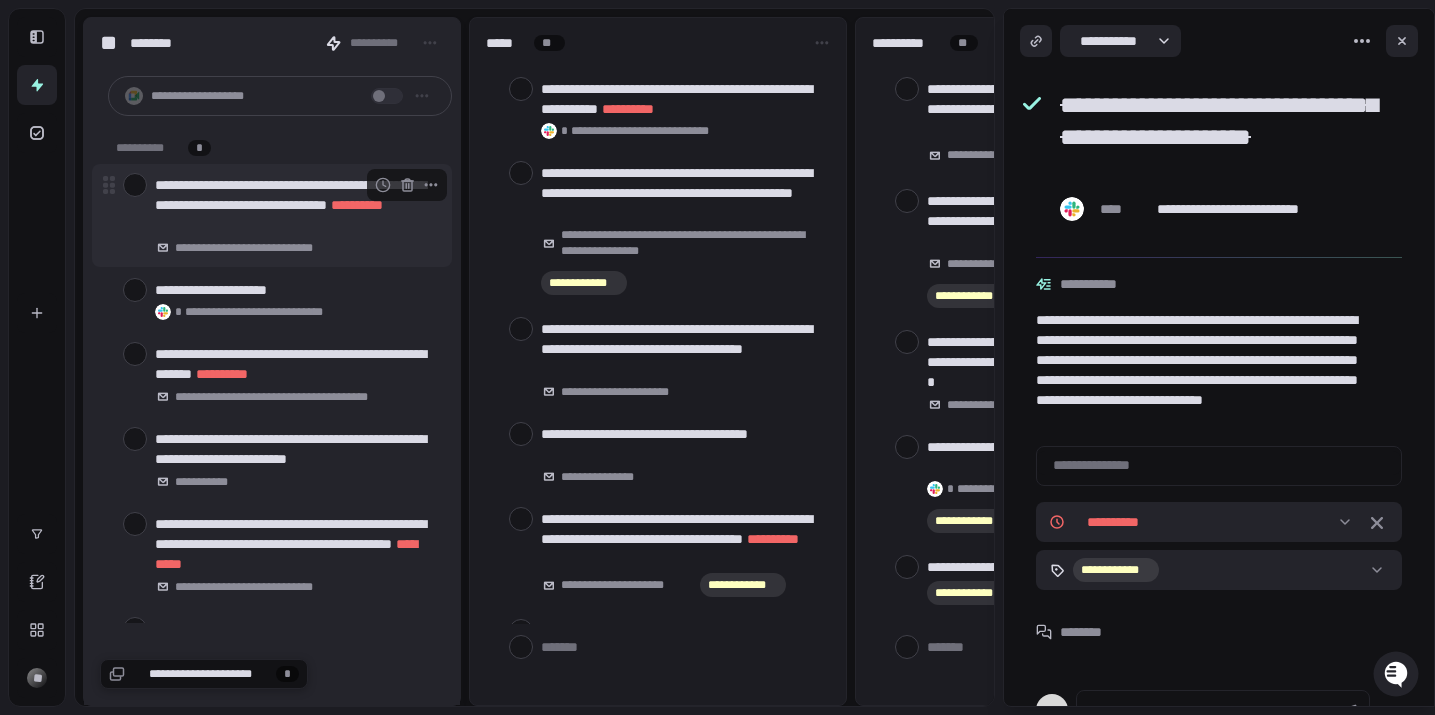 click at bounding box center (135, 185) 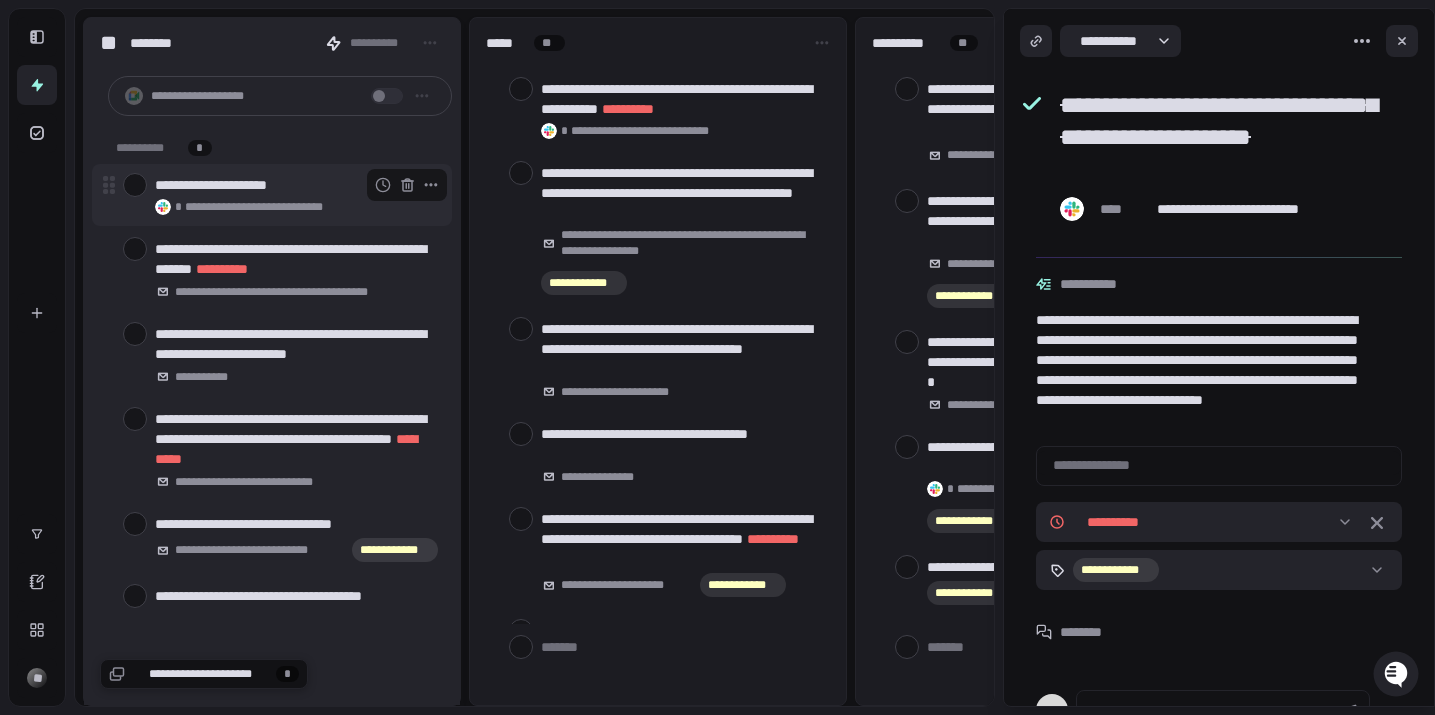 click at bounding box center (135, 185) 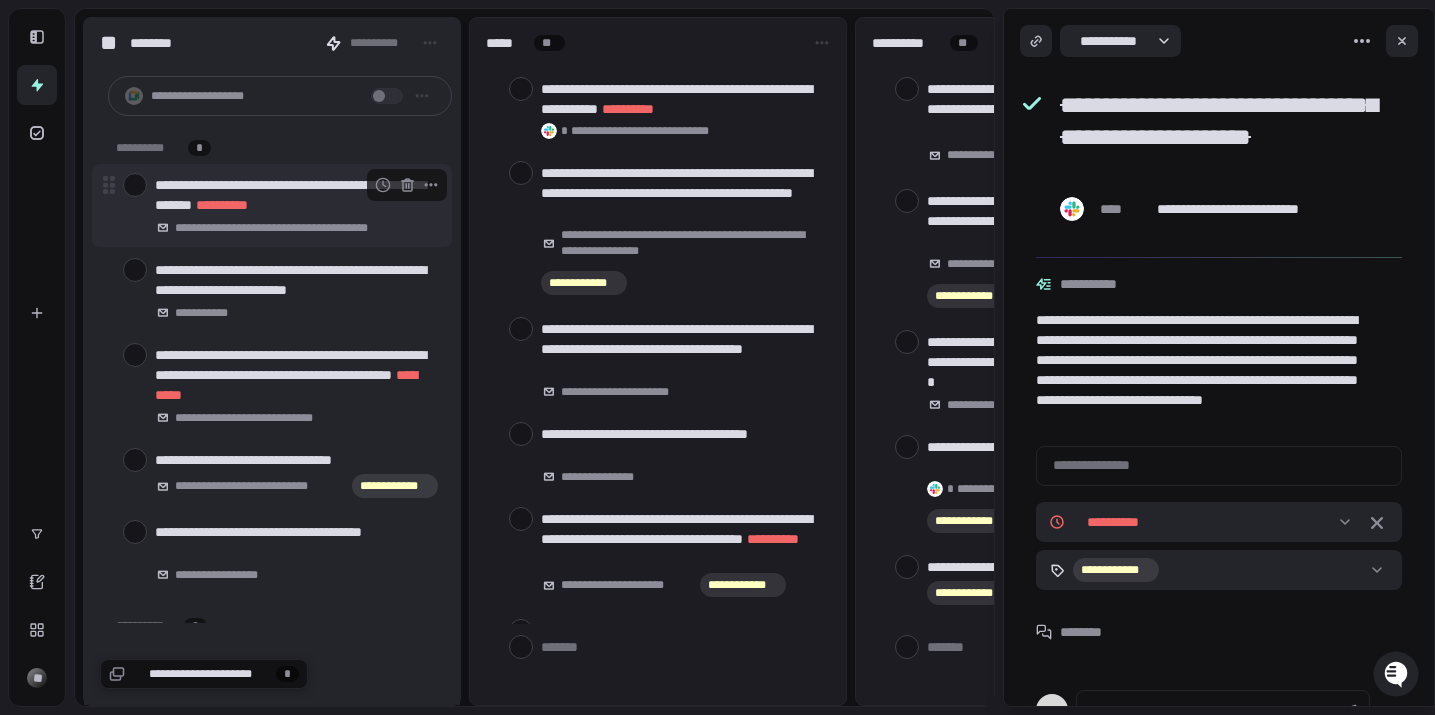 click at bounding box center (135, 185) 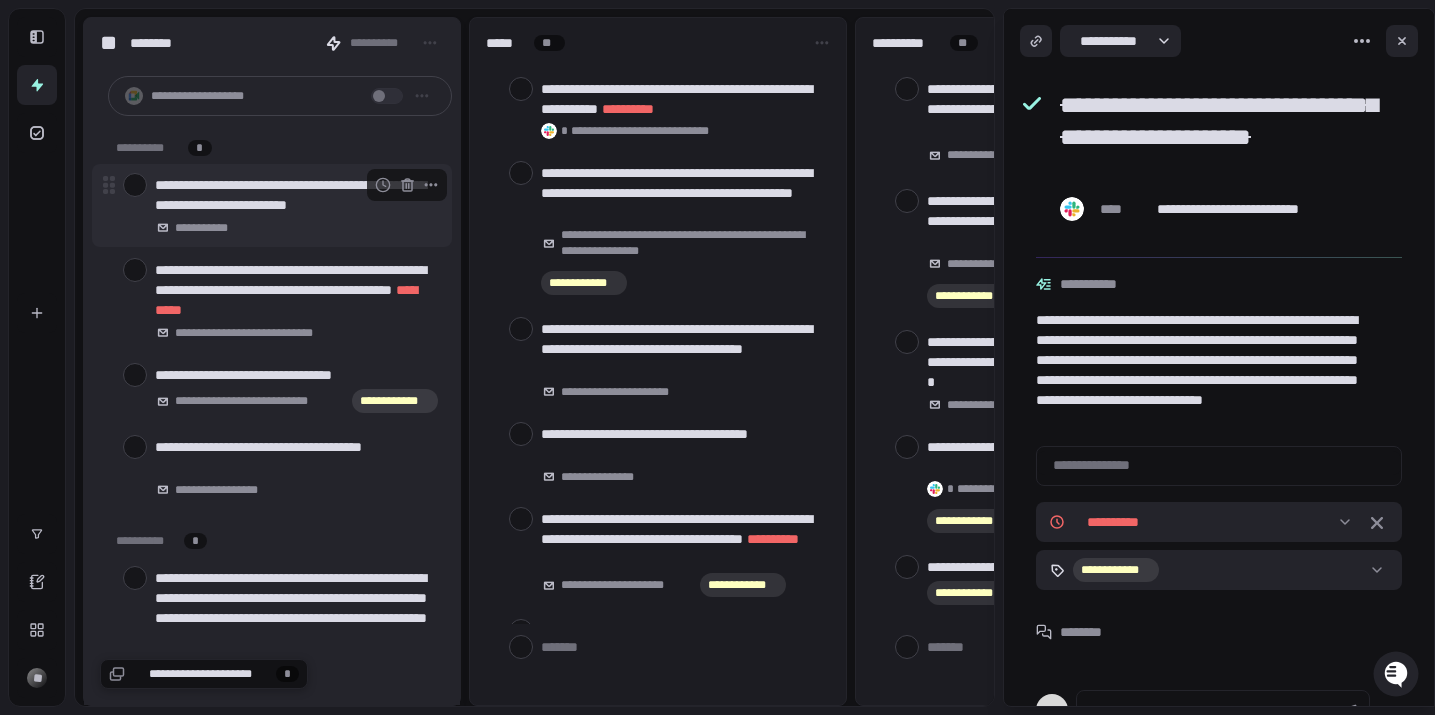 click at bounding box center [135, 185] 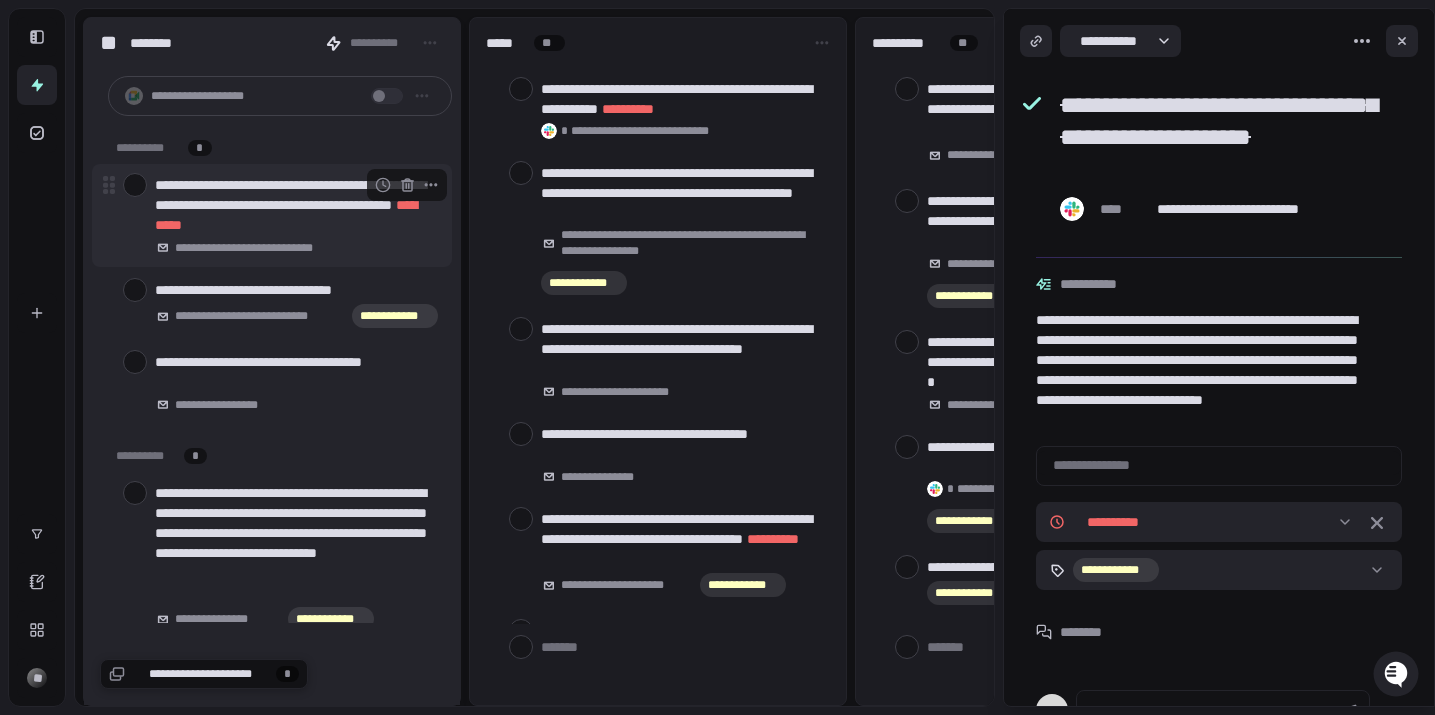click at bounding box center (135, 185) 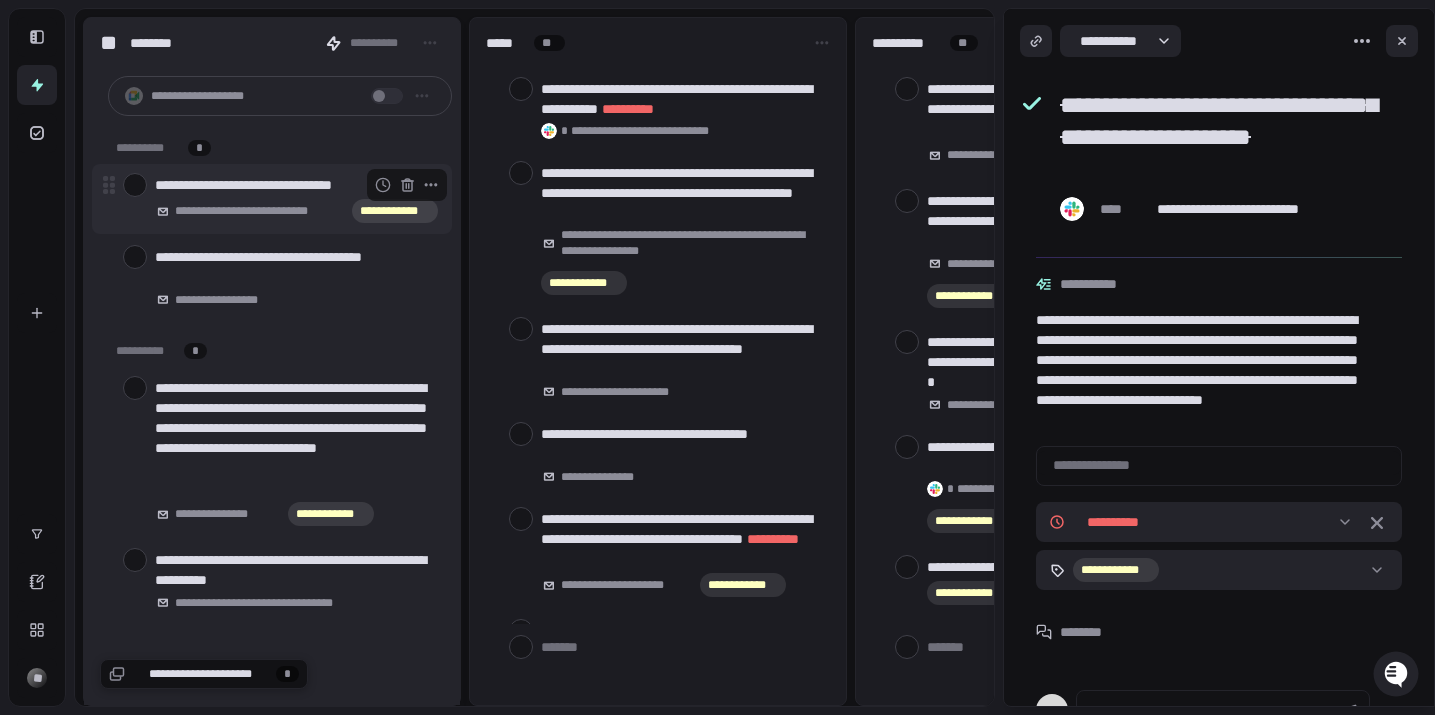 click at bounding box center (135, 185) 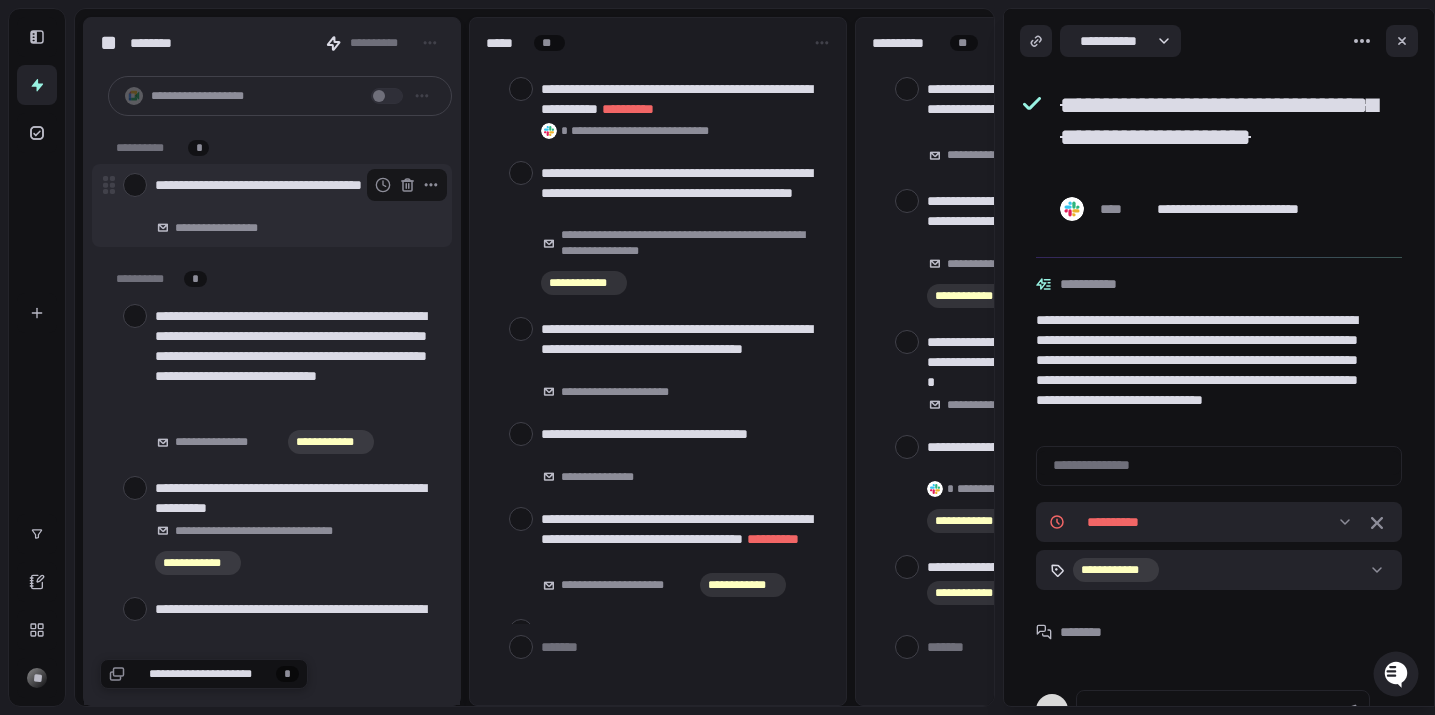 click at bounding box center (135, 185) 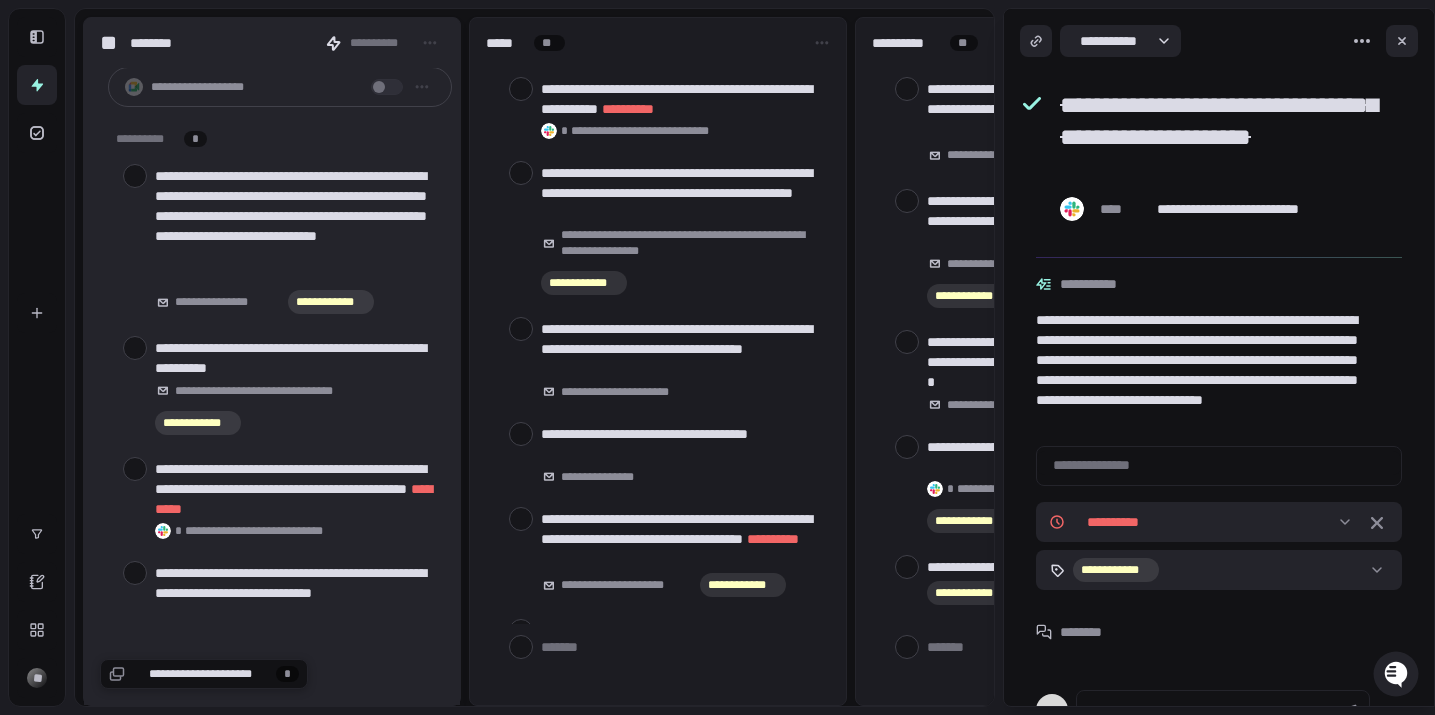 scroll, scrollTop: 15, scrollLeft: 0, axis: vertical 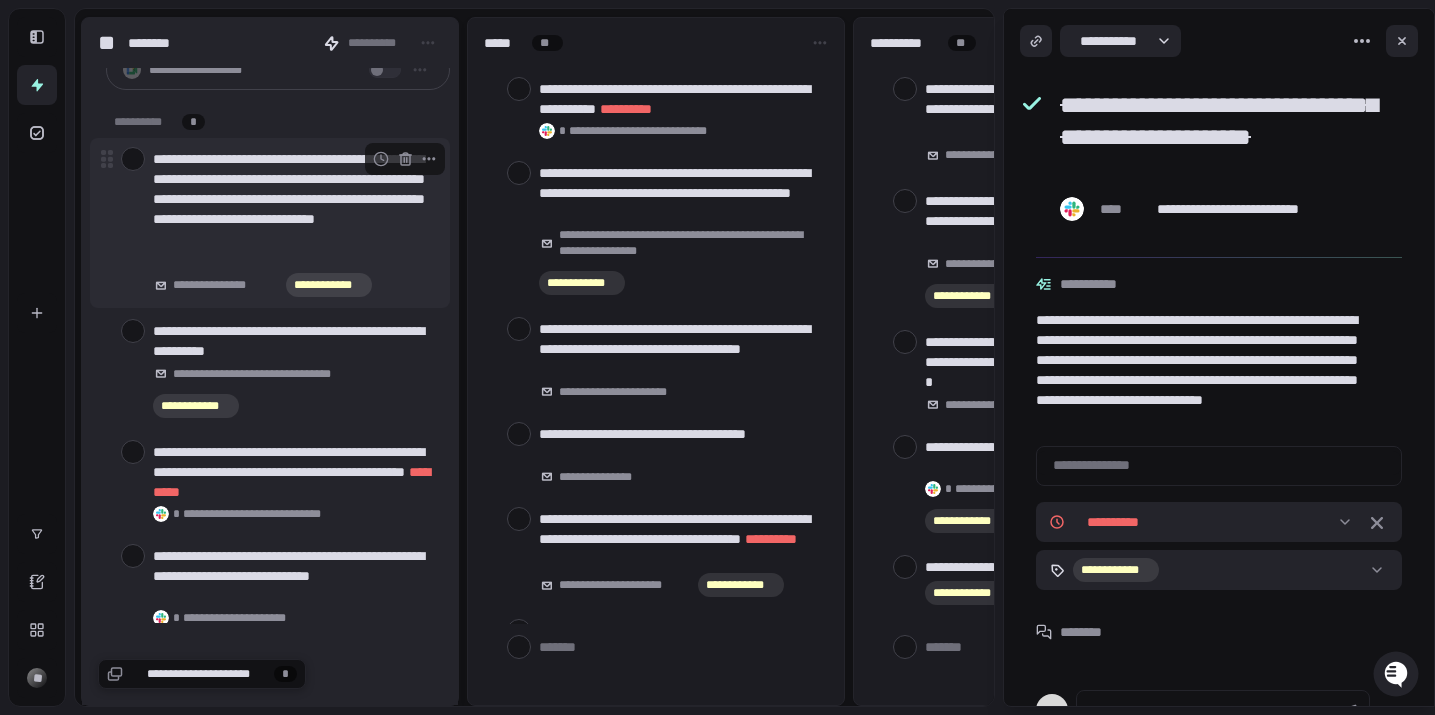 click at bounding box center (133, 159) 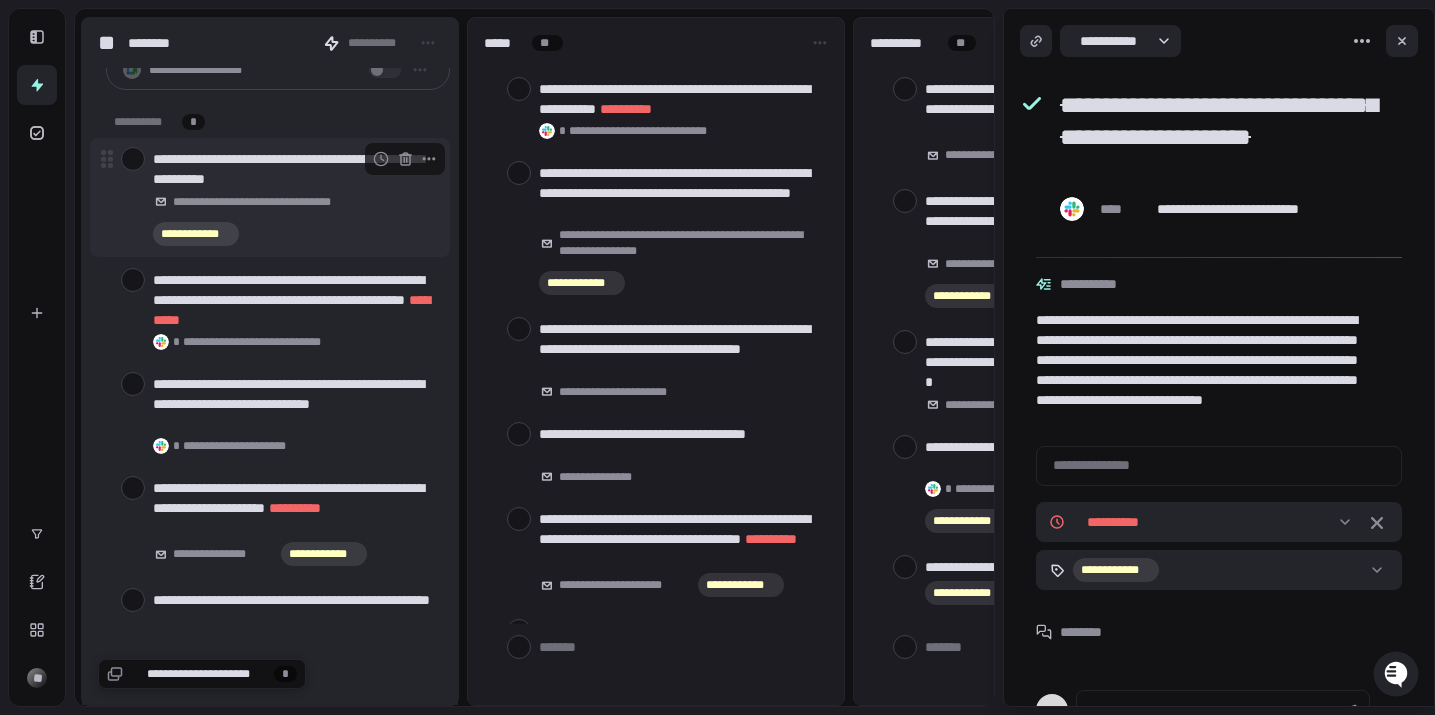 click at bounding box center [133, 159] 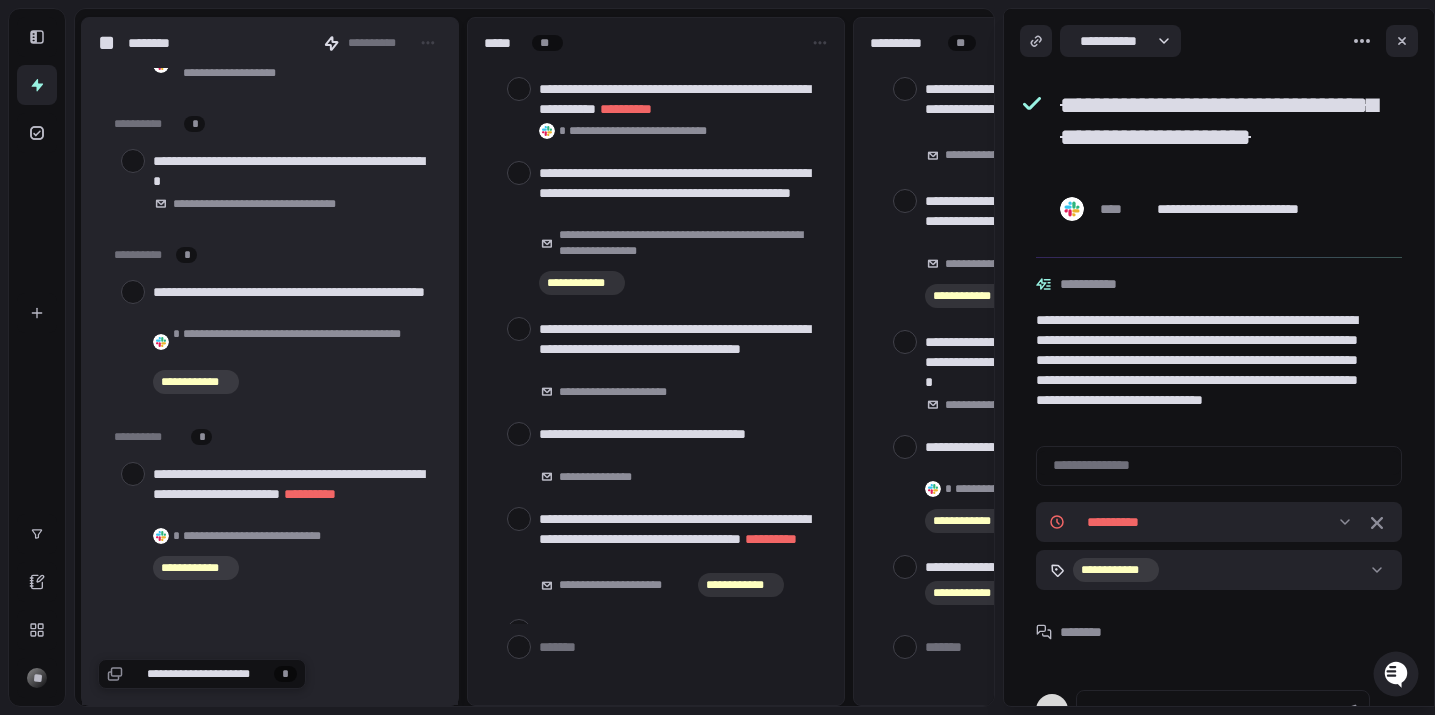 scroll, scrollTop: 4752, scrollLeft: 0, axis: vertical 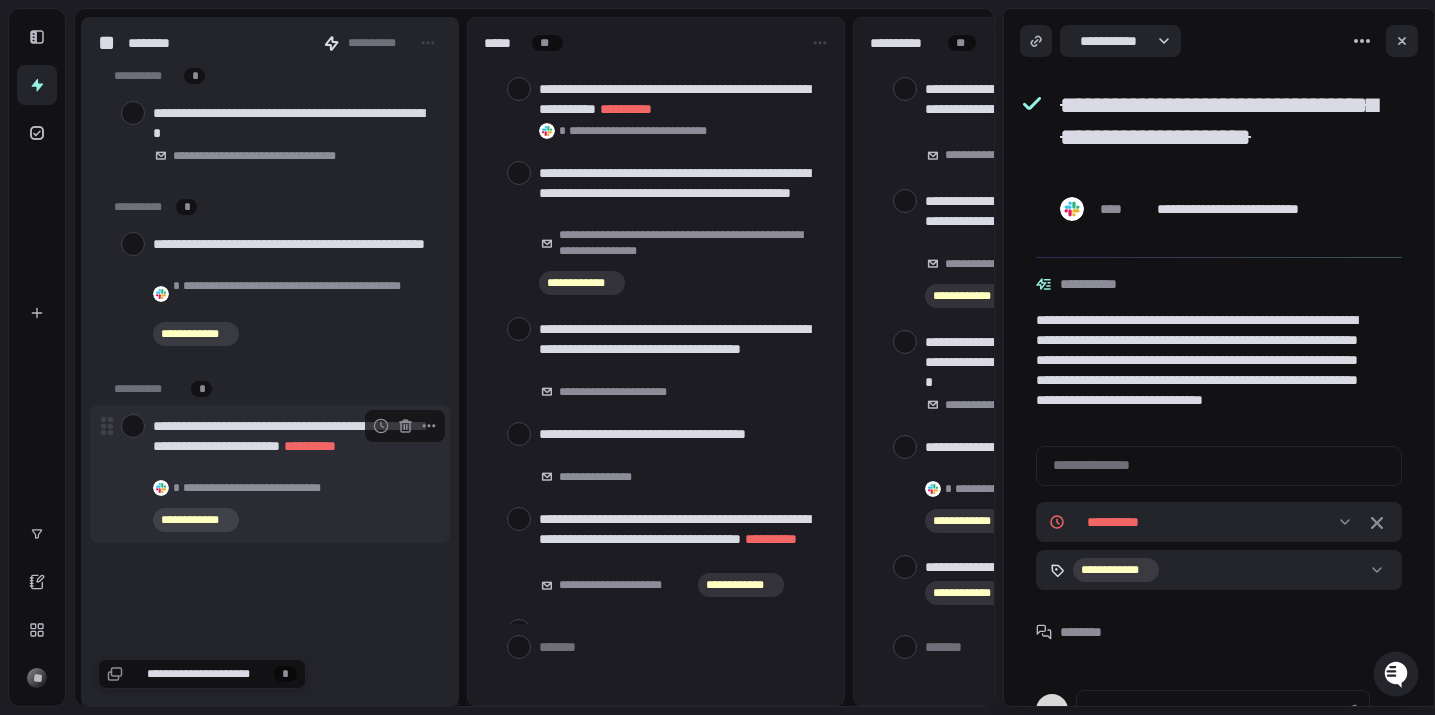 click at bounding box center (133, 426) 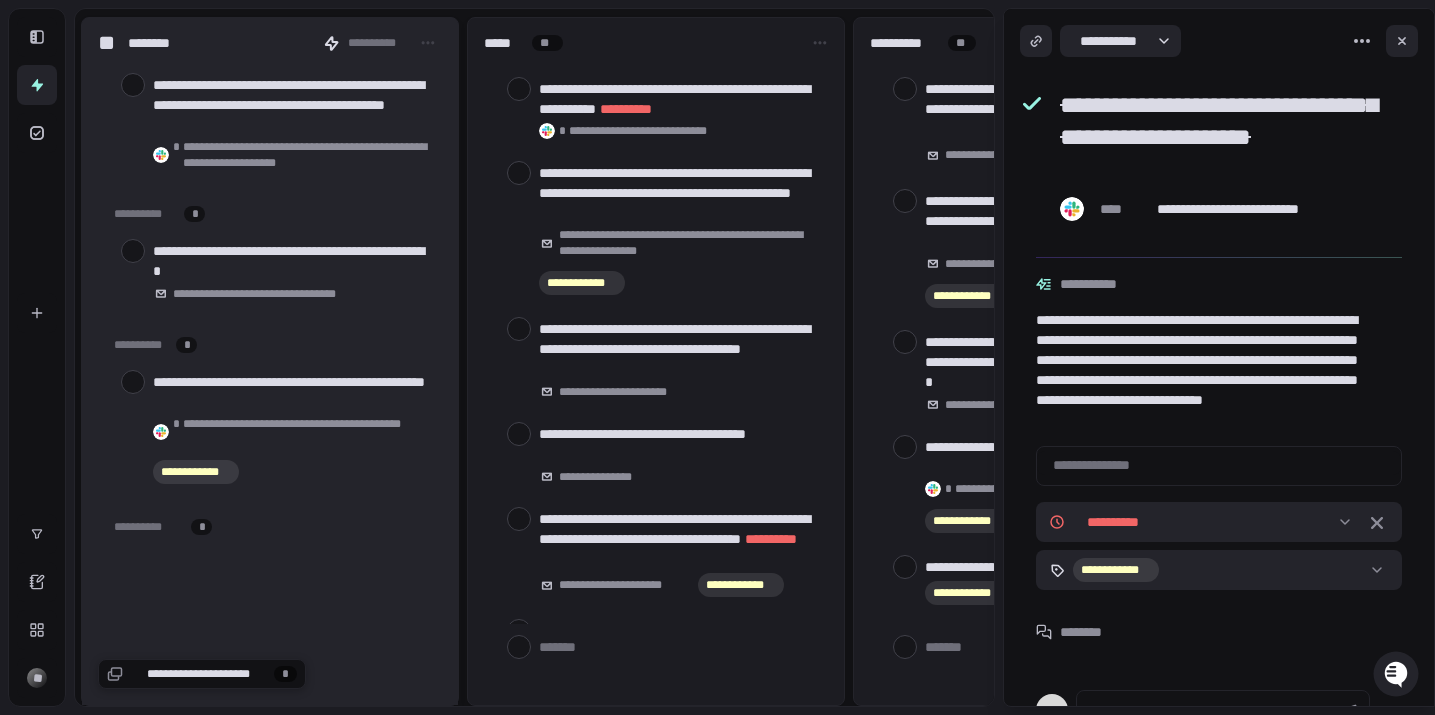 scroll, scrollTop: 4566, scrollLeft: 0, axis: vertical 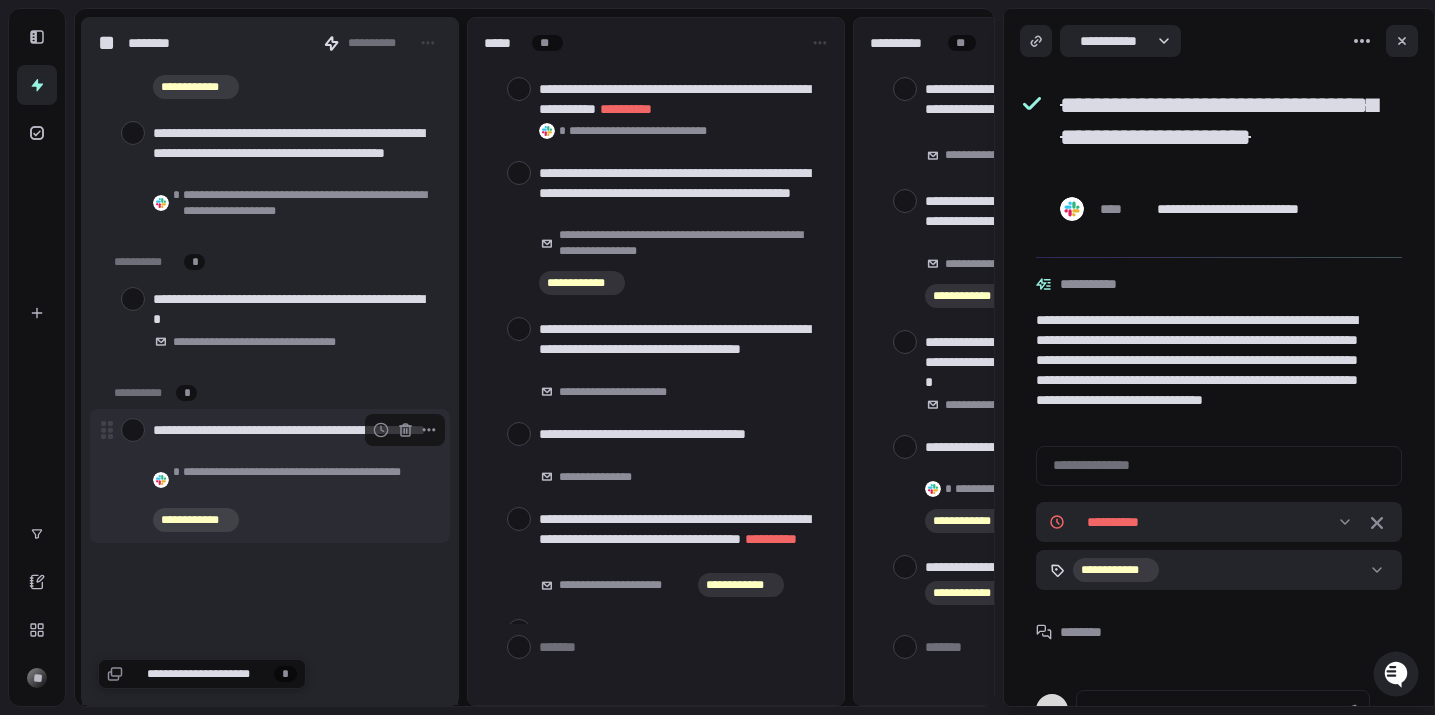 click at bounding box center [133, 430] 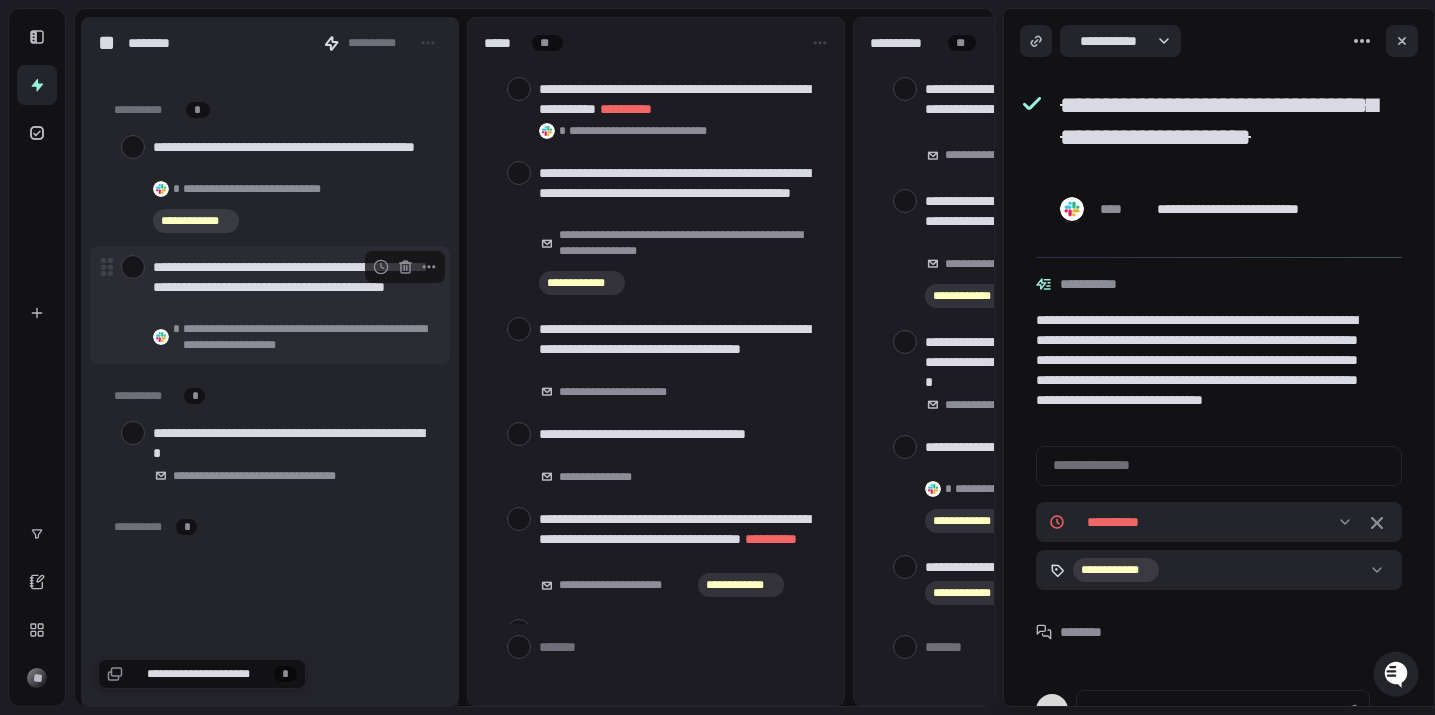 scroll, scrollTop: 4384, scrollLeft: 0, axis: vertical 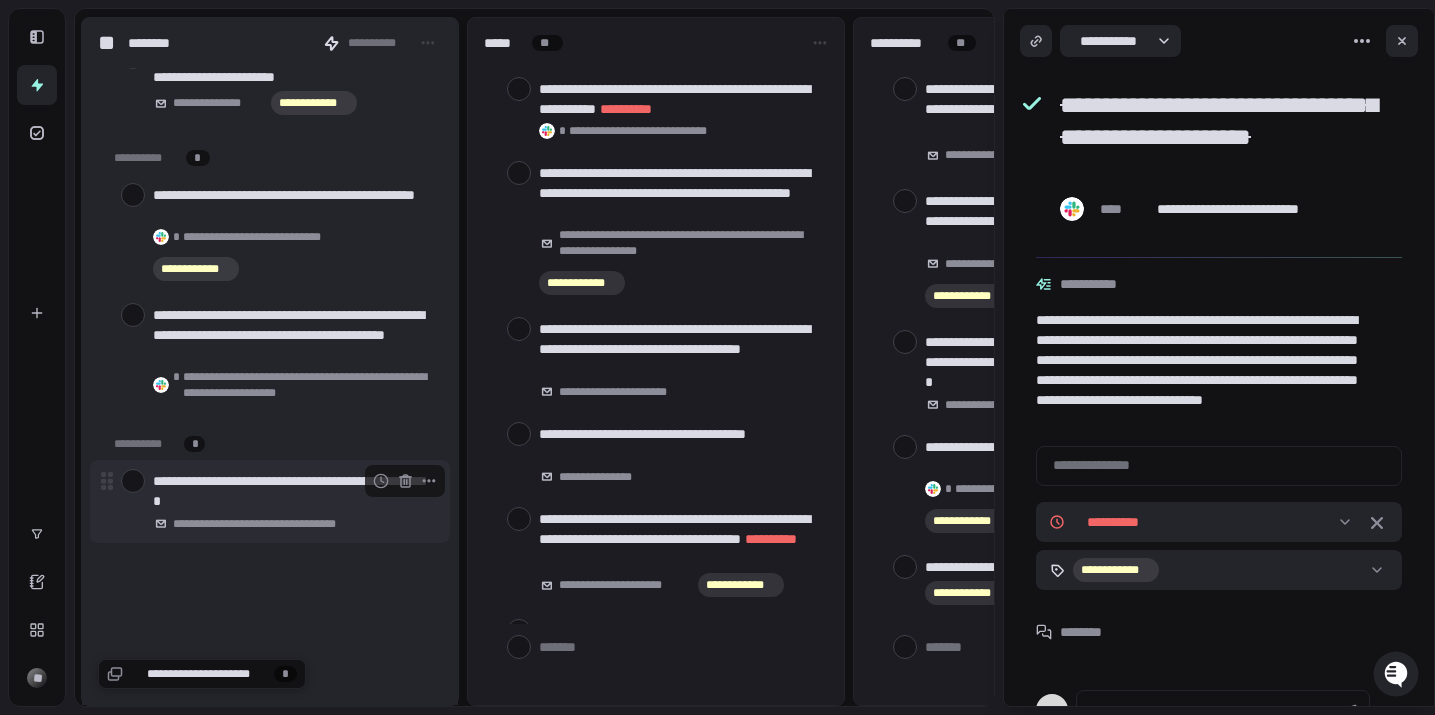 click at bounding box center (133, 481) 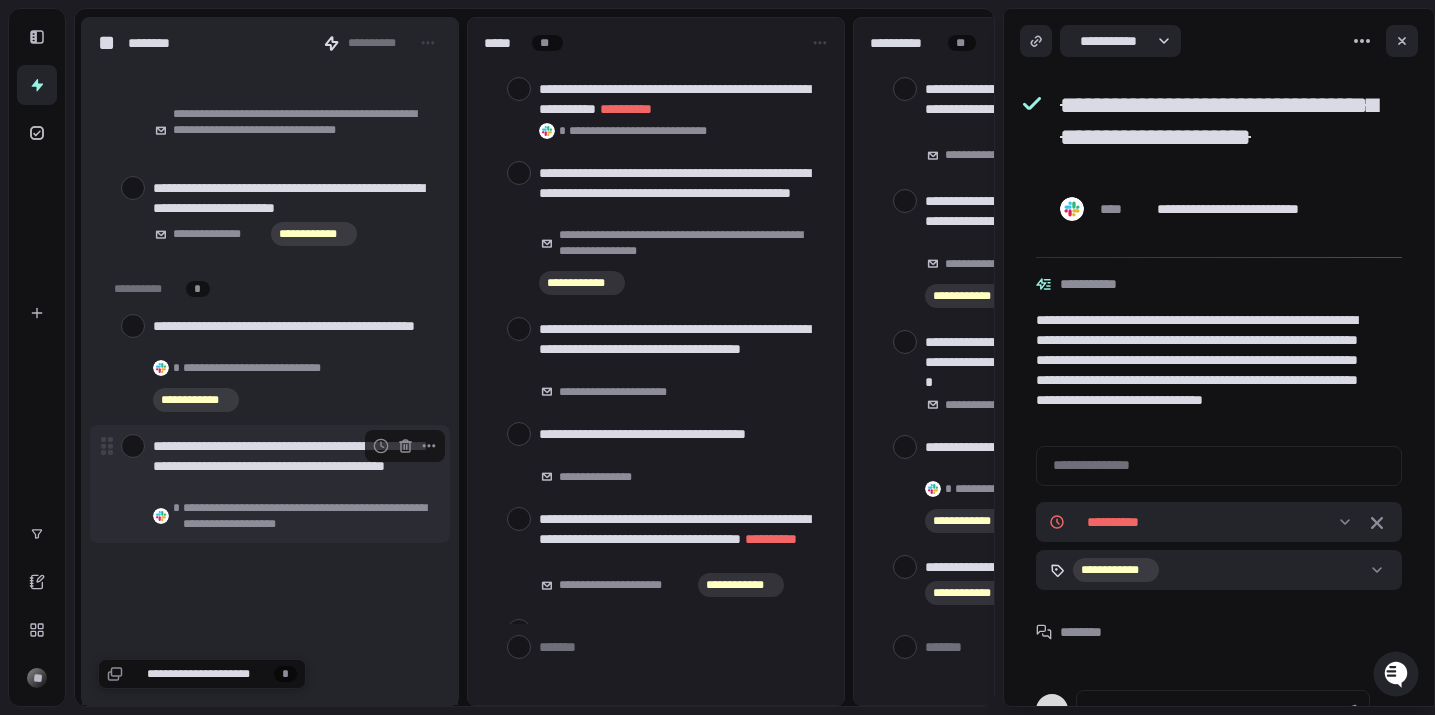 scroll, scrollTop: 4253, scrollLeft: 0, axis: vertical 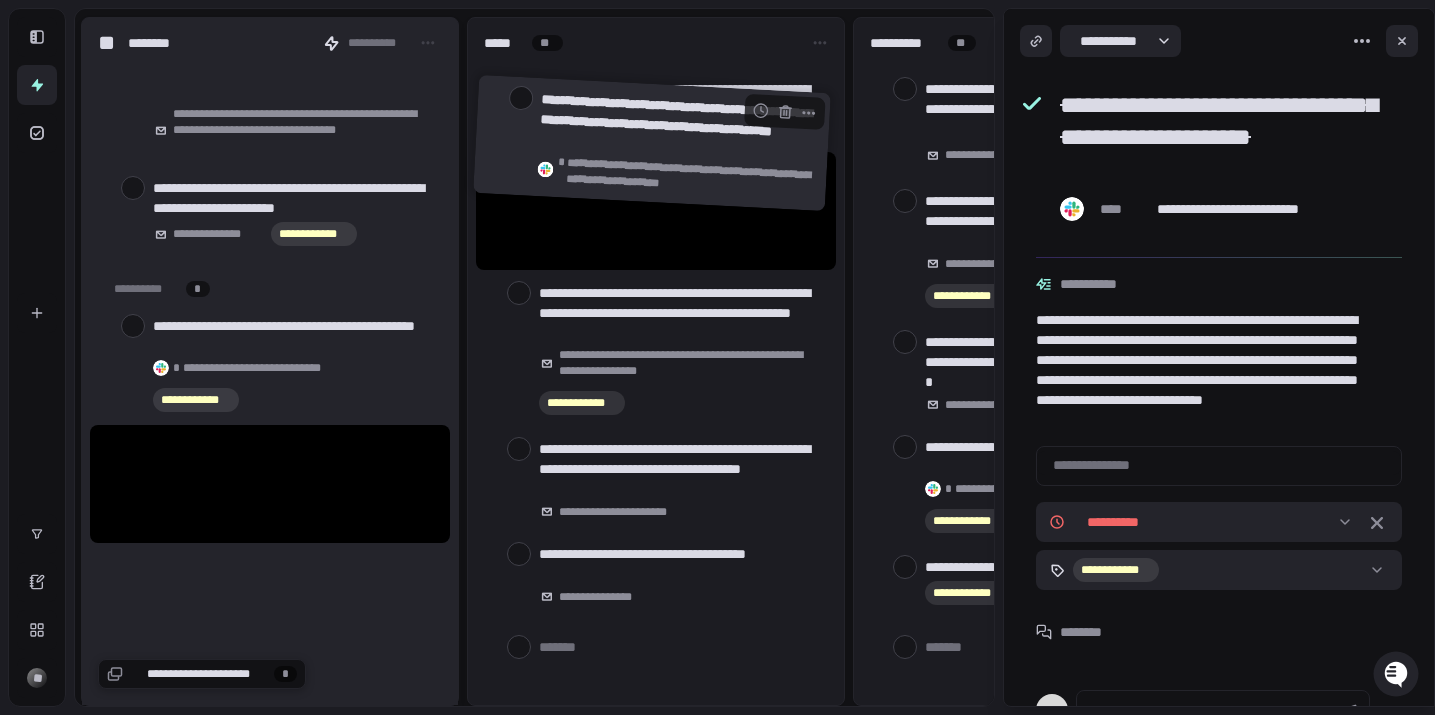 drag, startPoint x: 190, startPoint y: 479, endPoint x: 576, endPoint y: 138, distance: 515.0505 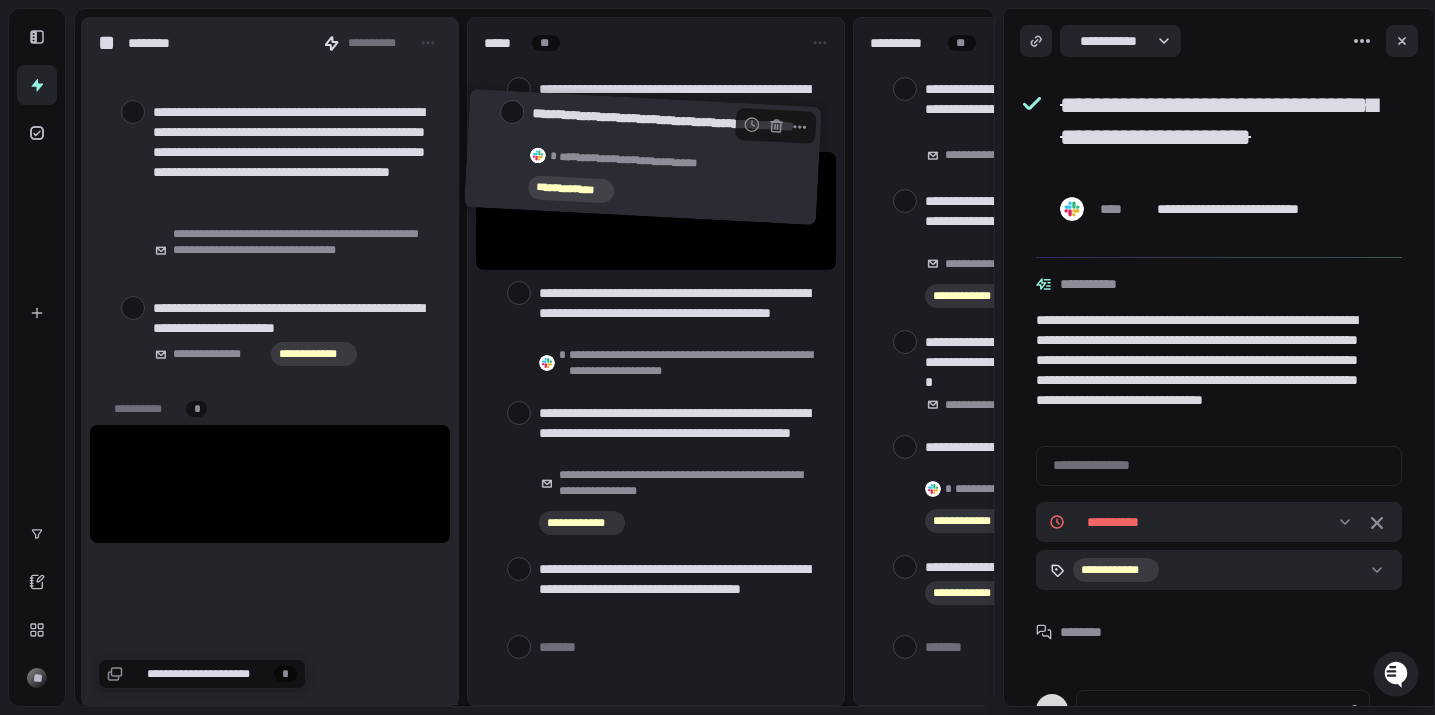 drag, startPoint x: 180, startPoint y: 459, endPoint x: 557, endPoint y: 132, distance: 499.0571 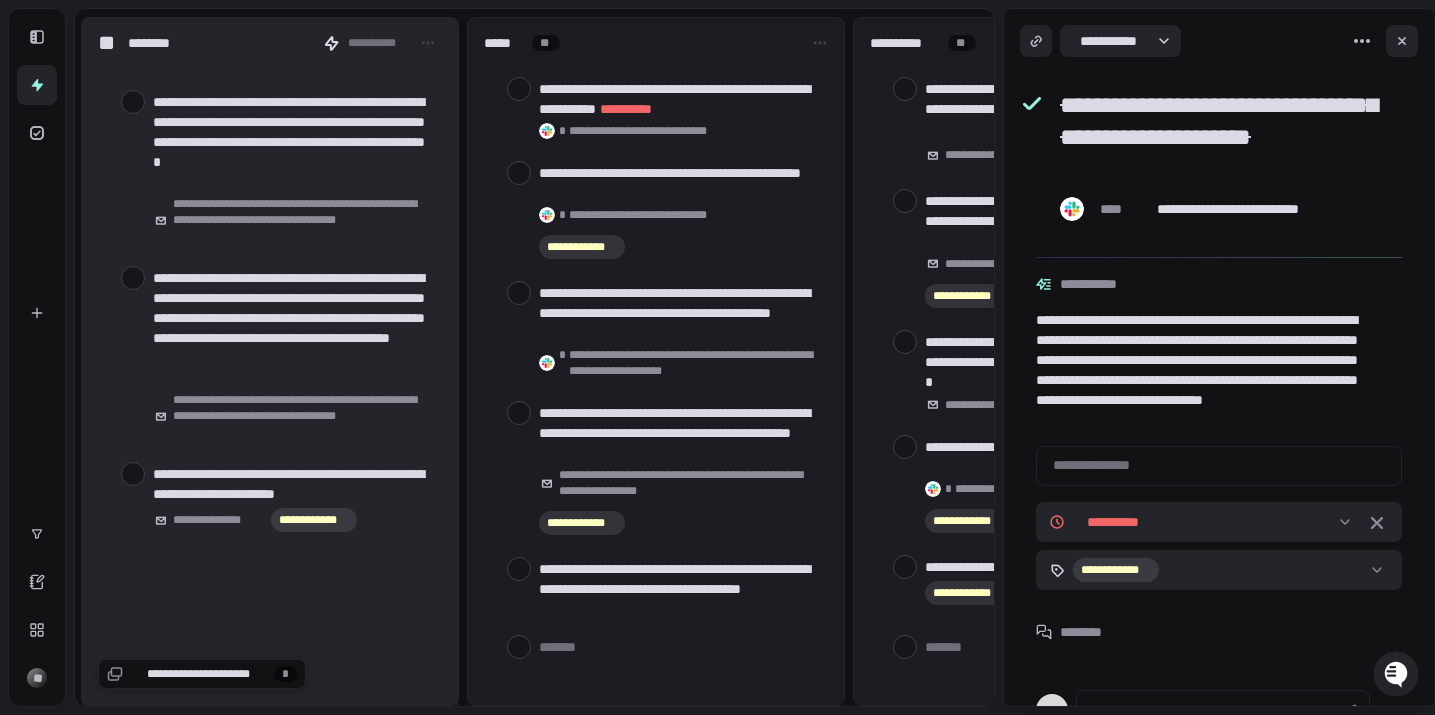scroll, scrollTop: 3967, scrollLeft: 0, axis: vertical 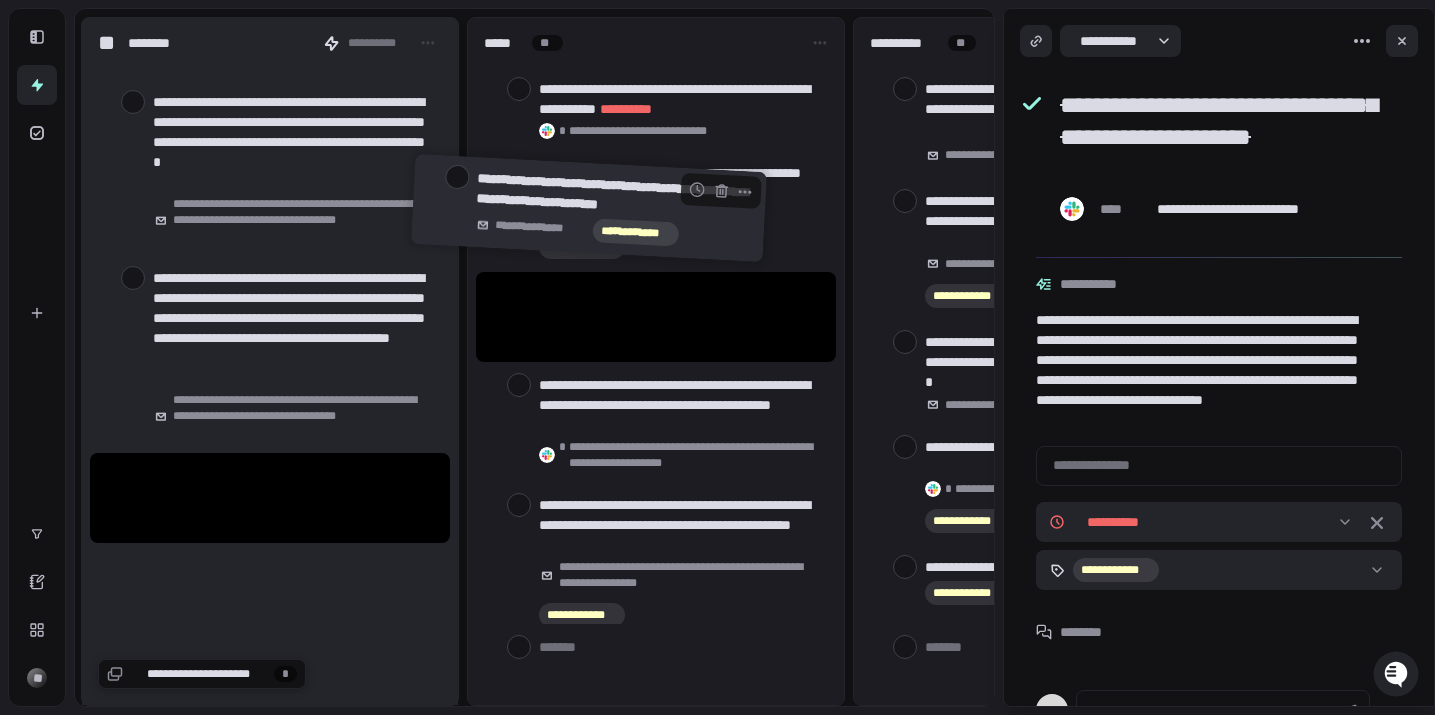 drag, startPoint x: 198, startPoint y: 478, endPoint x: 521, endPoint y: 188, distance: 434.0841 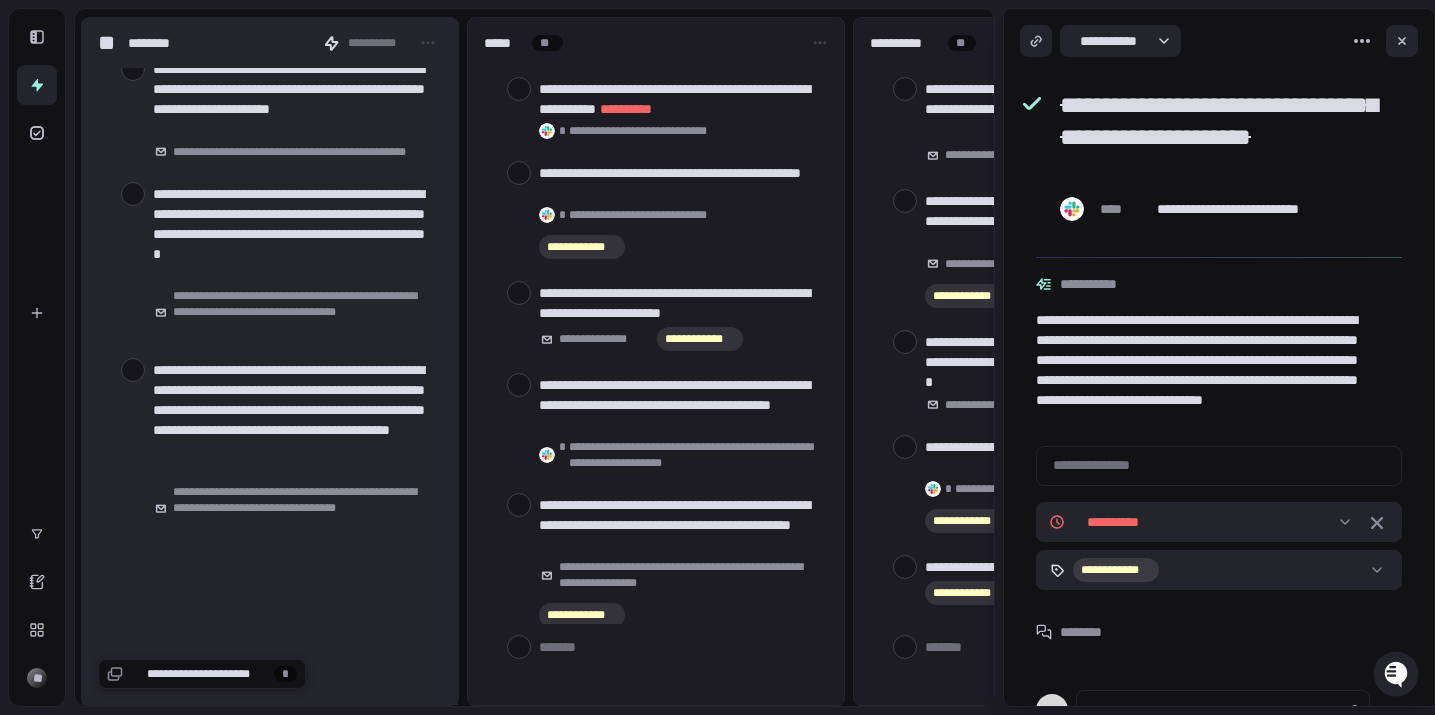 scroll, scrollTop: 3875, scrollLeft: 0, axis: vertical 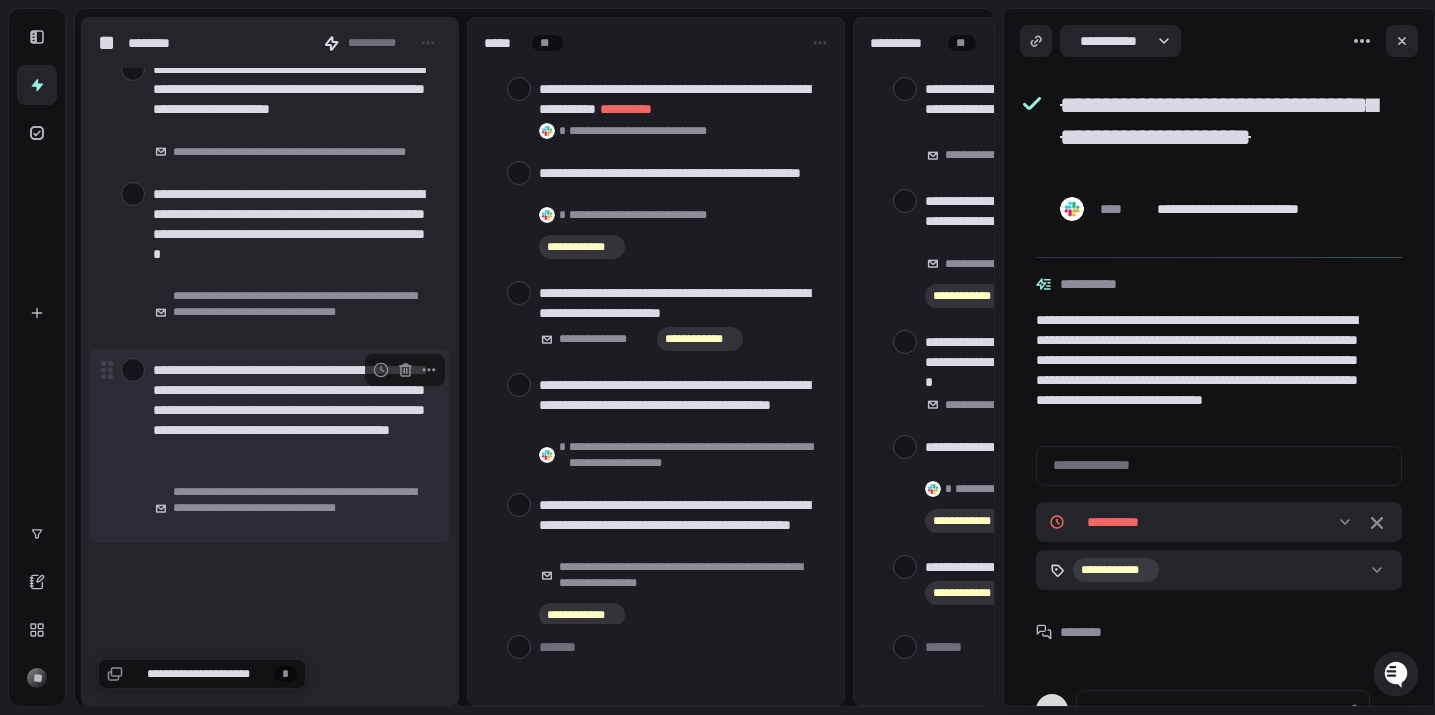 click at bounding box center [133, 370] 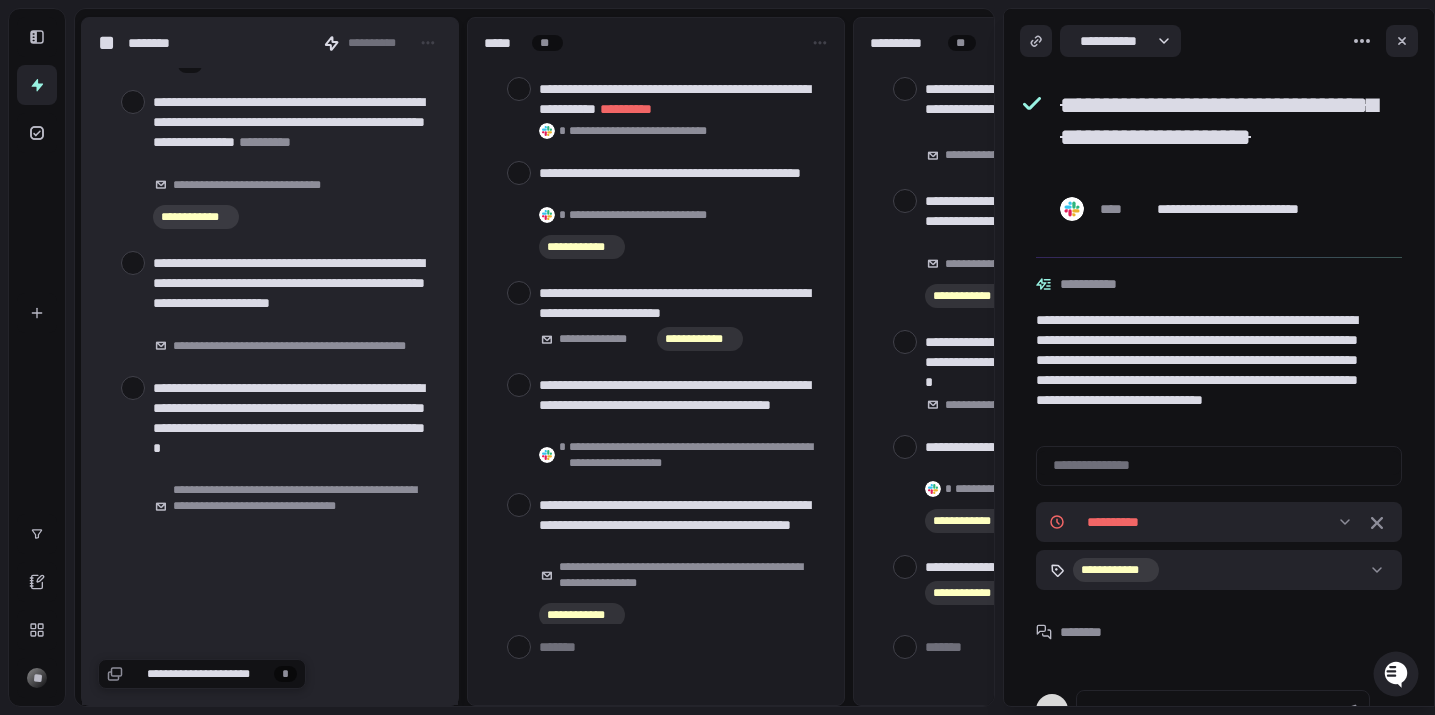 scroll, scrollTop: 3679, scrollLeft: 0, axis: vertical 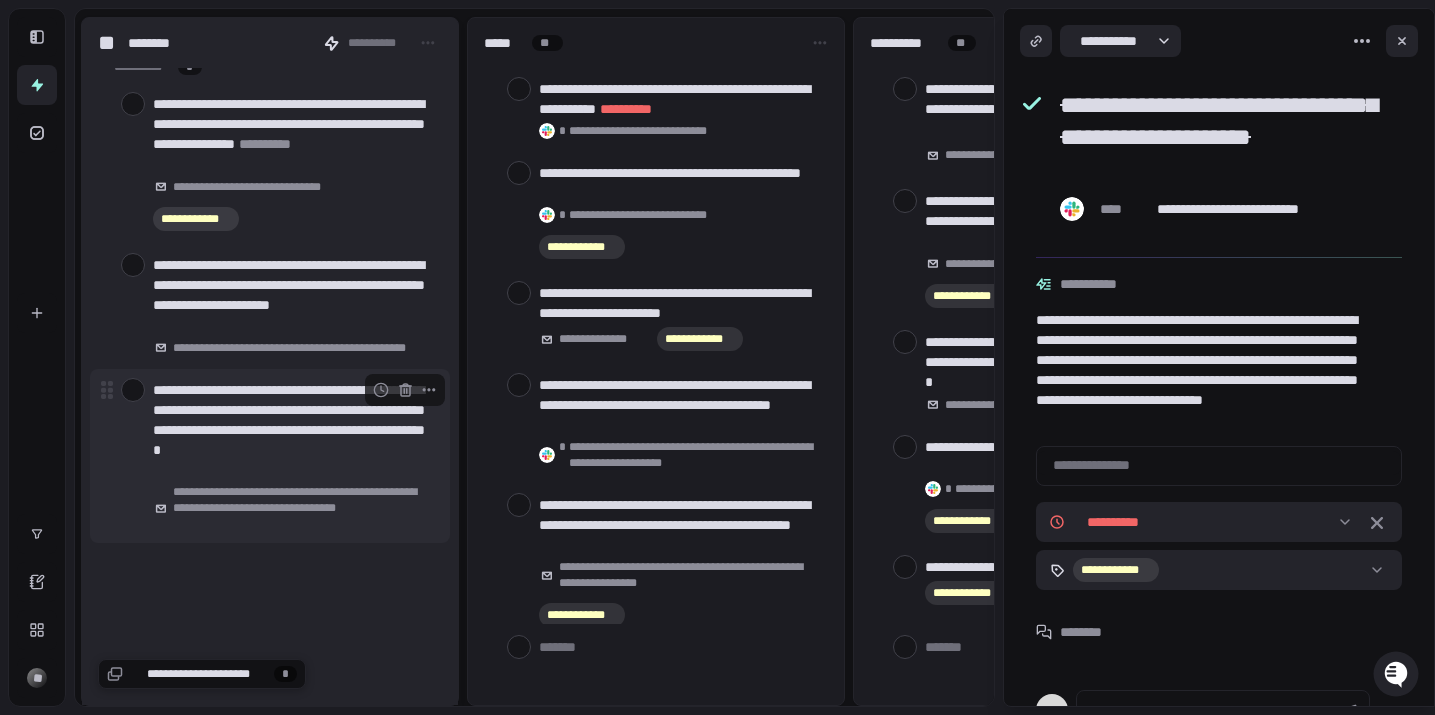 click at bounding box center [133, 390] 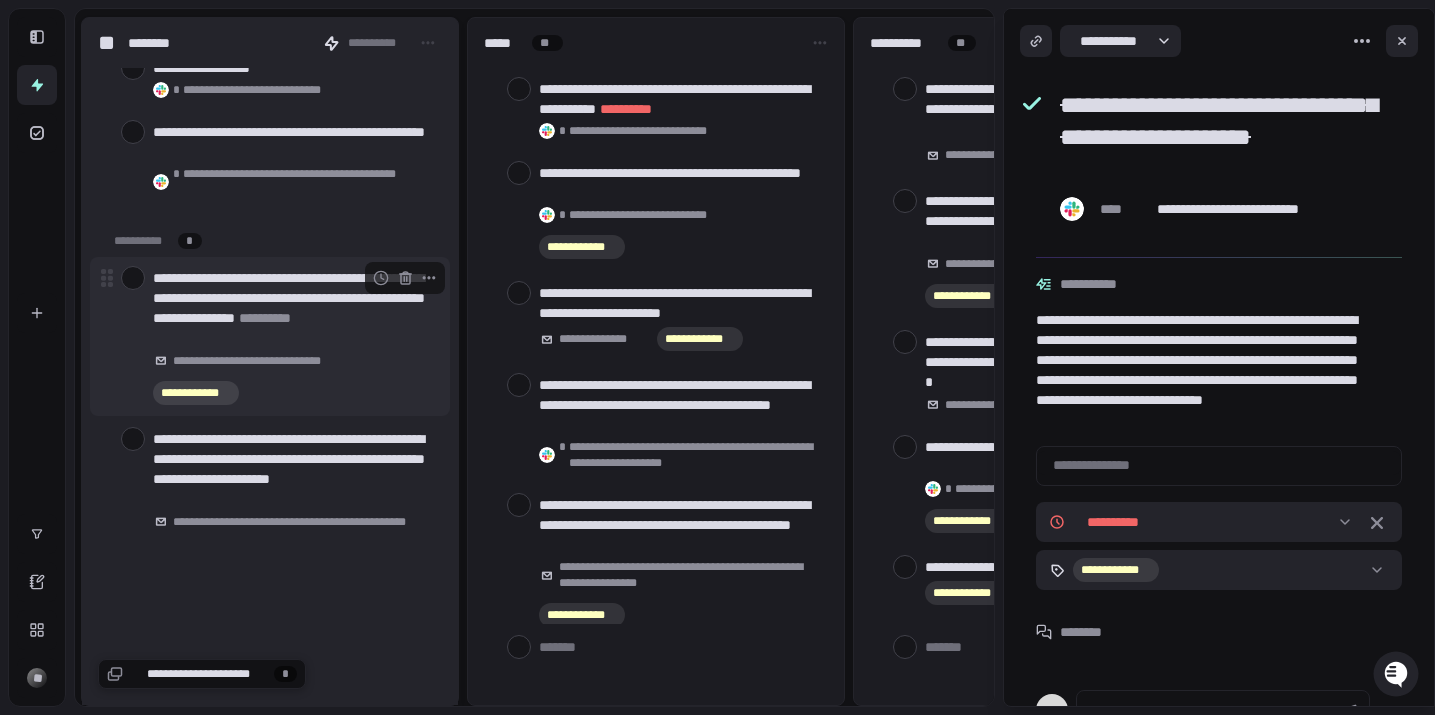 scroll, scrollTop: 3503, scrollLeft: 0, axis: vertical 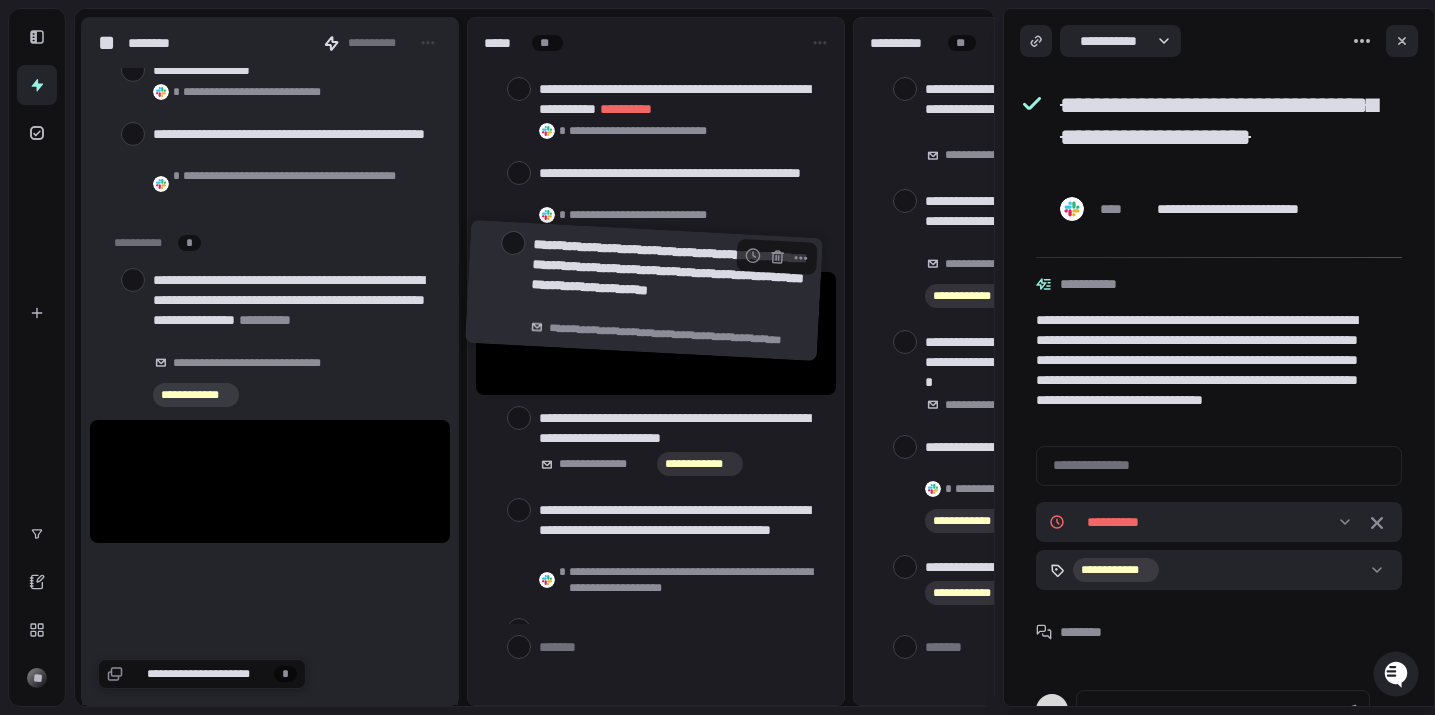 drag, startPoint x: 251, startPoint y: 466, endPoint x: 628, endPoint y: 274, distance: 423.07565 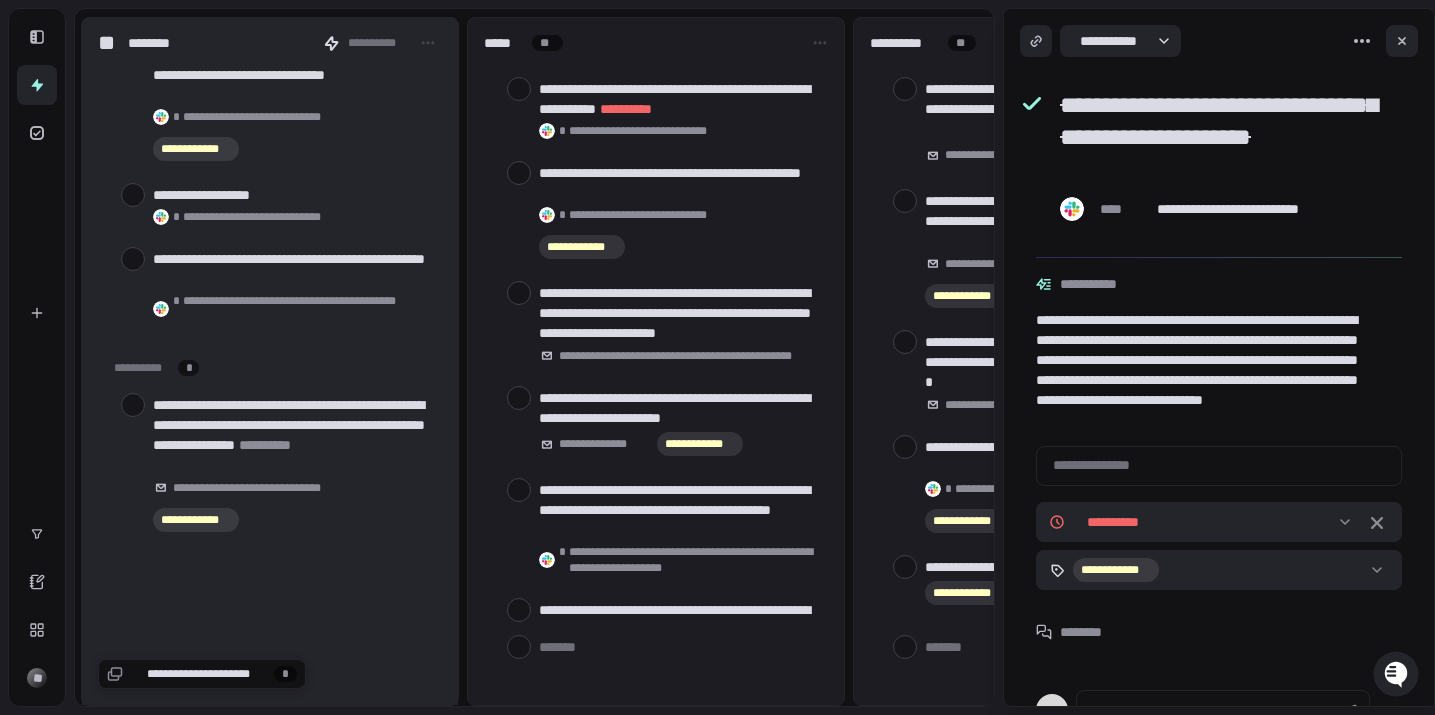 scroll, scrollTop: 3378, scrollLeft: 0, axis: vertical 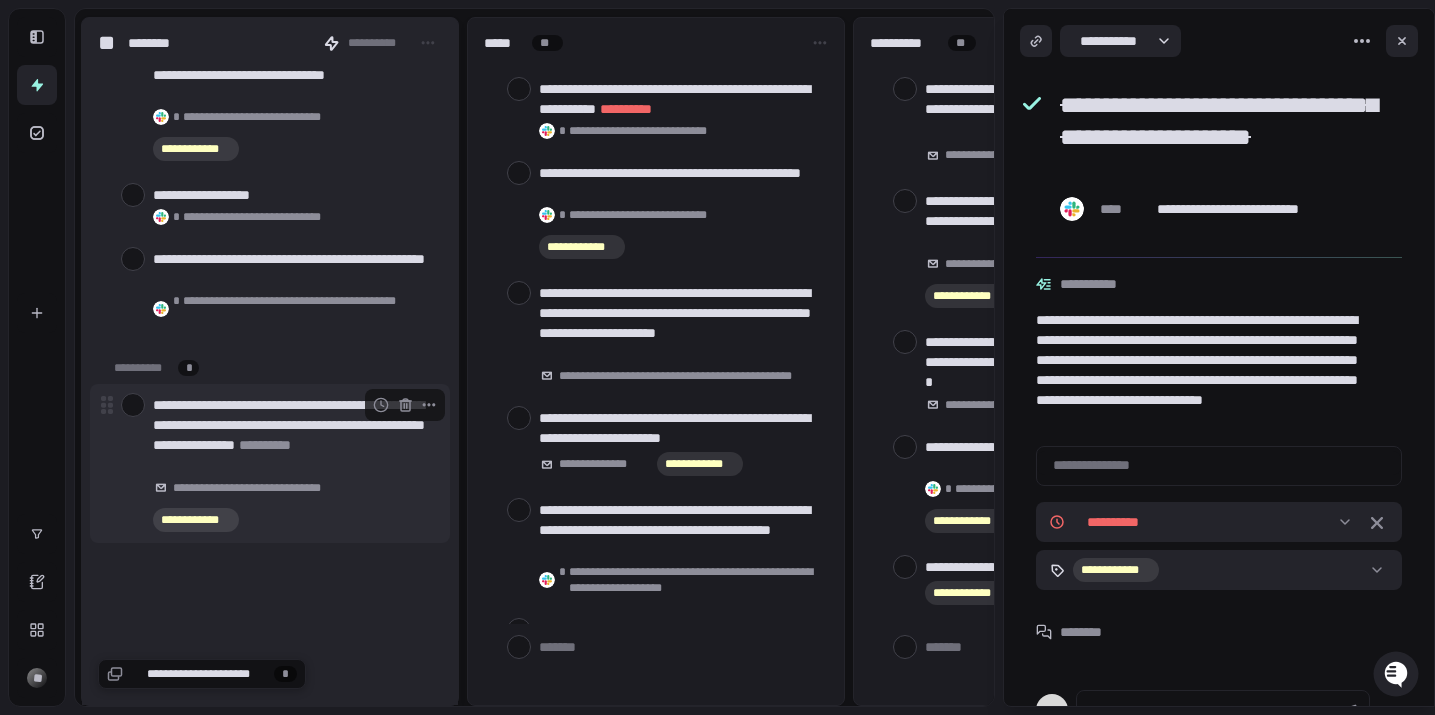 click at bounding box center (133, 405) 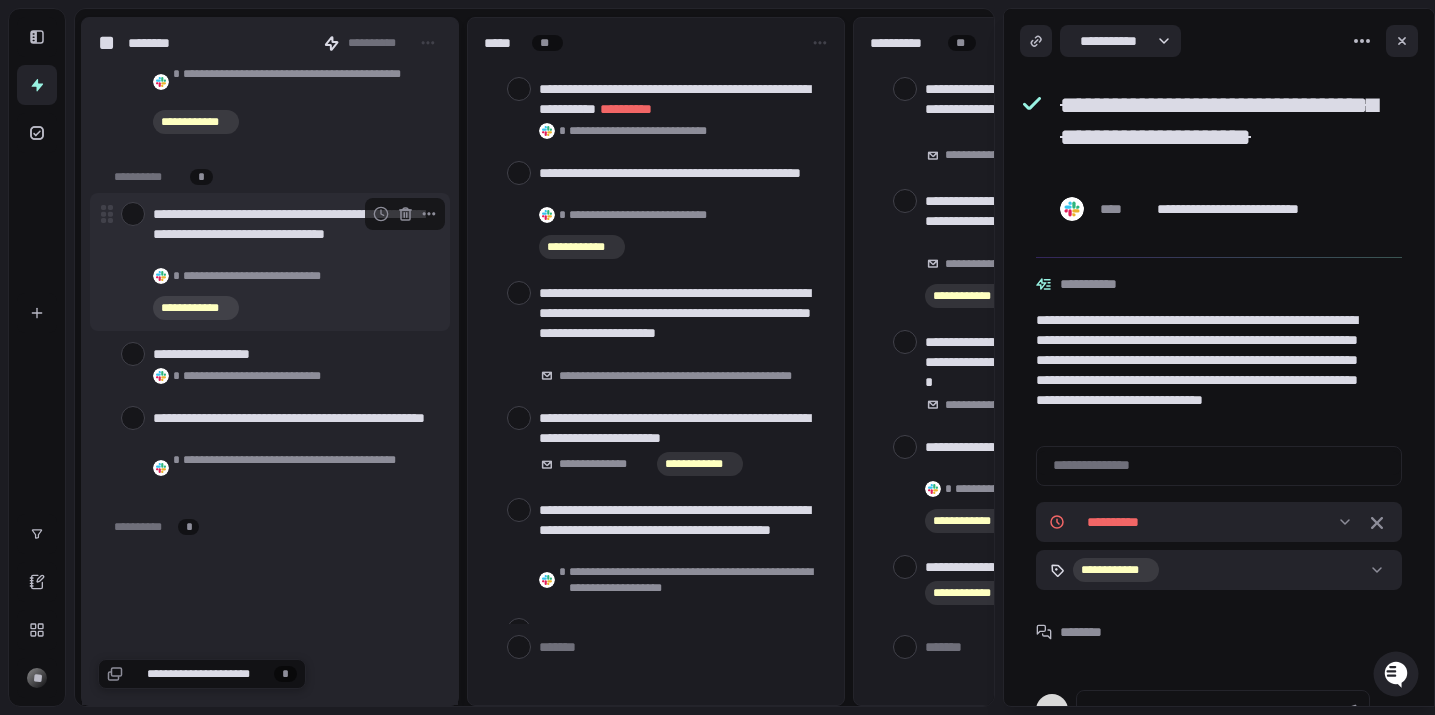 scroll, scrollTop: 3171, scrollLeft: 0, axis: vertical 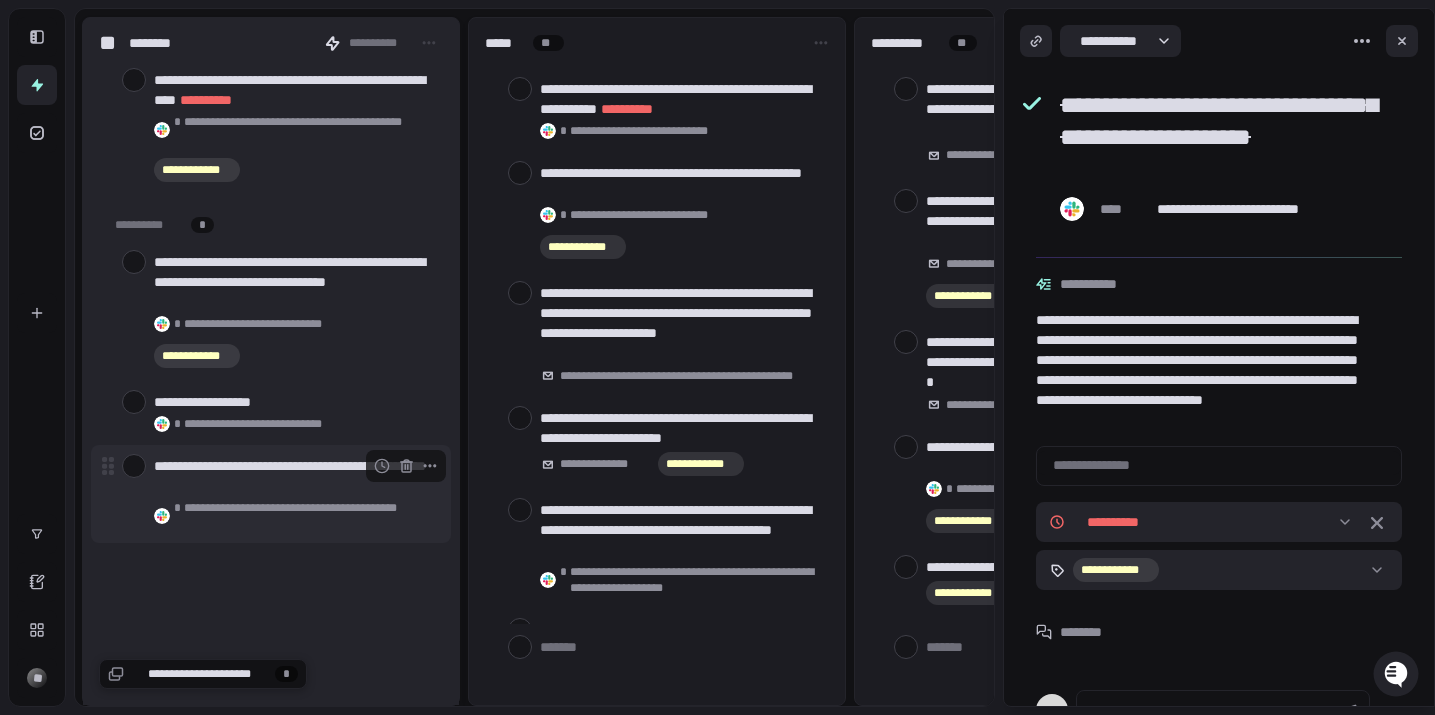 click at bounding box center (134, 466) 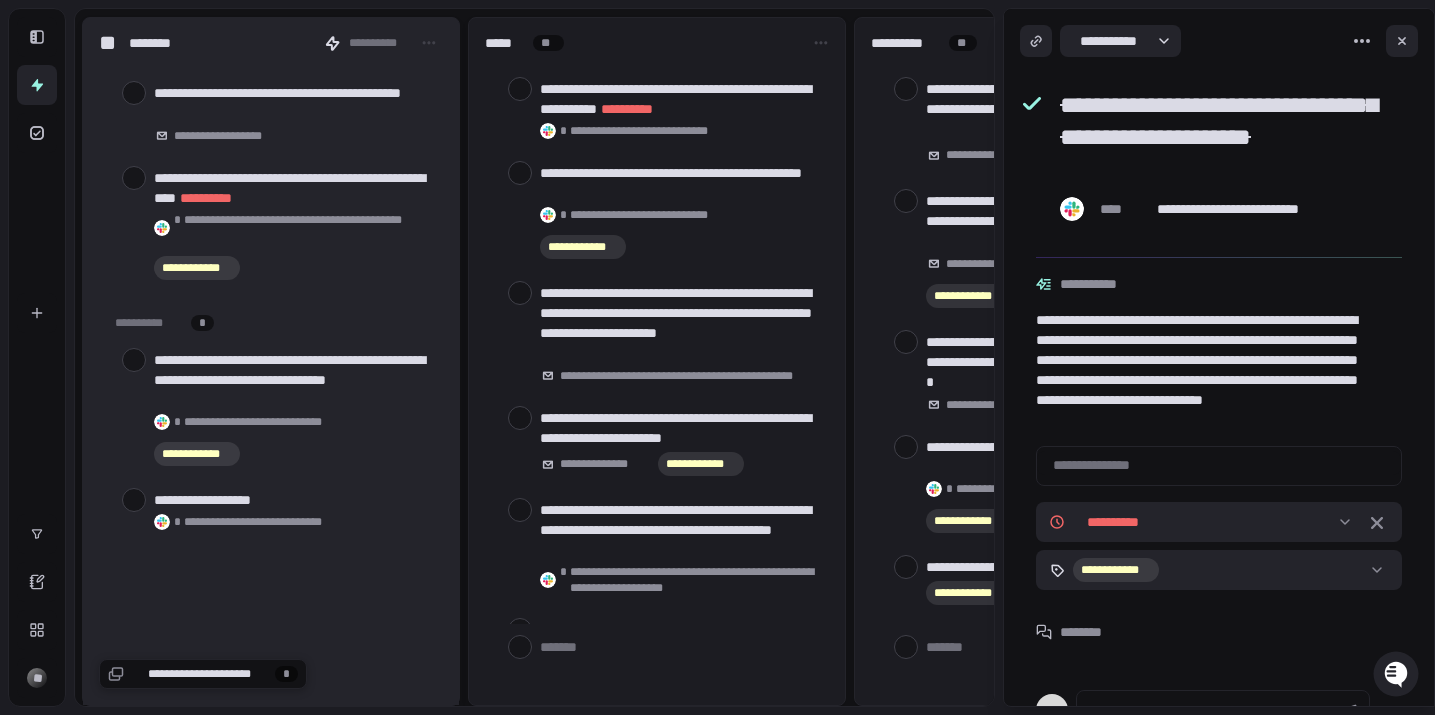 scroll, scrollTop: 3071, scrollLeft: 0, axis: vertical 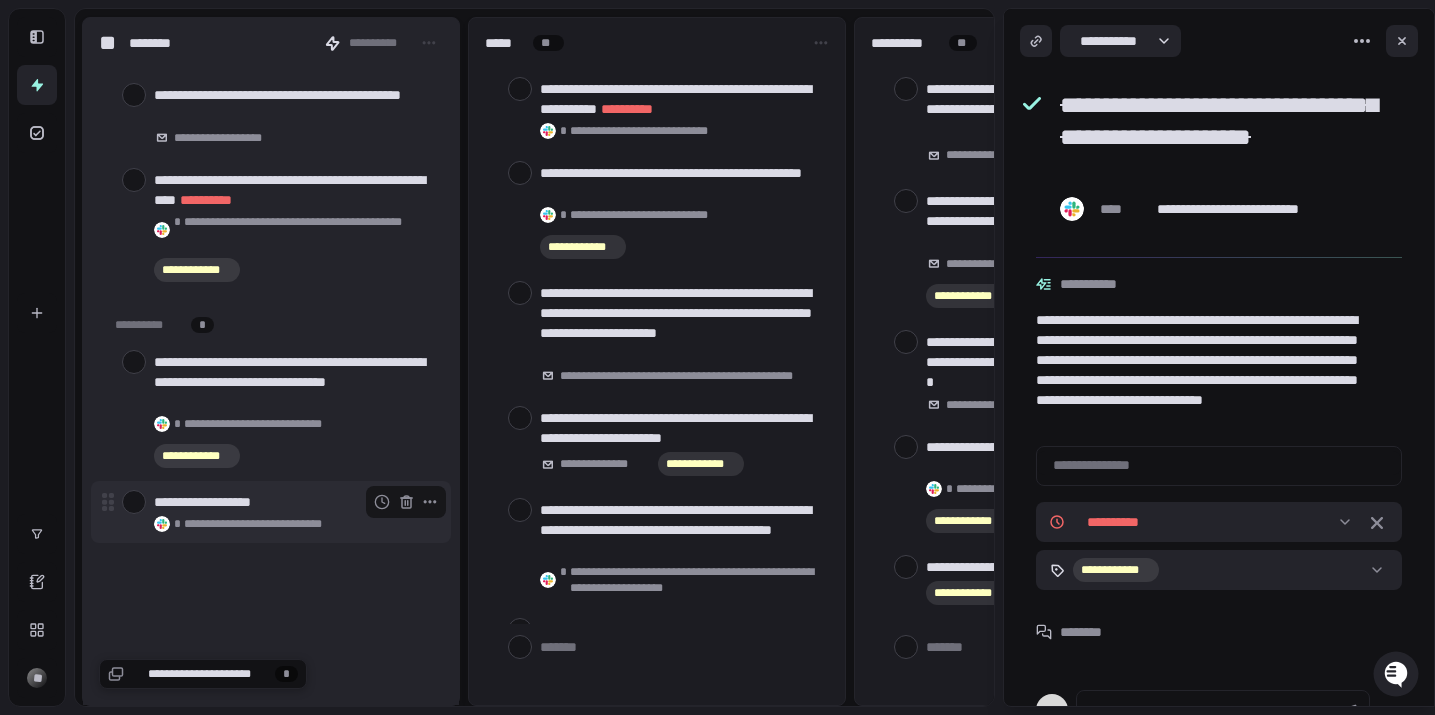 click at bounding box center [134, 502] 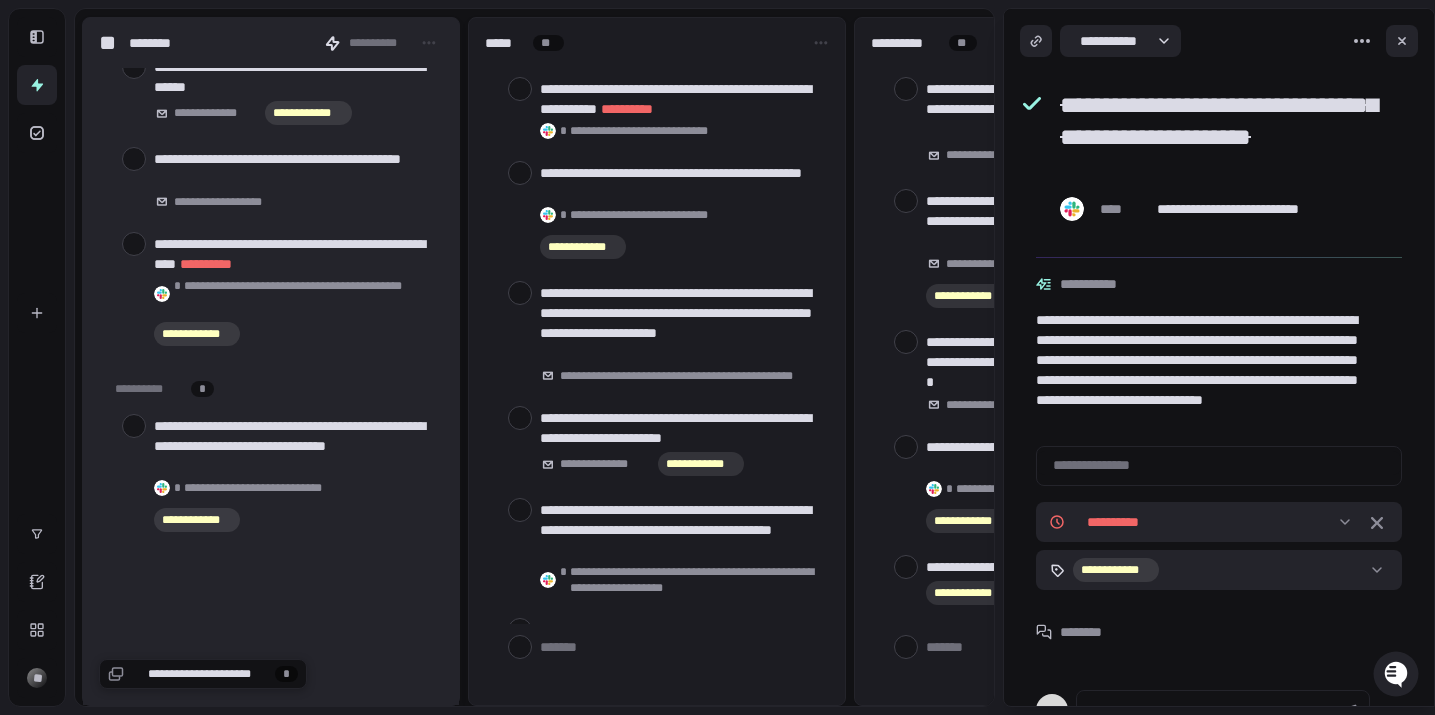 scroll, scrollTop: 3007, scrollLeft: 0, axis: vertical 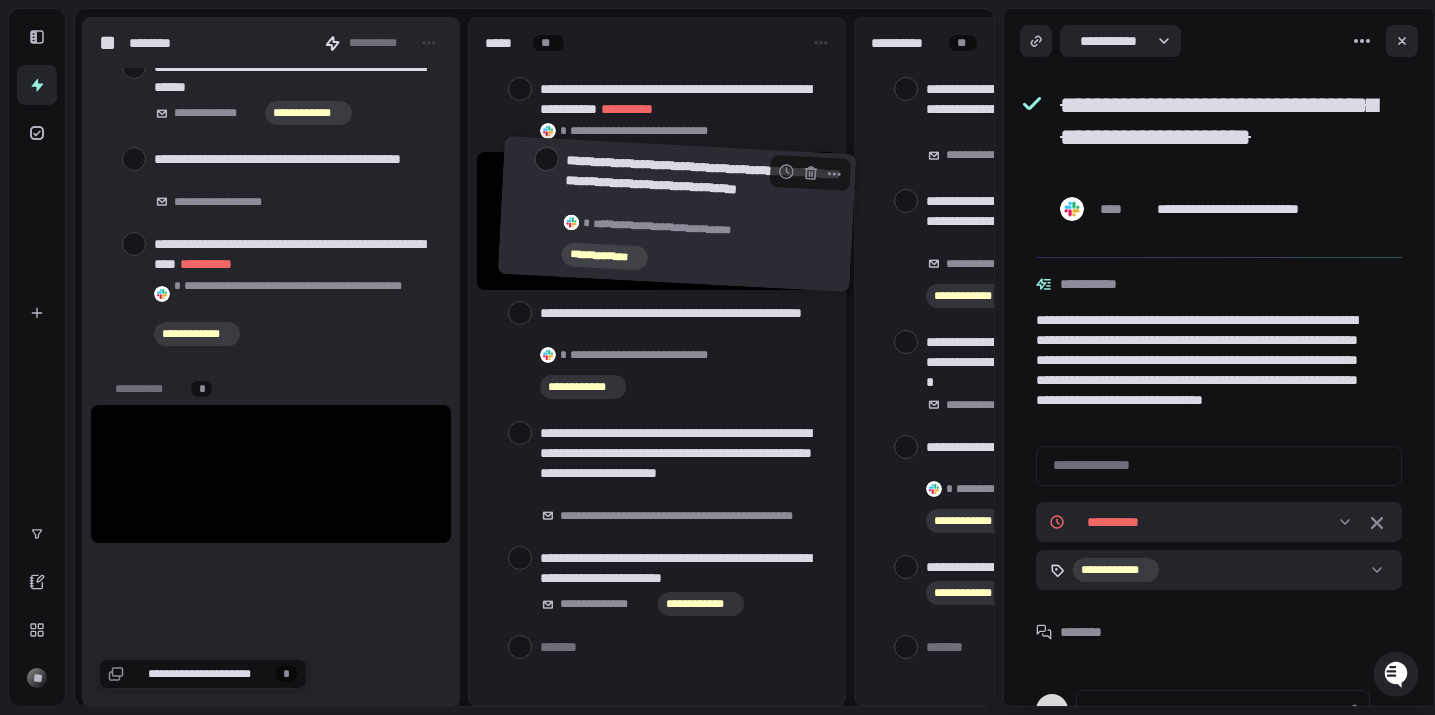 drag, startPoint x: 201, startPoint y: 448, endPoint x: 611, endPoint y: 188, distance: 485.48944 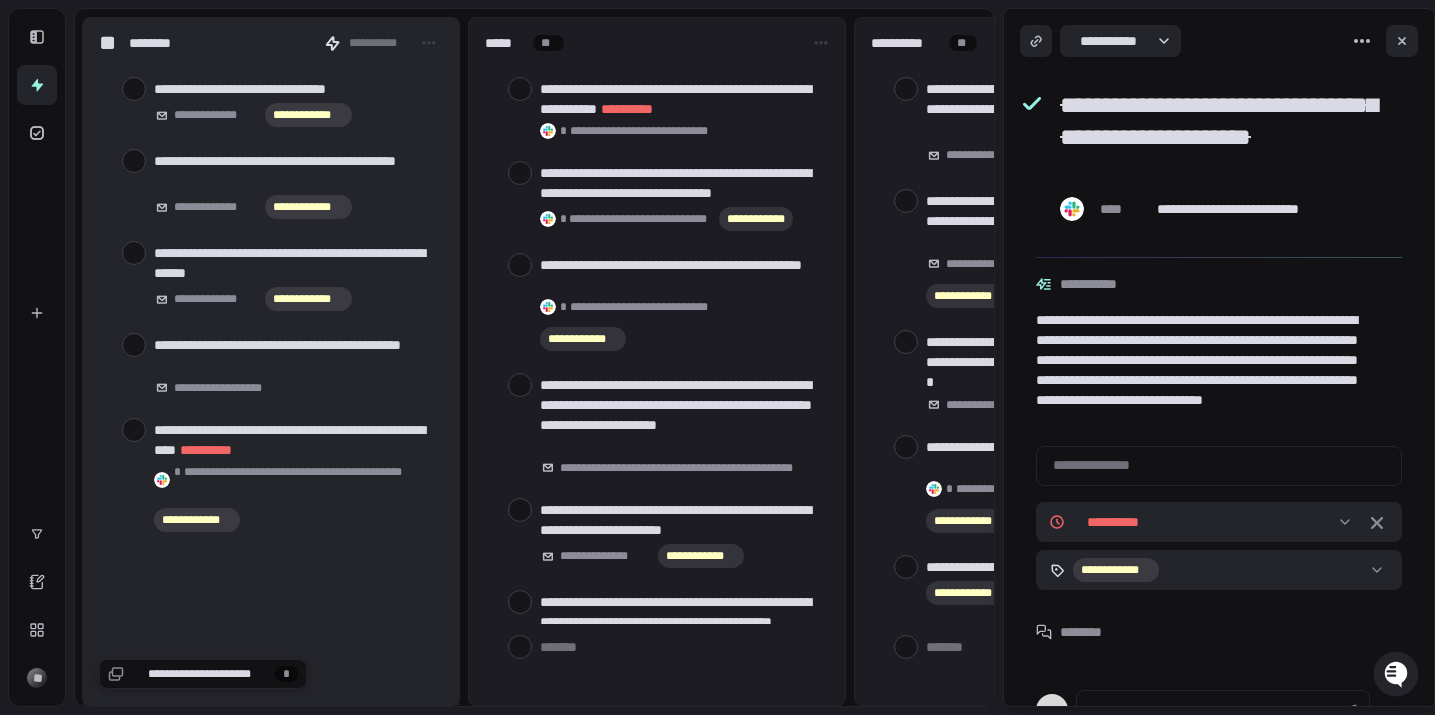scroll, scrollTop: 2821, scrollLeft: 0, axis: vertical 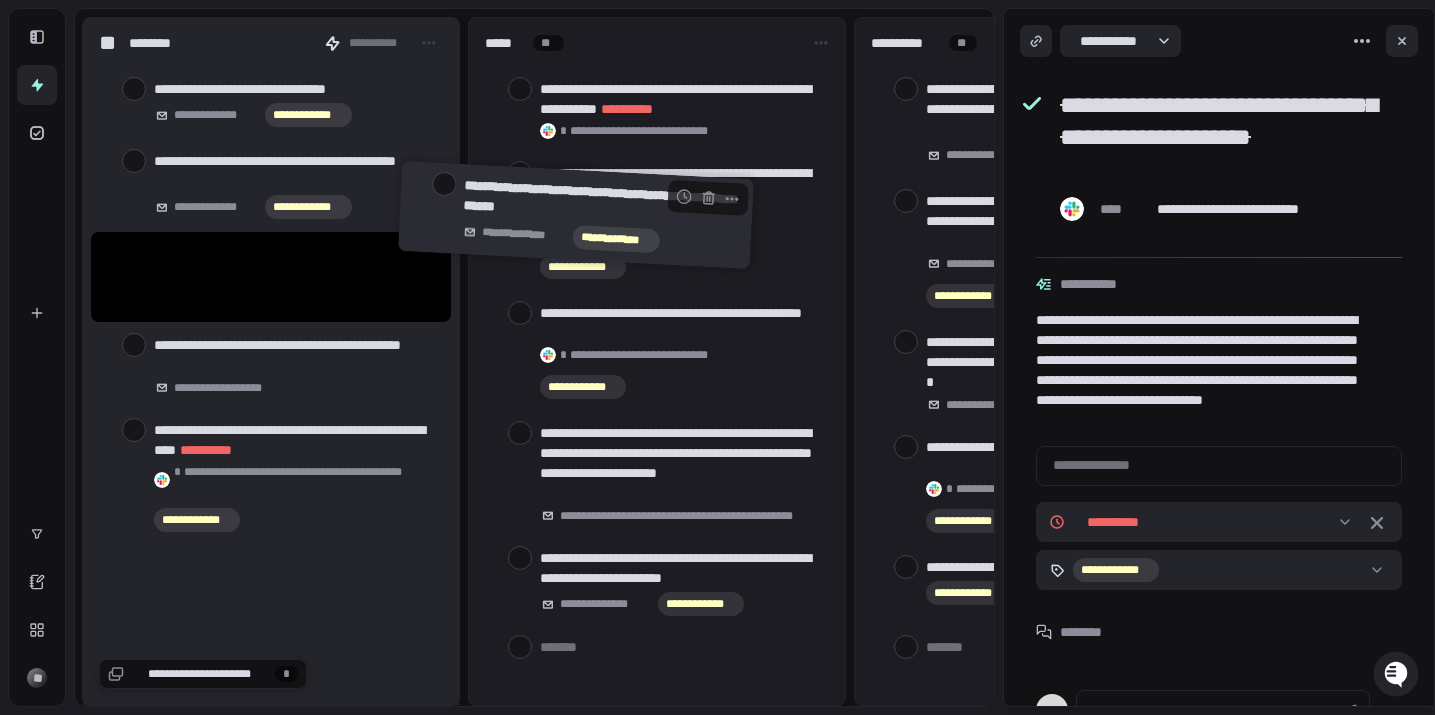 drag, startPoint x: 225, startPoint y: 268, endPoint x: 537, endPoint y: 208, distance: 317.71686 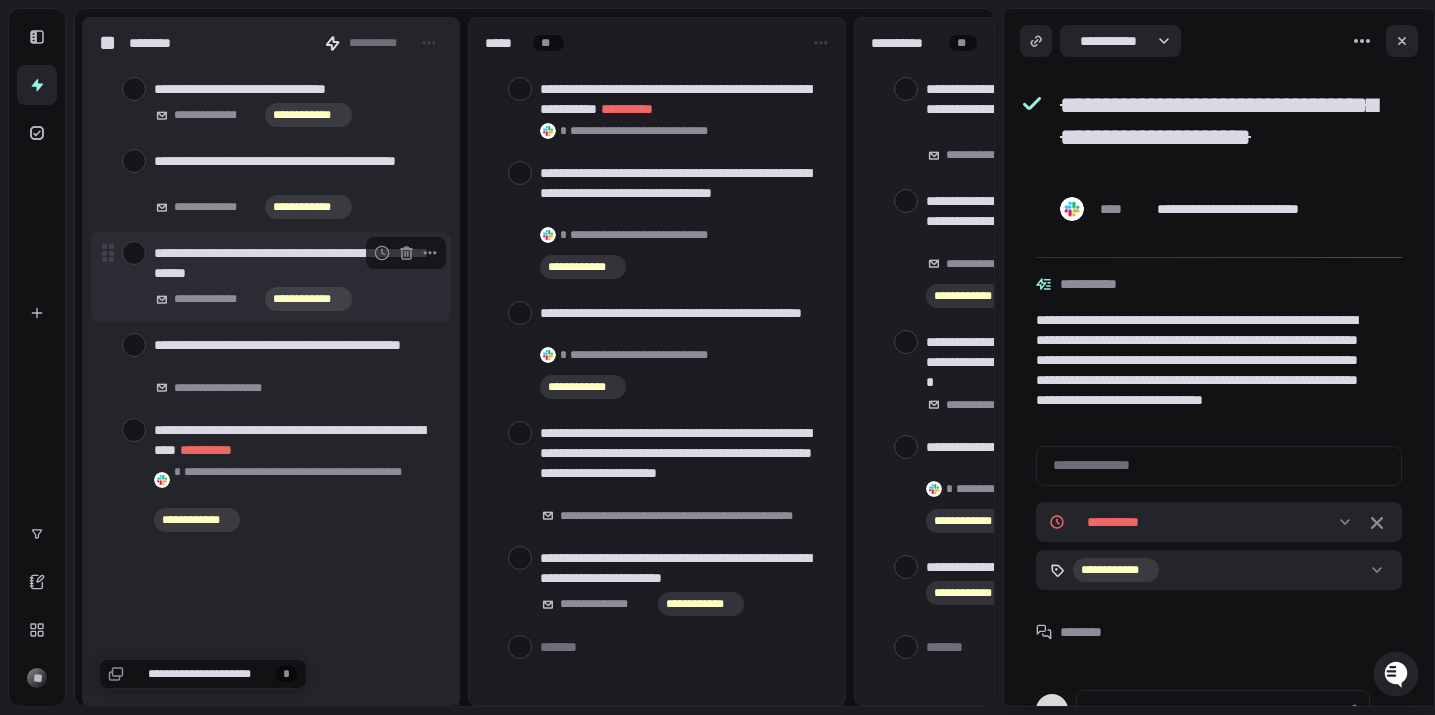 scroll, scrollTop: 2913, scrollLeft: 0, axis: vertical 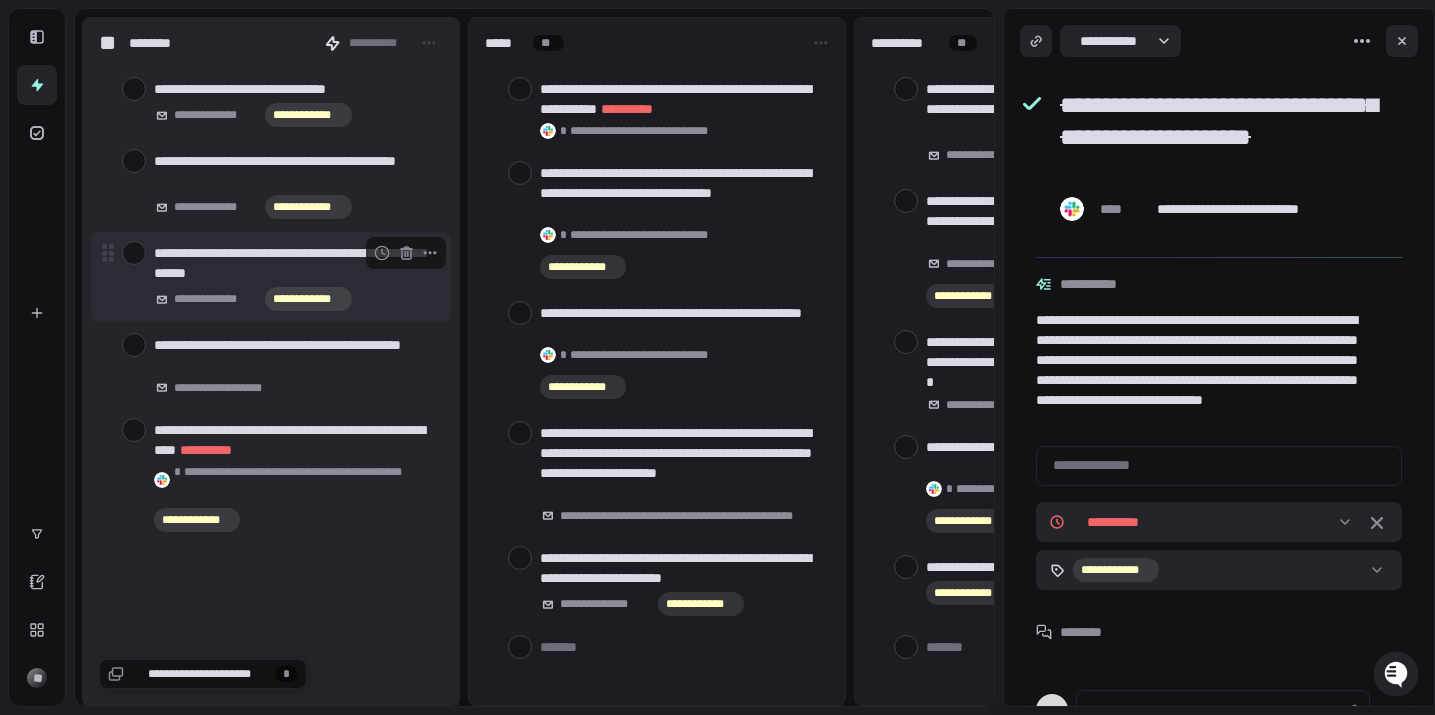 click at bounding box center [134, 253] 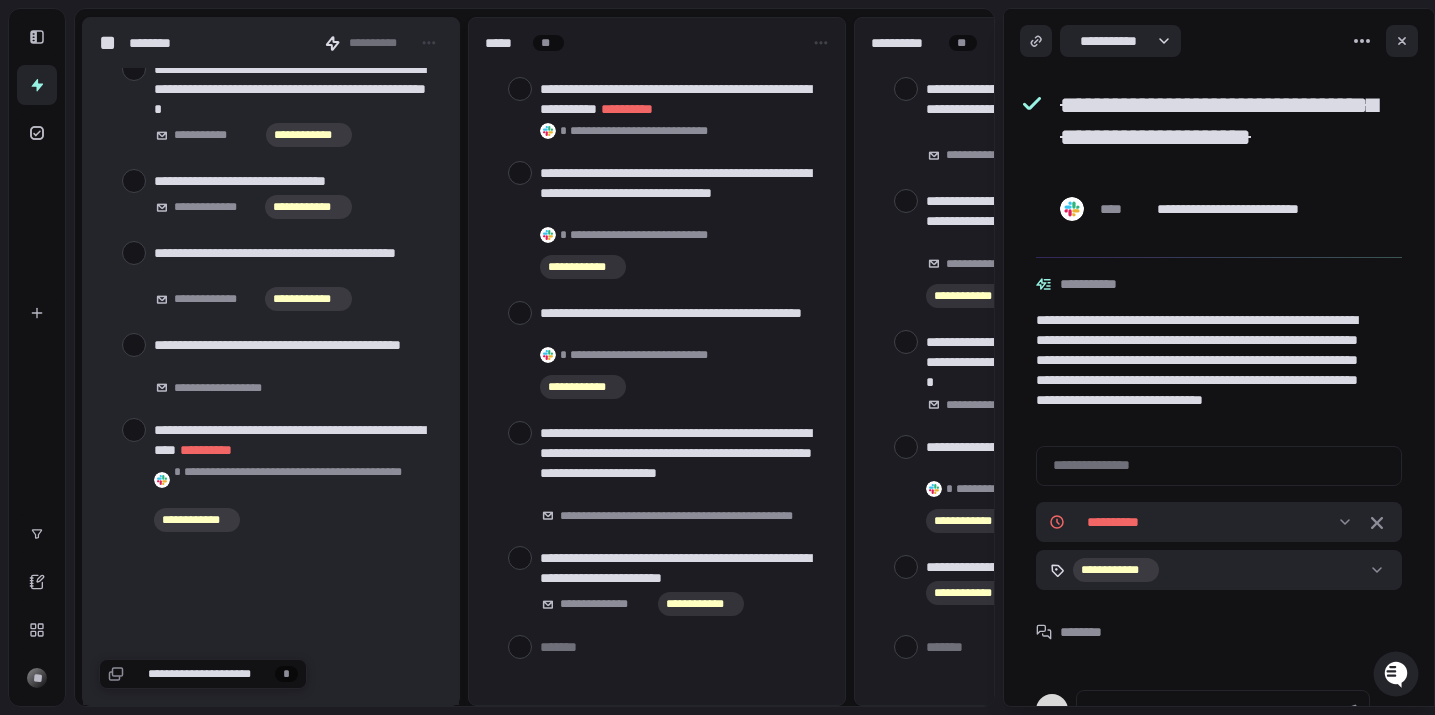 scroll, scrollTop: 2839, scrollLeft: 0, axis: vertical 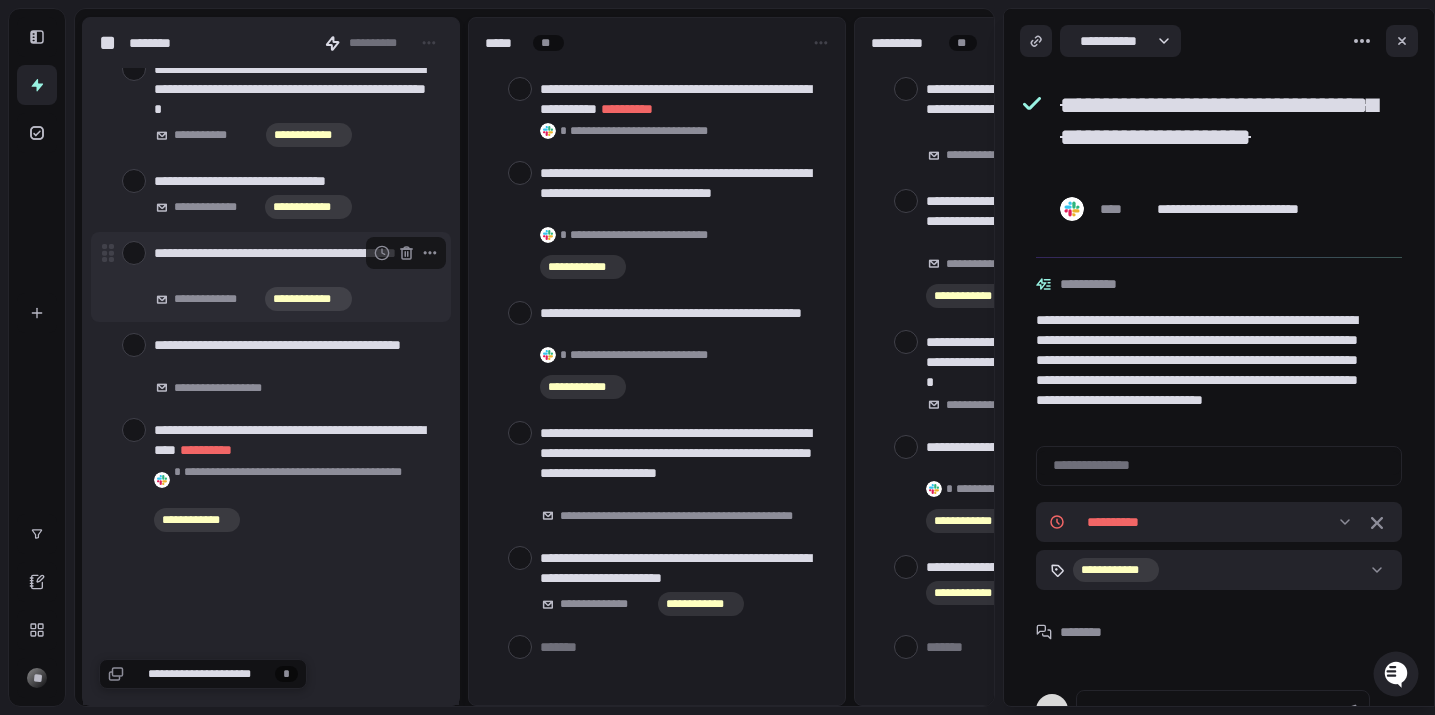 click at bounding box center [134, 253] 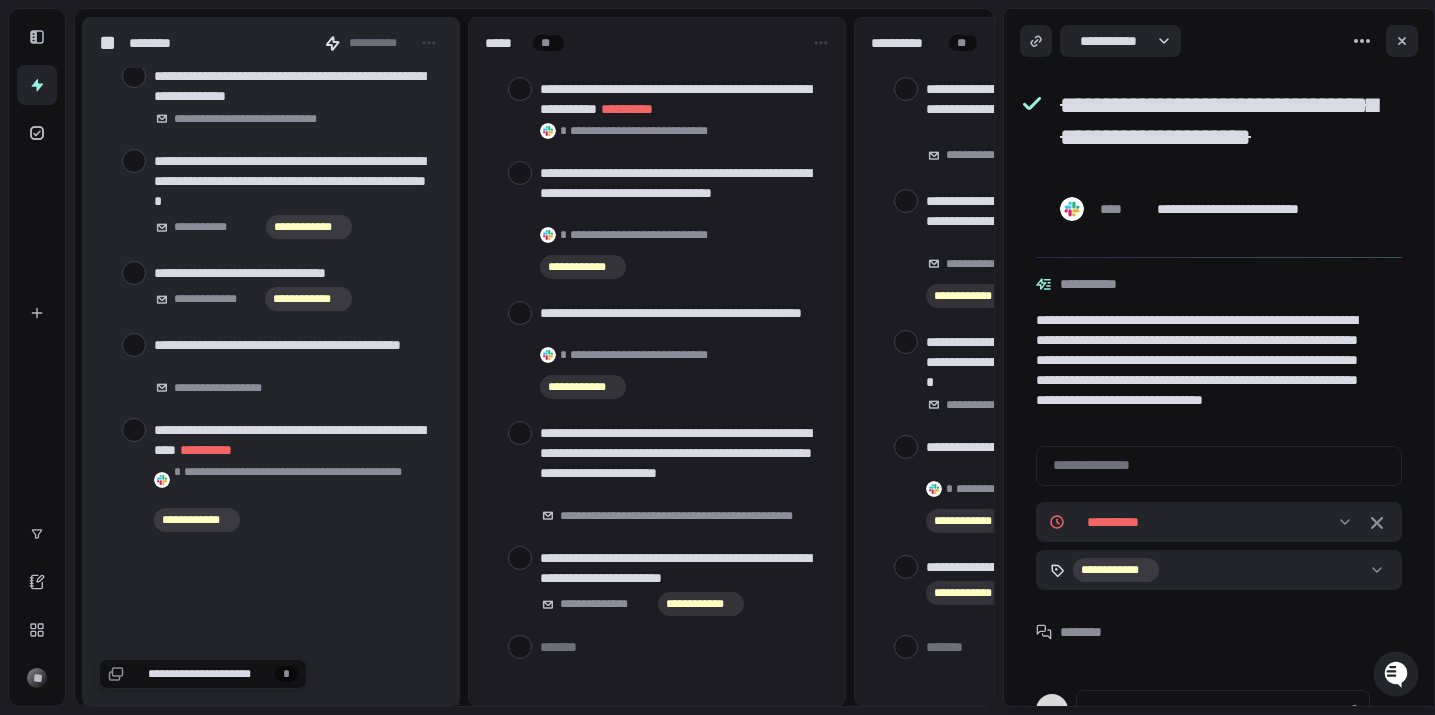 scroll, scrollTop: 2747, scrollLeft: 0, axis: vertical 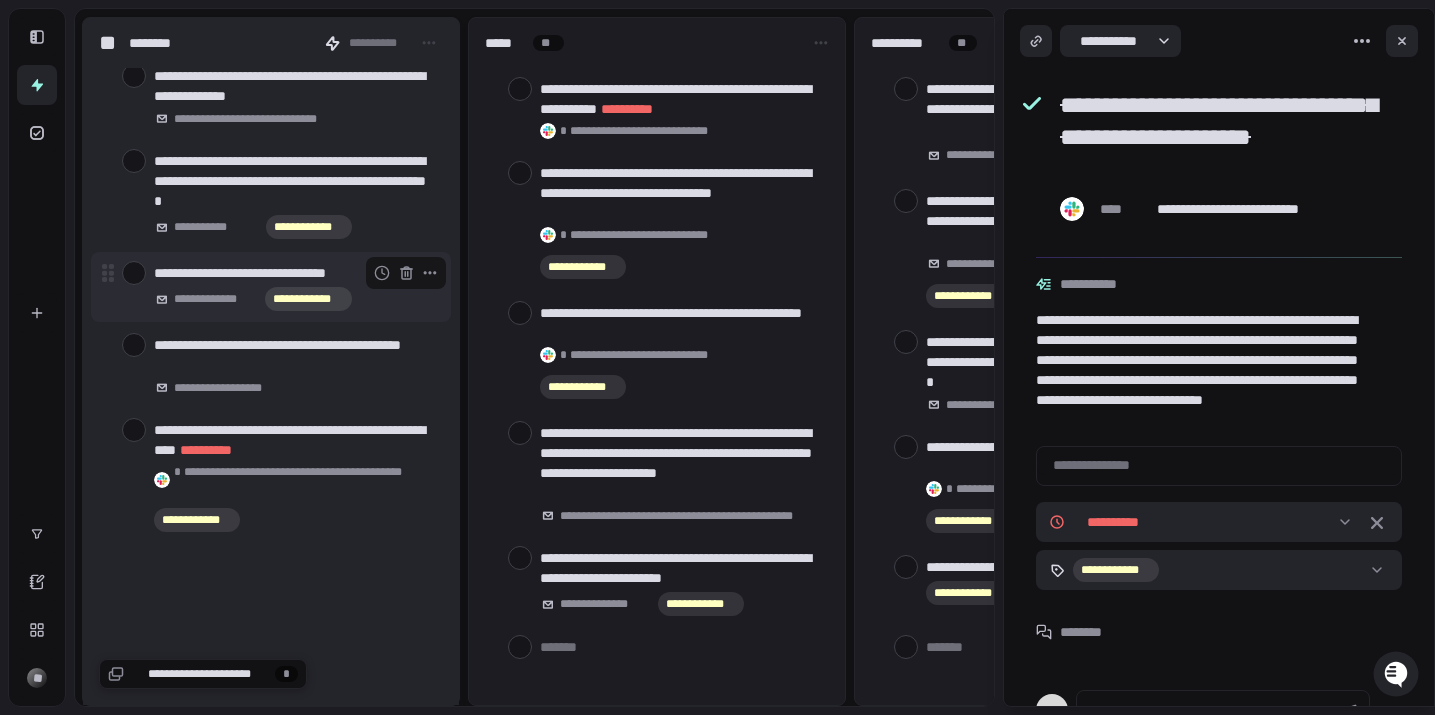 click at bounding box center [134, 273] 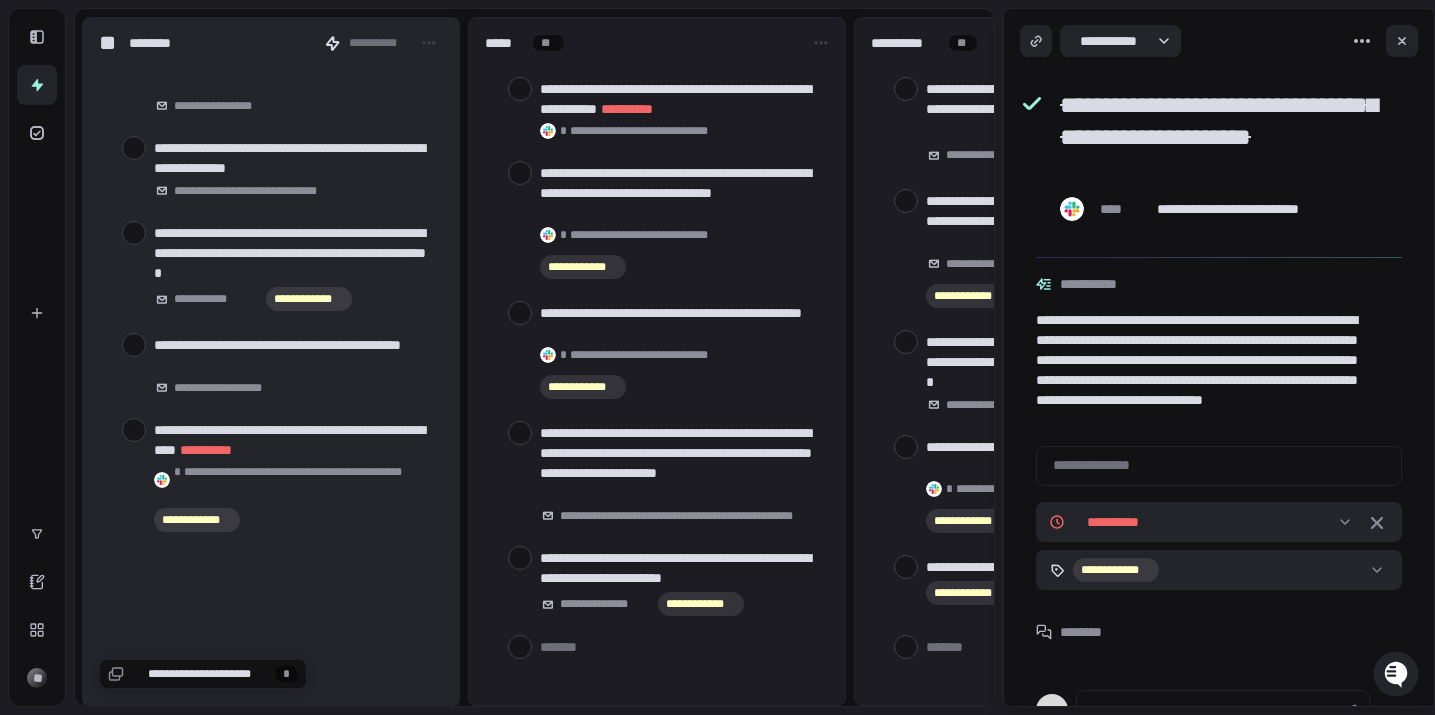 scroll, scrollTop: 2675, scrollLeft: 0, axis: vertical 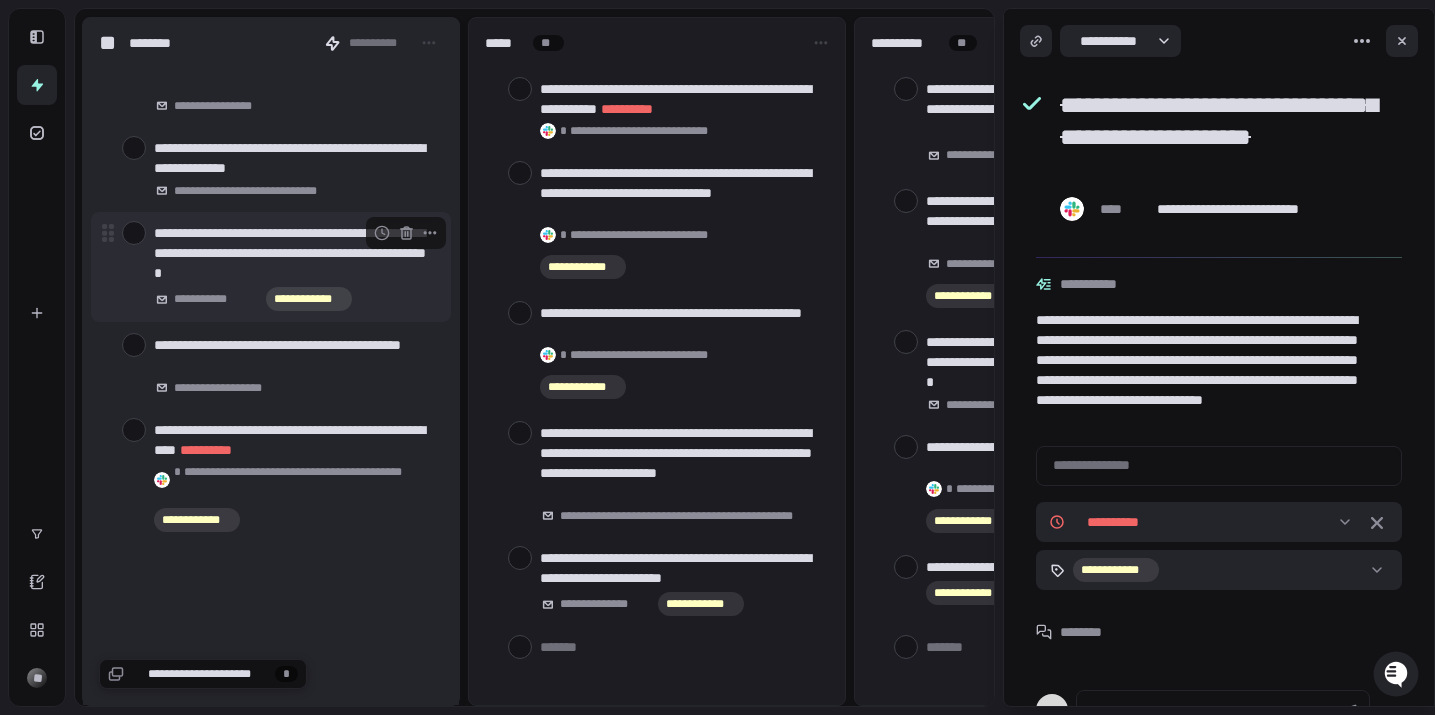 click at bounding box center (134, 233) 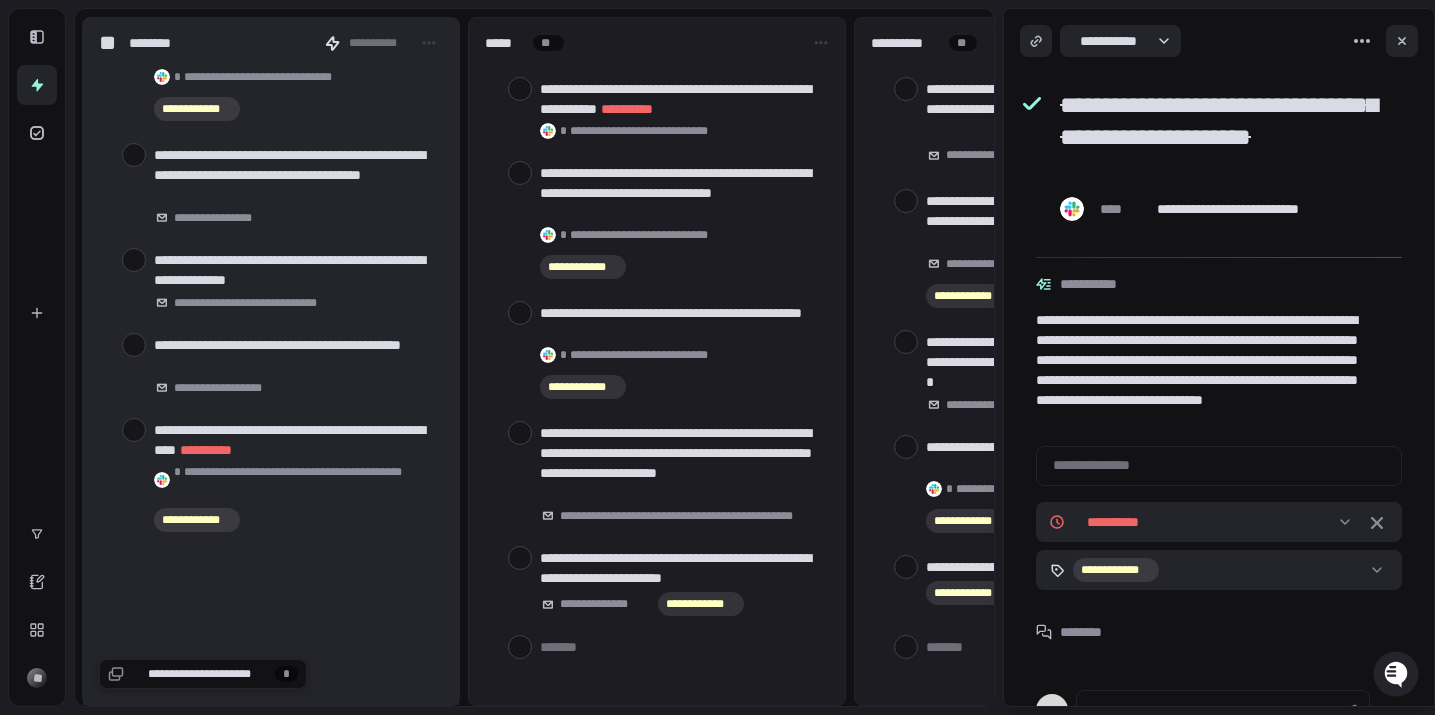 scroll, scrollTop: 2563, scrollLeft: 0, axis: vertical 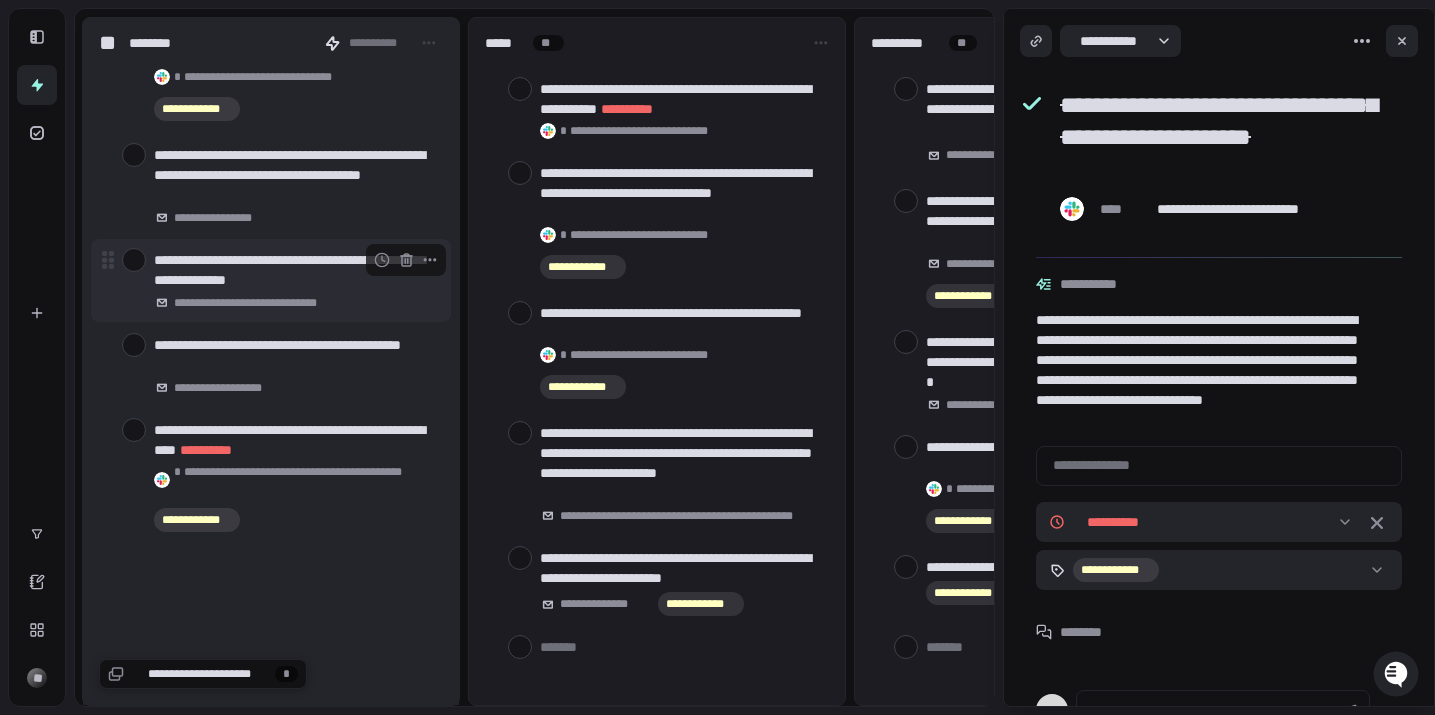 click at bounding box center (134, 260) 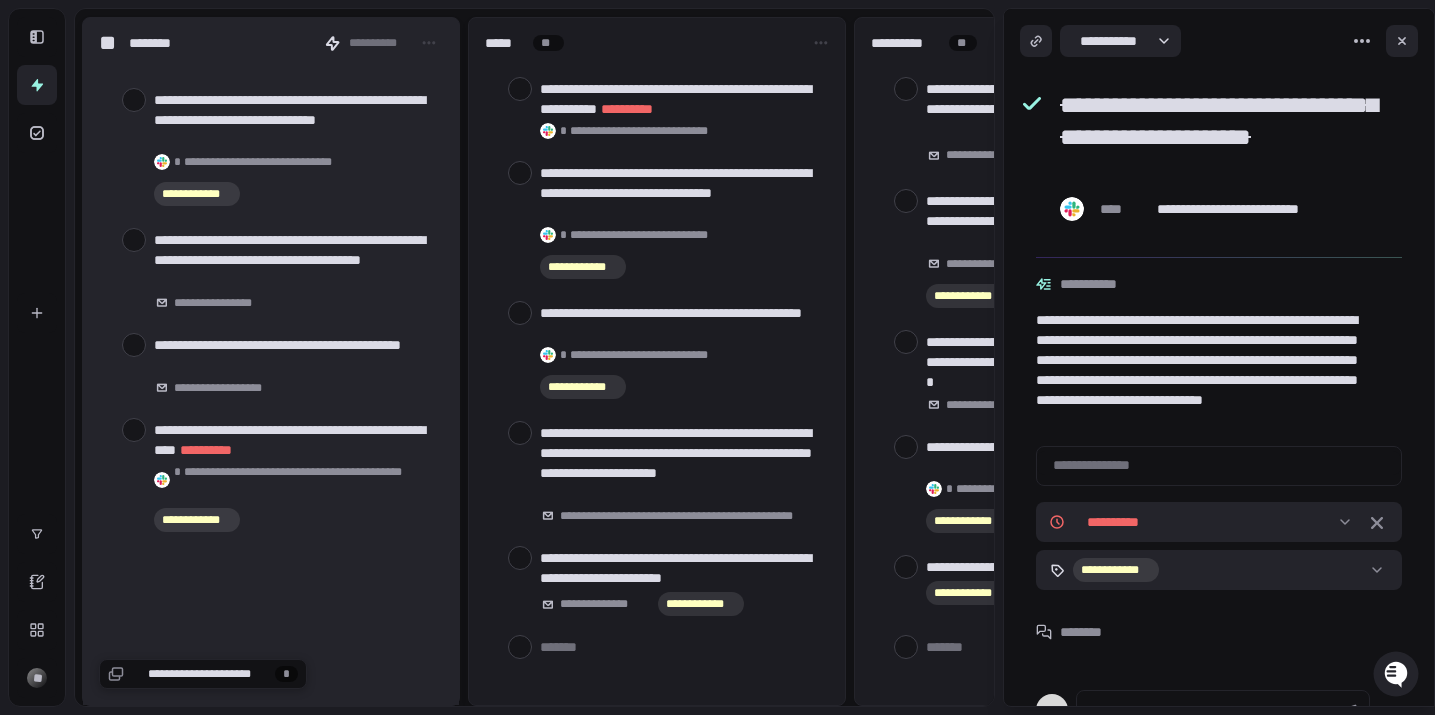 scroll, scrollTop: 2478, scrollLeft: 0, axis: vertical 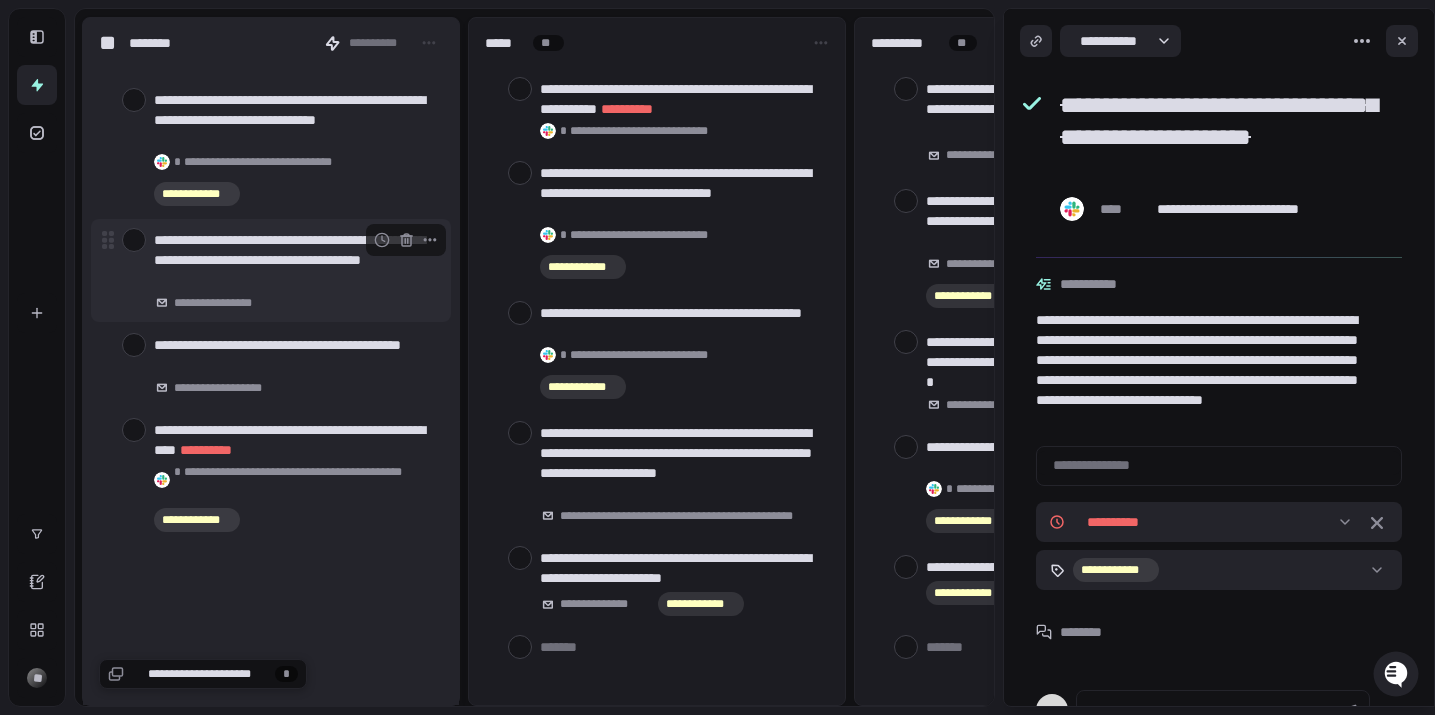 click at bounding box center [134, 240] 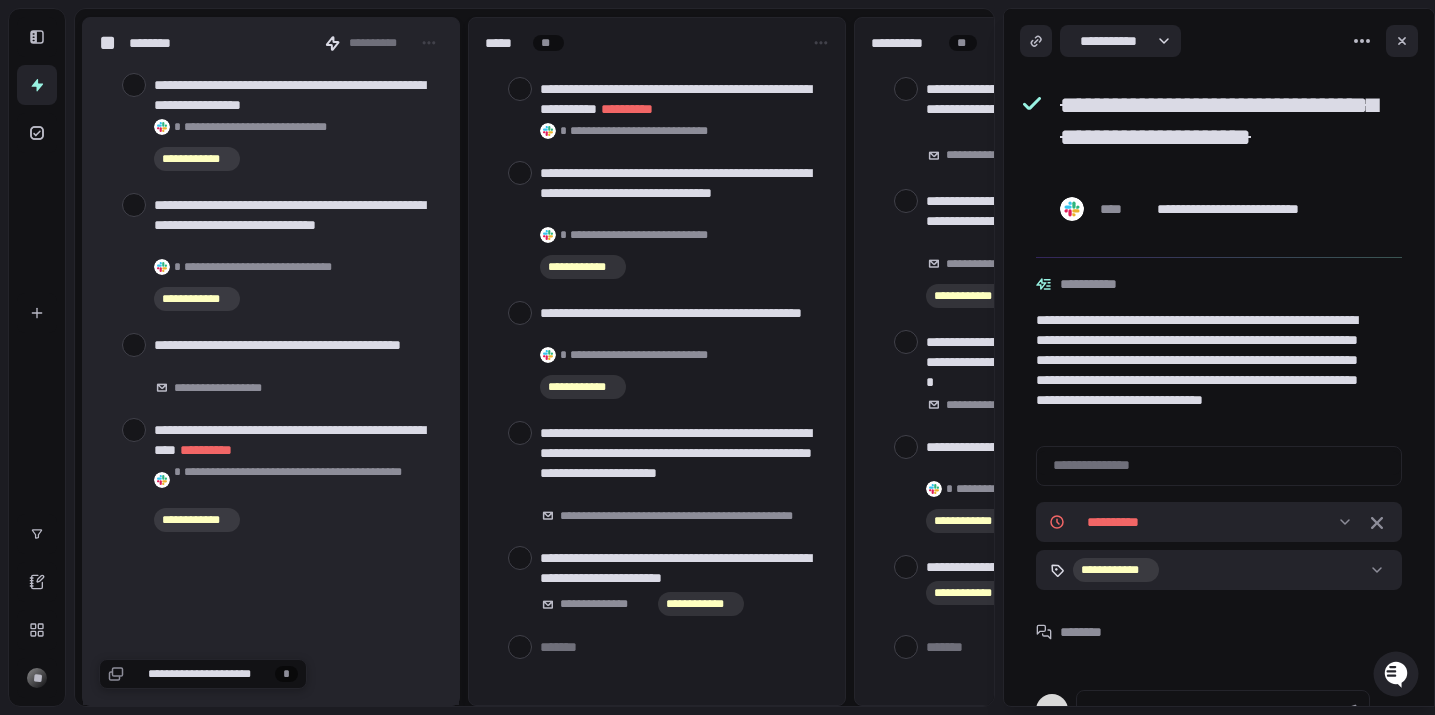 scroll, scrollTop: 2373, scrollLeft: 0, axis: vertical 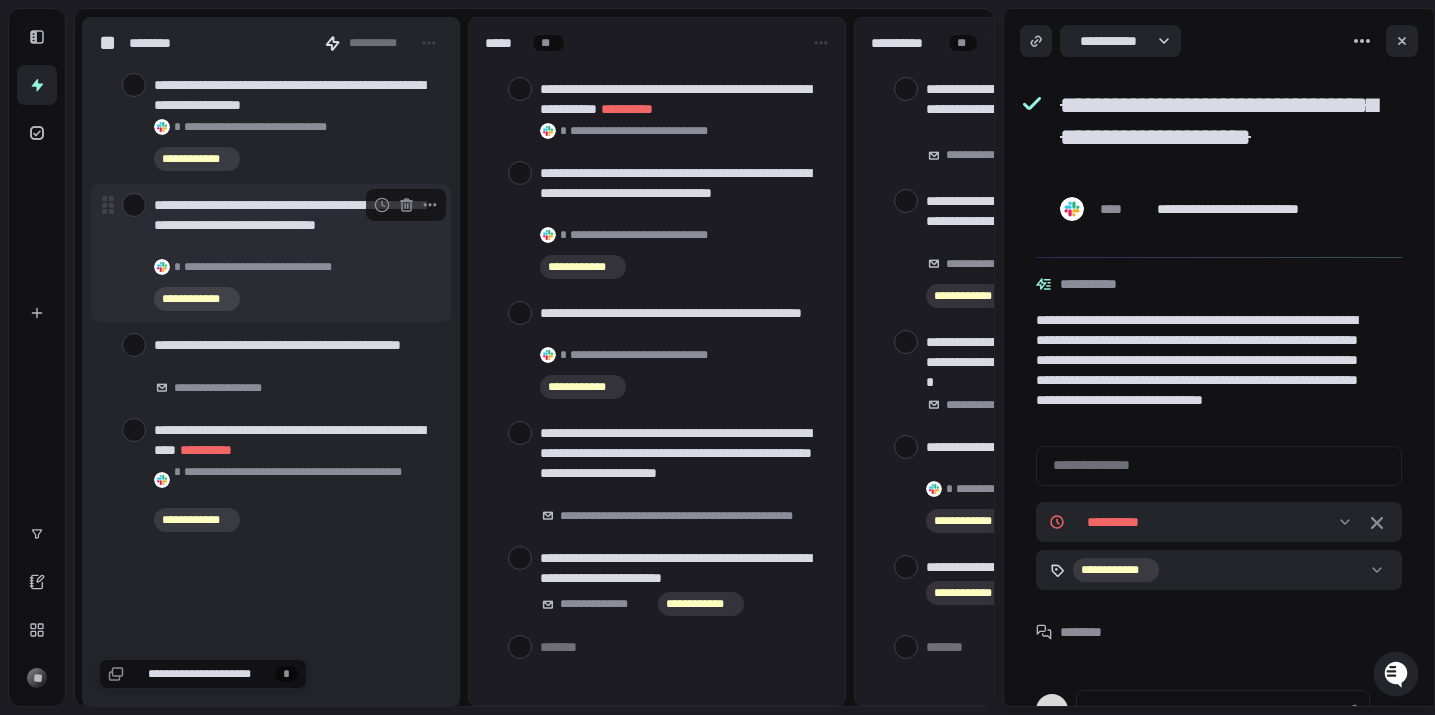click at bounding box center (134, 205) 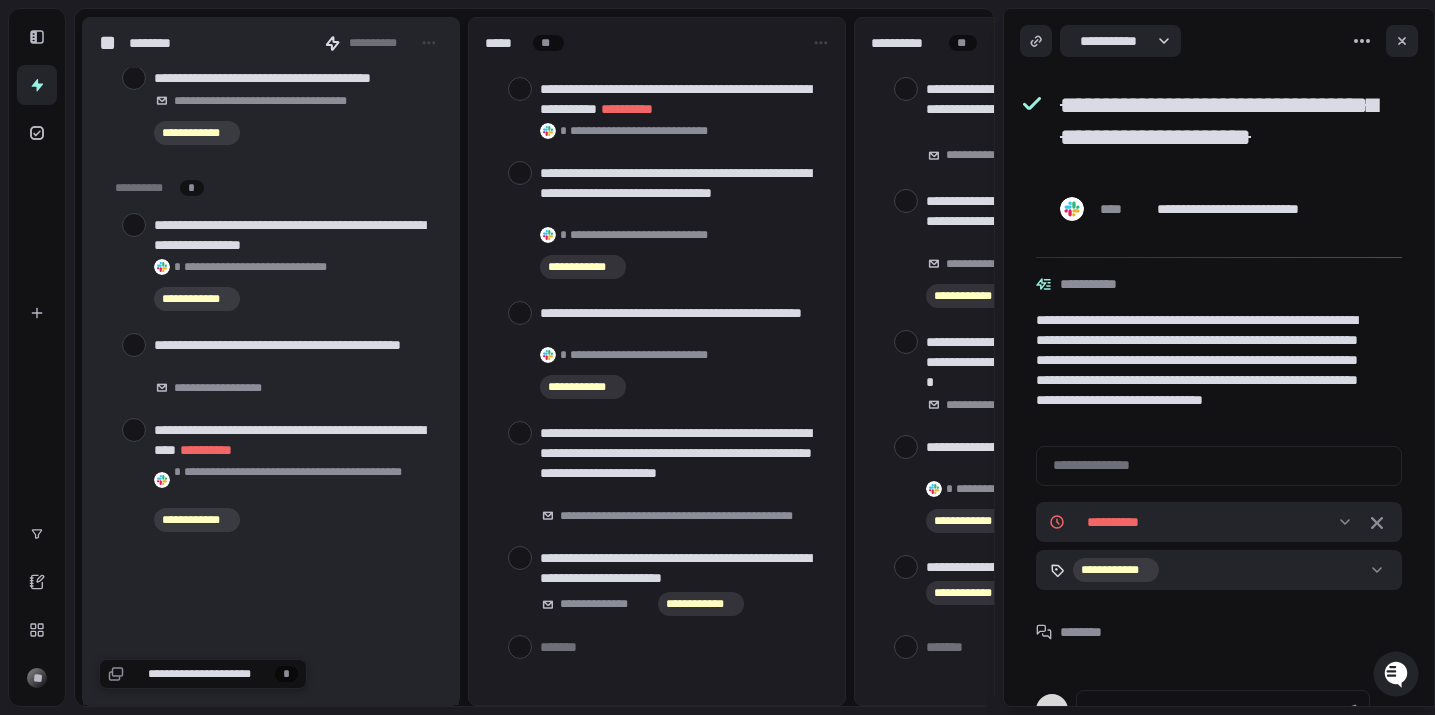 scroll, scrollTop: 2233, scrollLeft: 0, axis: vertical 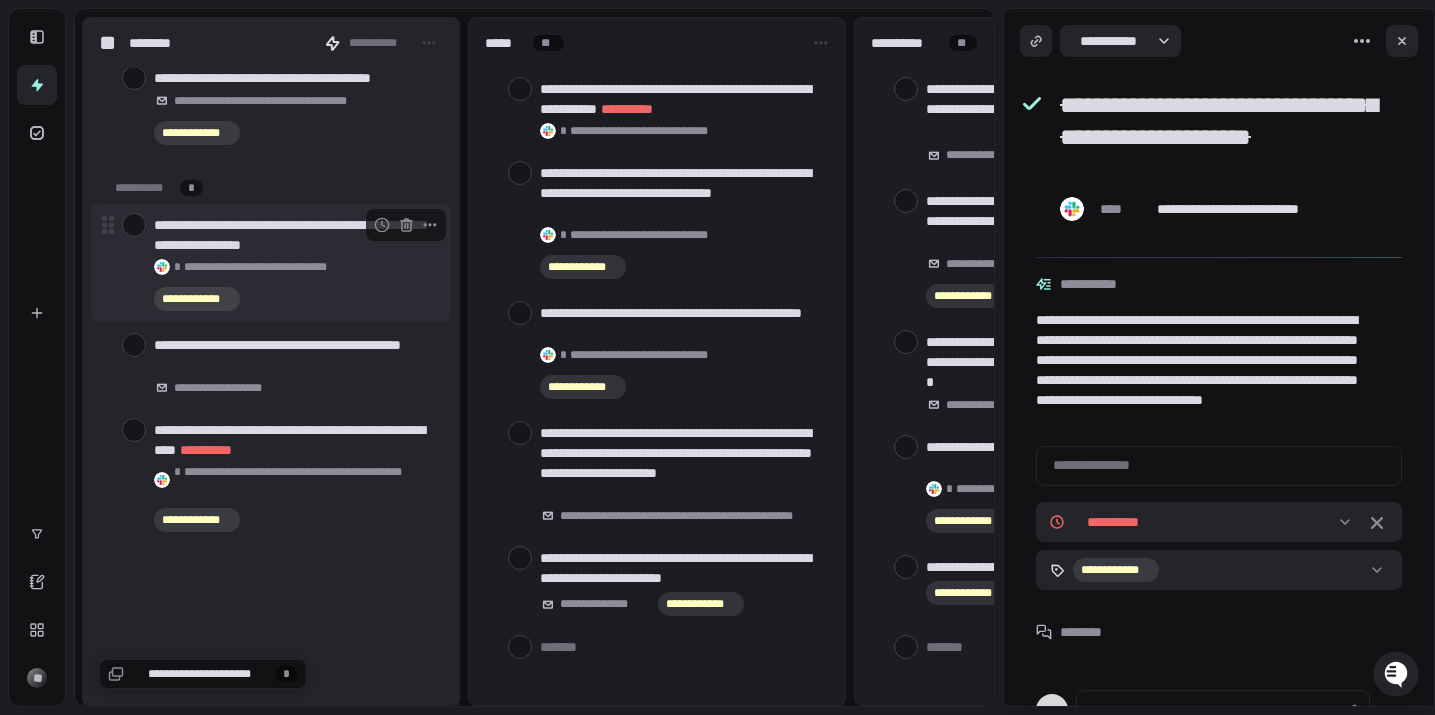 click at bounding box center (134, 225) 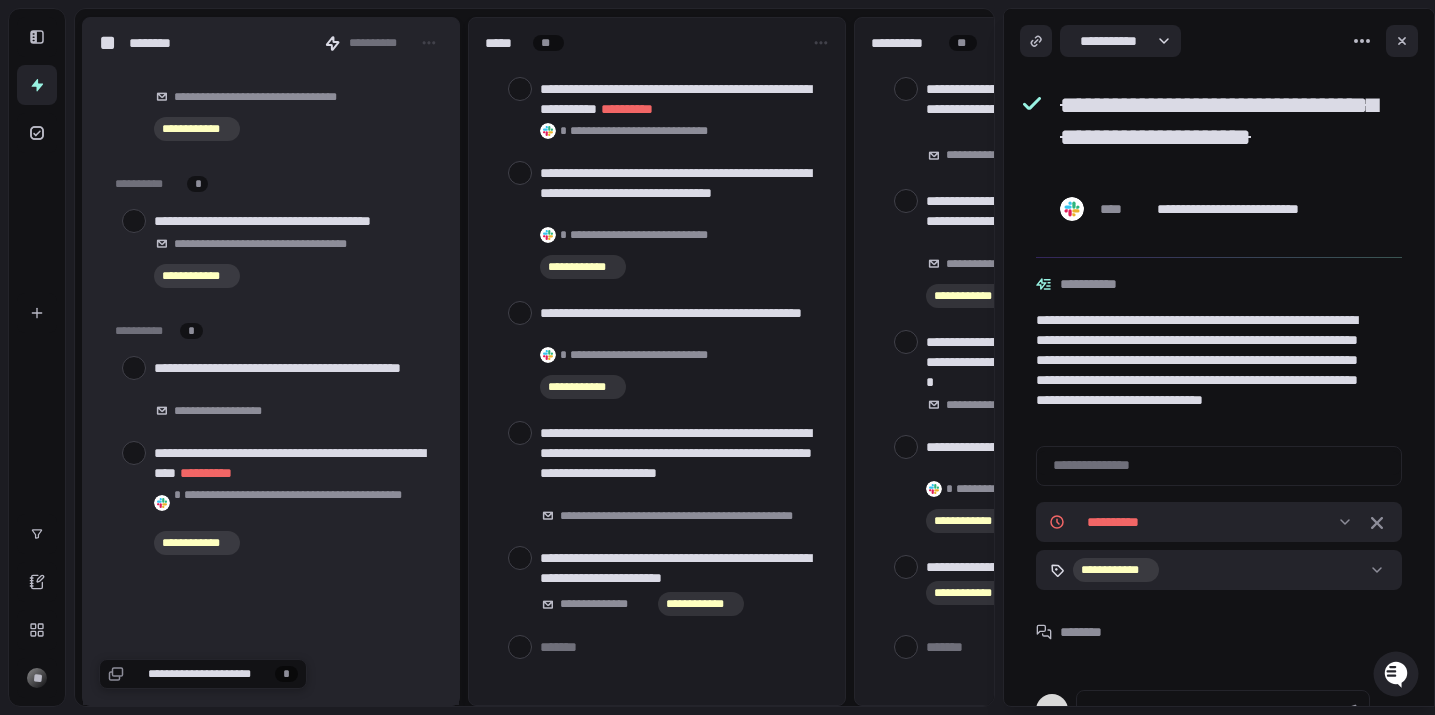 scroll, scrollTop: 2055, scrollLeft: 0, axis: vertical 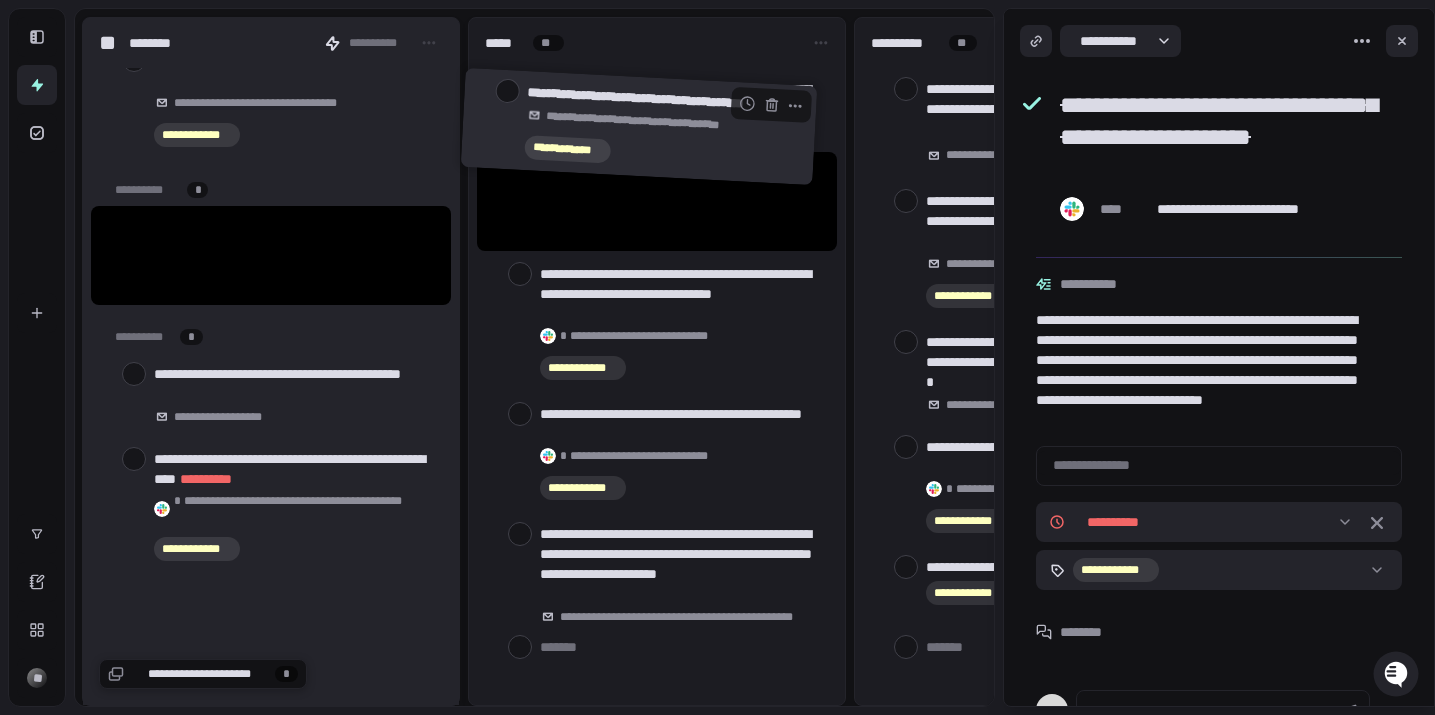 drag, startPoint x: 201, startPoint y: 259, endPoint x: 573, endPoint y: 101, distance: 404.16333 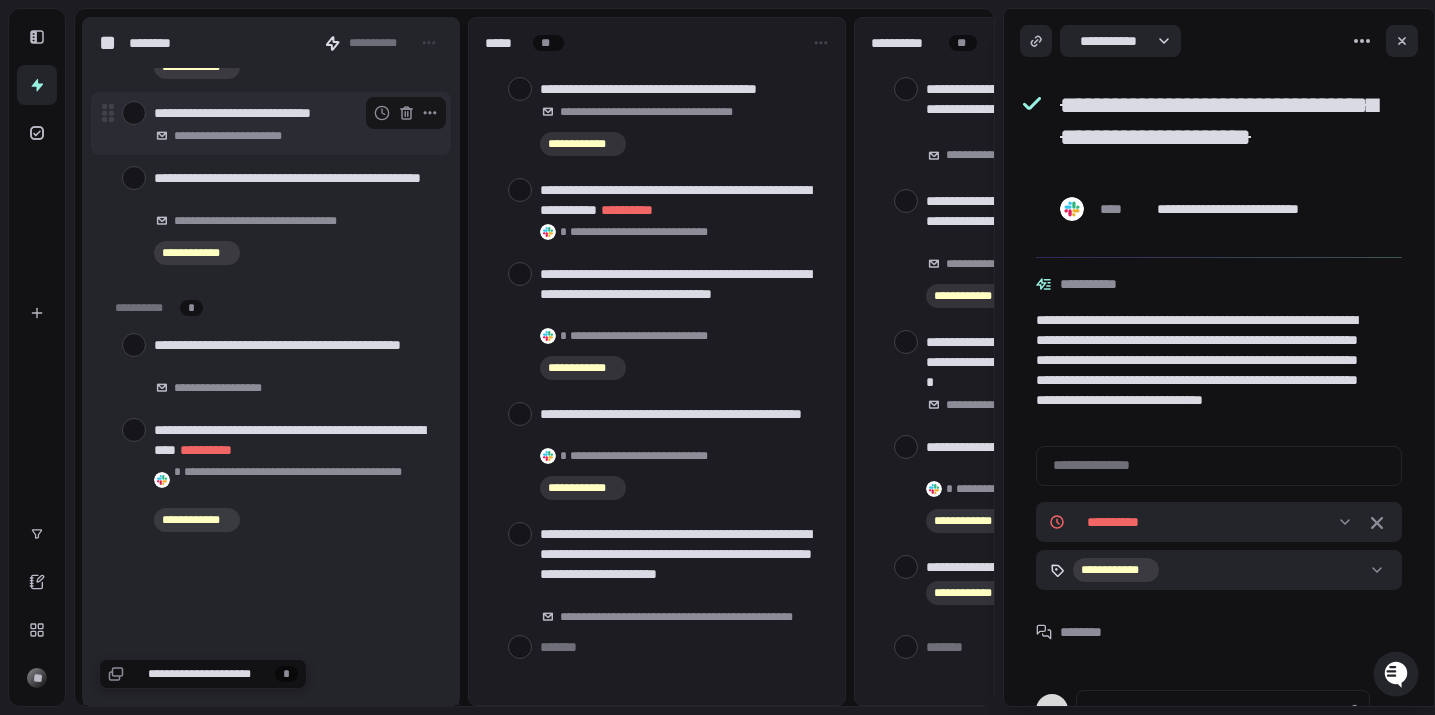 scroll, scrollTop: 1943, scrollLeft: 0, axis: vertical 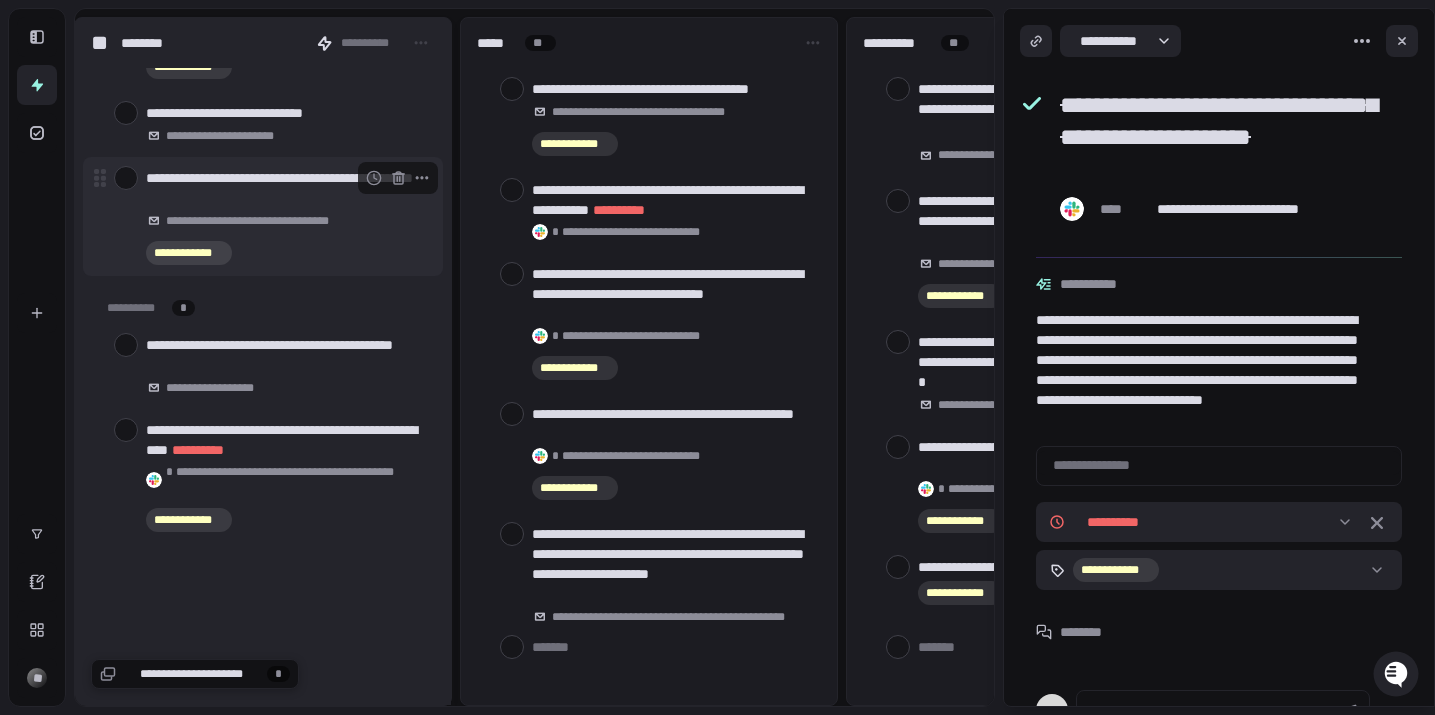 click at bounding box center [126, 178] 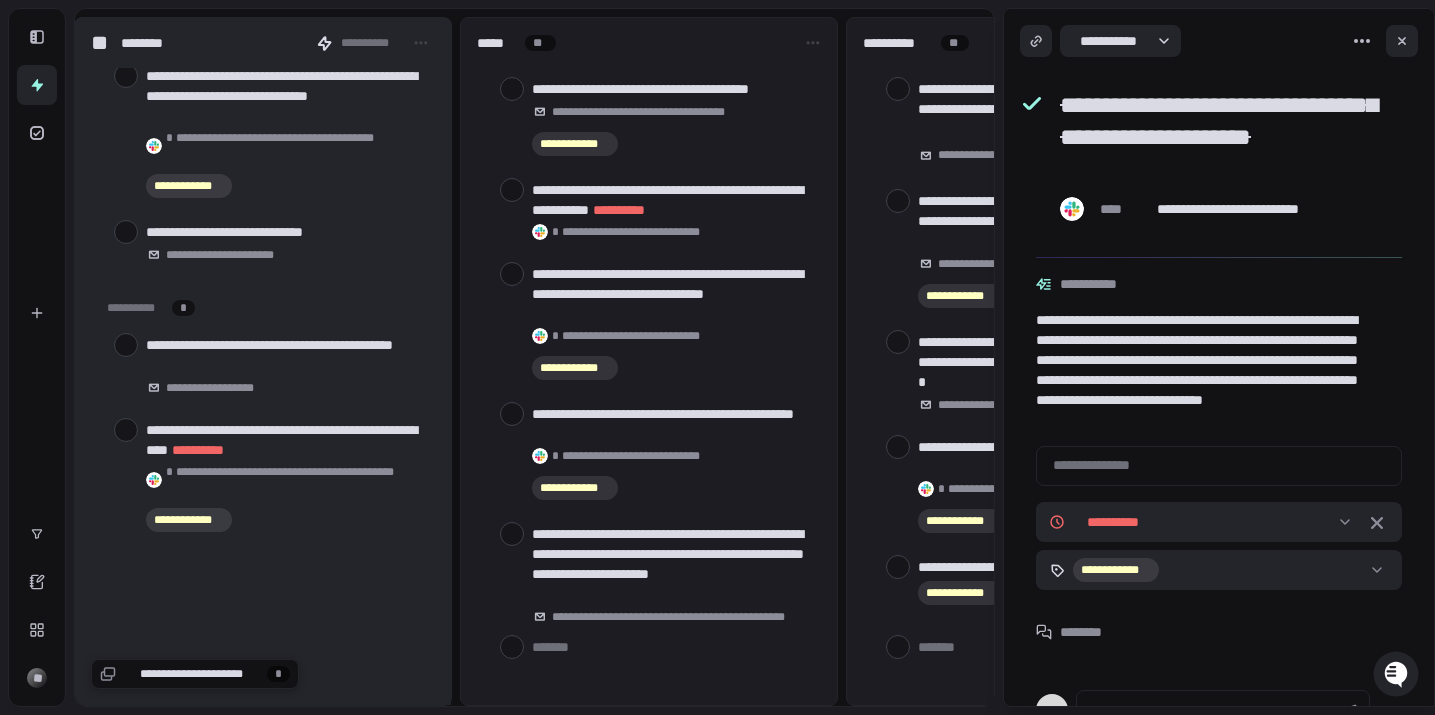 scroll, scrollTop: 1845, scrollLeft: 0, axis: vertical 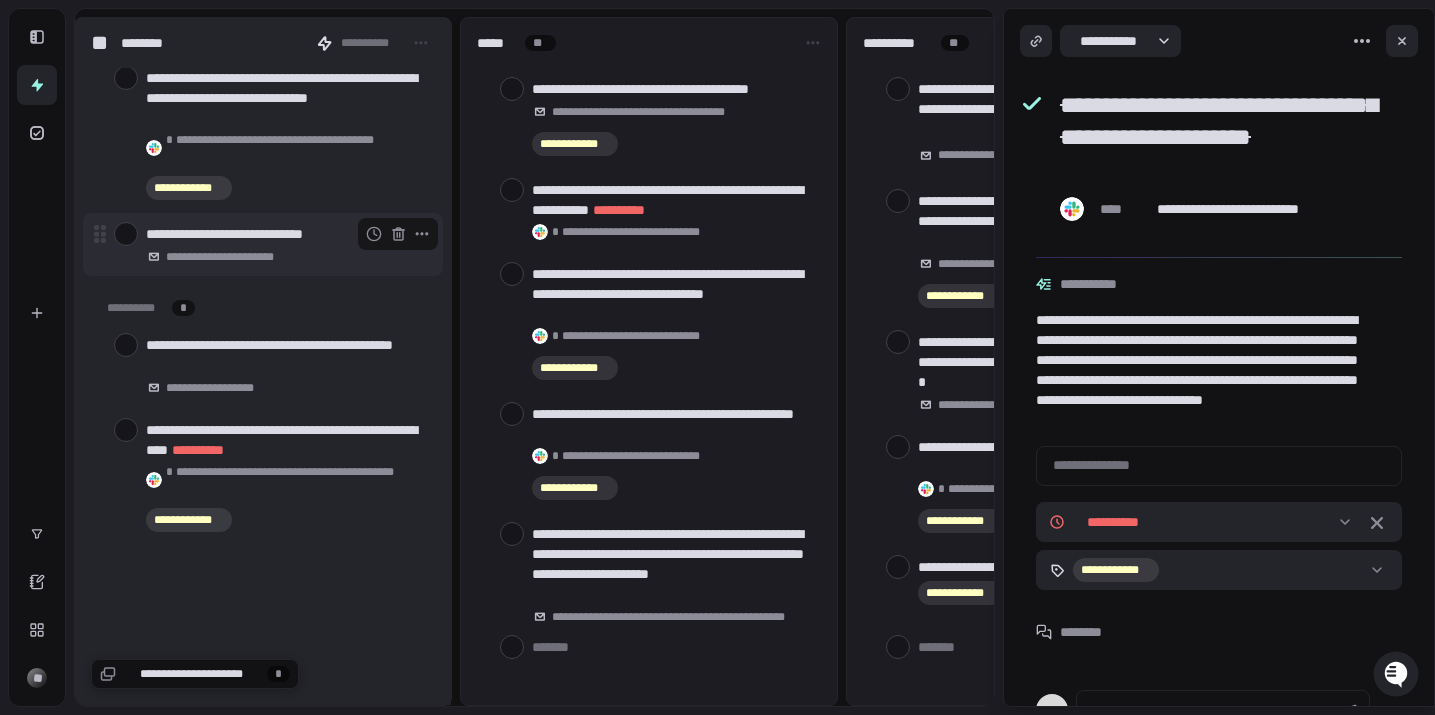 click at bounding box center (126, 234) 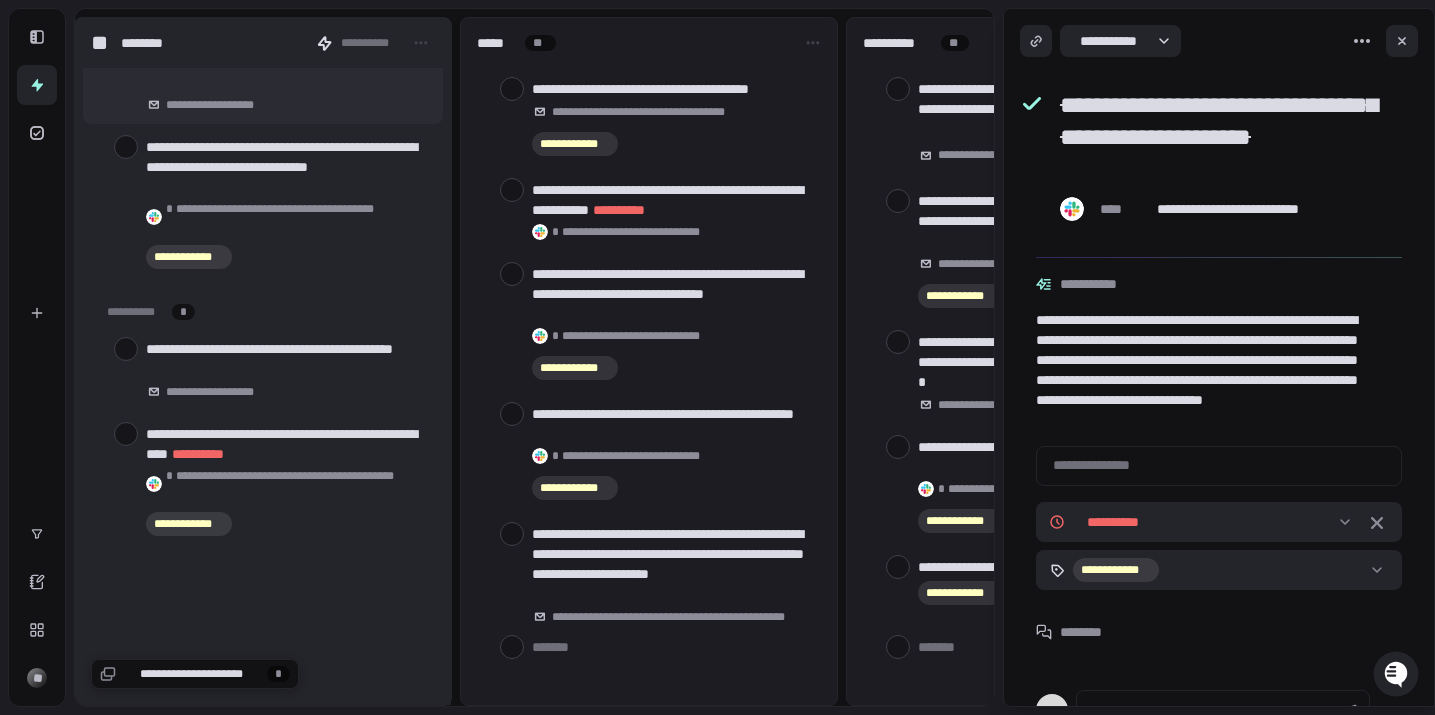scroll, scrollTop: 1740, scrollLeft: 0, axis: vertical 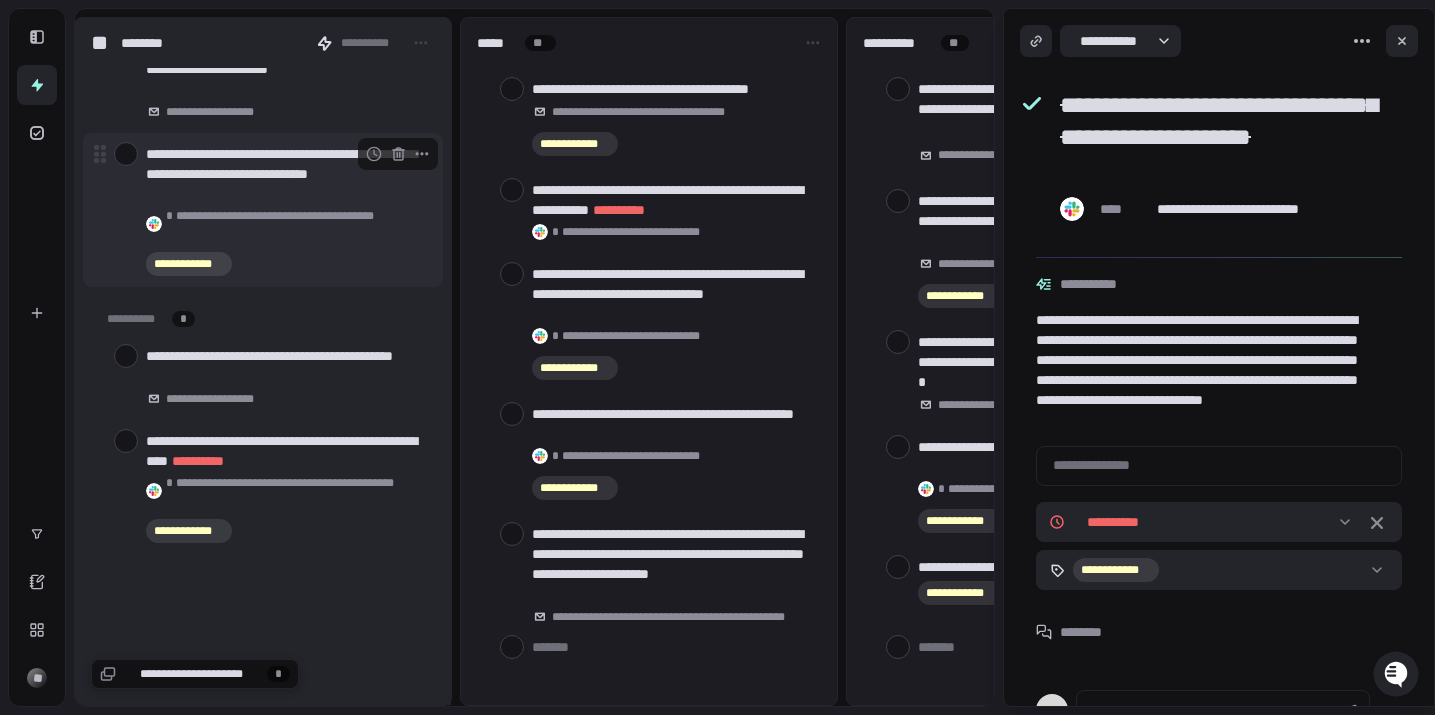 click at bounding box center (126, 154) 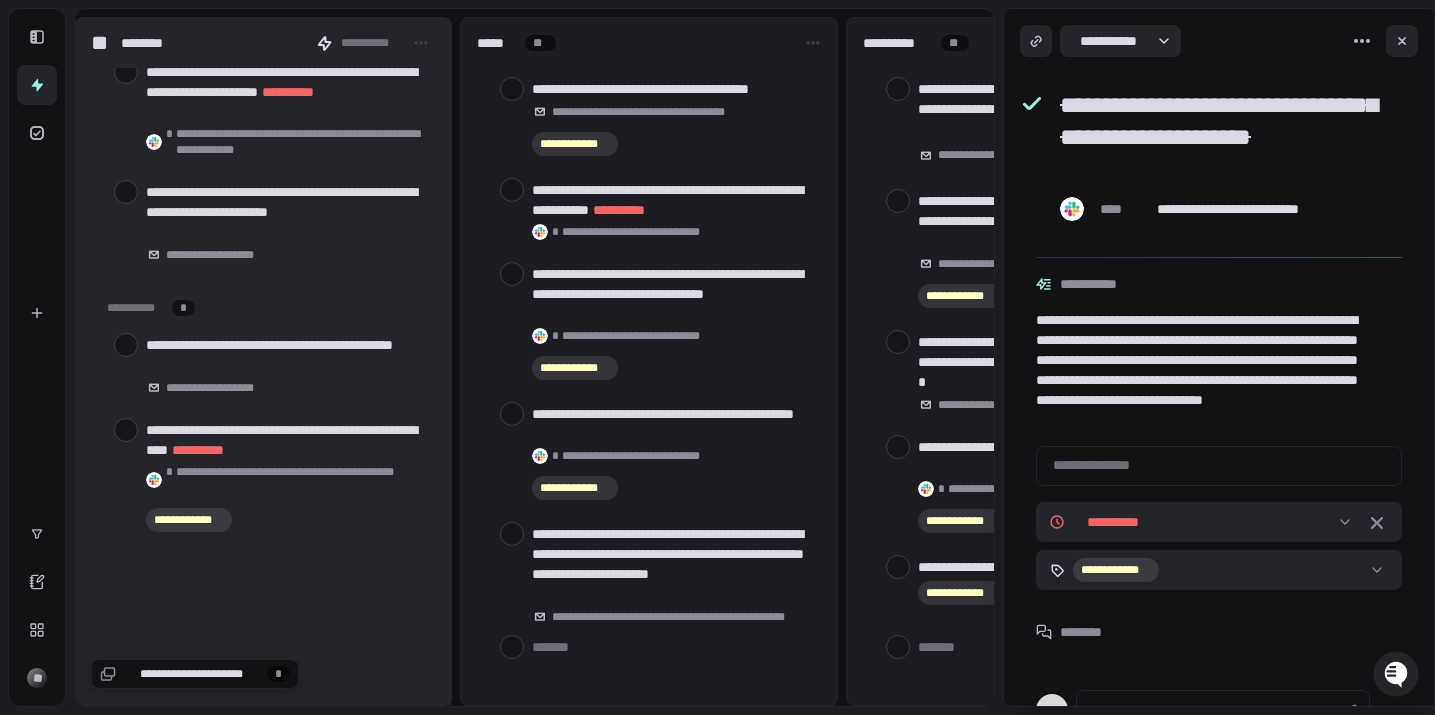 scroll, scrollTop: 1624, scrollLeft: 0, axis: vertical 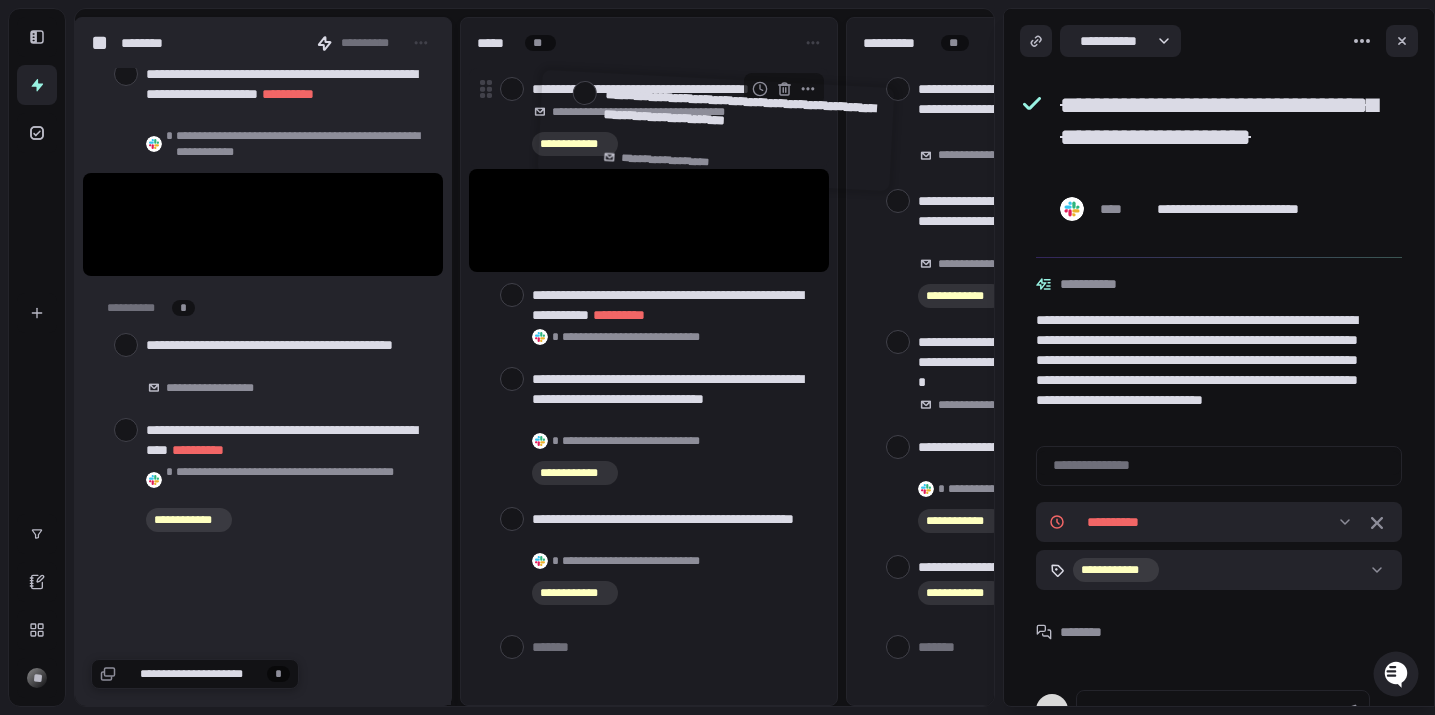 drag, startPoint x: 188, startPoint y: 201, endPoint x: 640, endPoint y: 107, distance: 461.67087 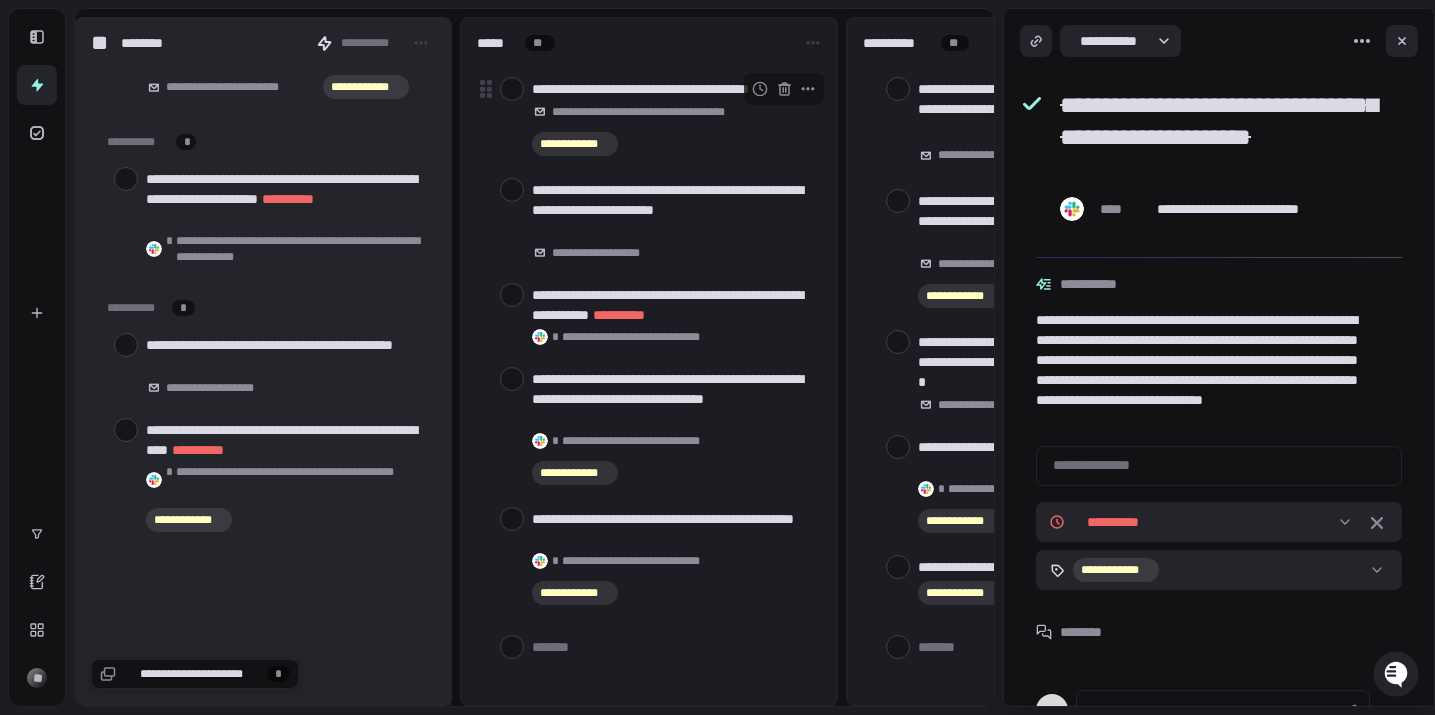 scroll, scrollTop: 1519, scrollLeft: 0, axis: vertical 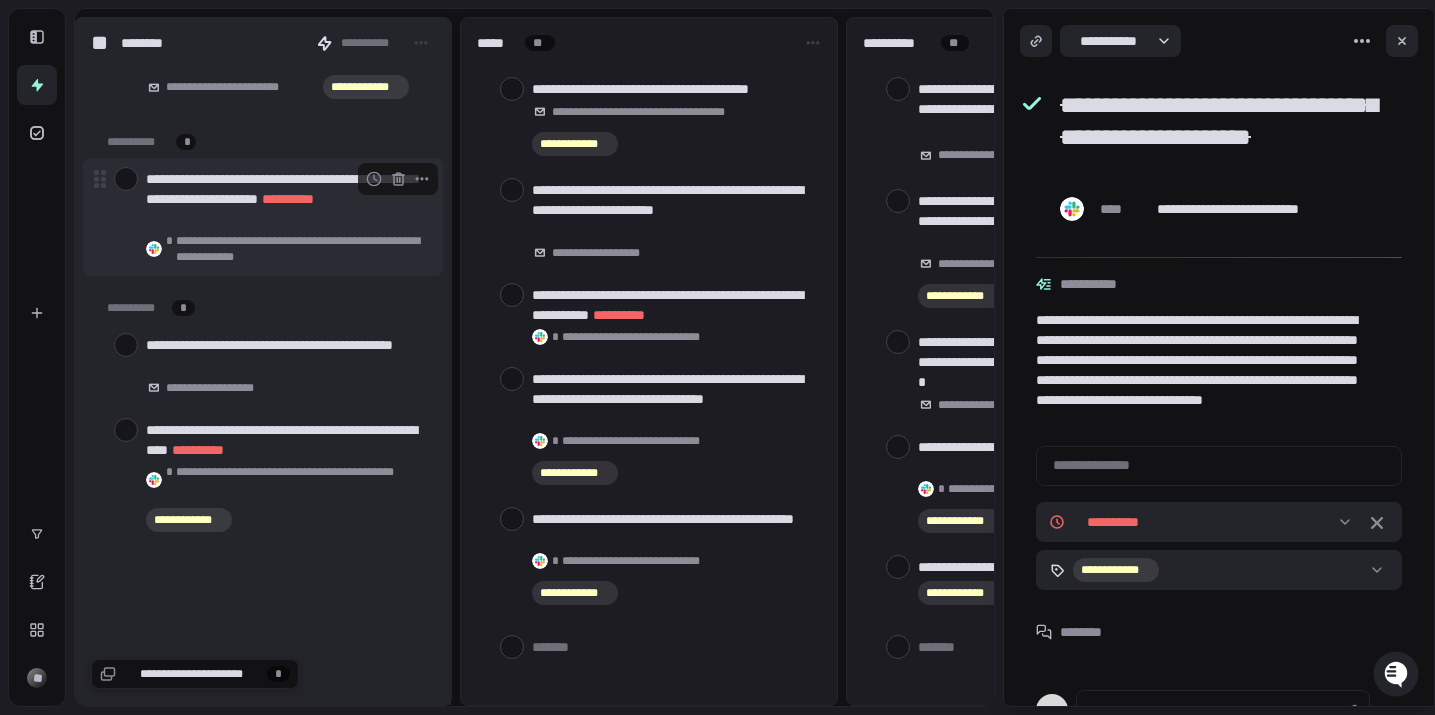 click at bounding box center (126, 179) 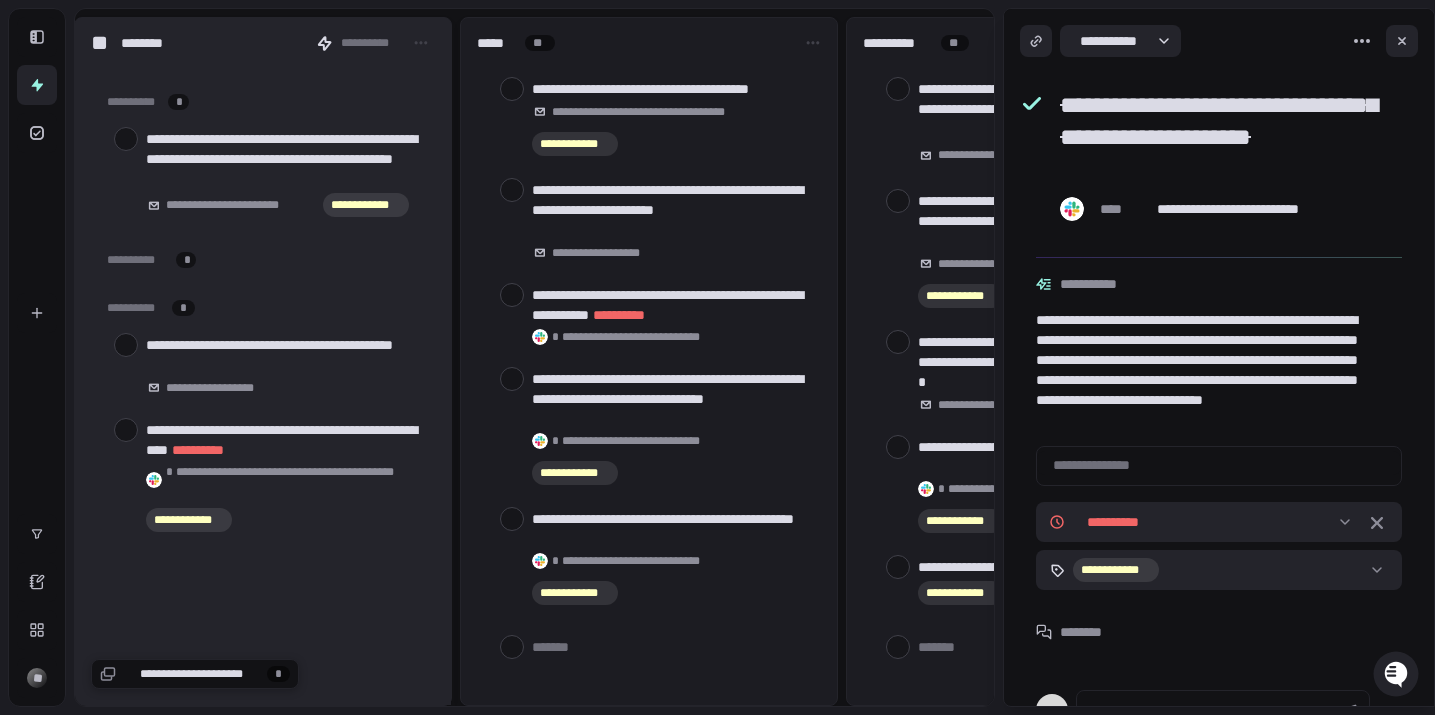 scroll, scrollTop: 1353, scrollLeft: 0, axis: vertical 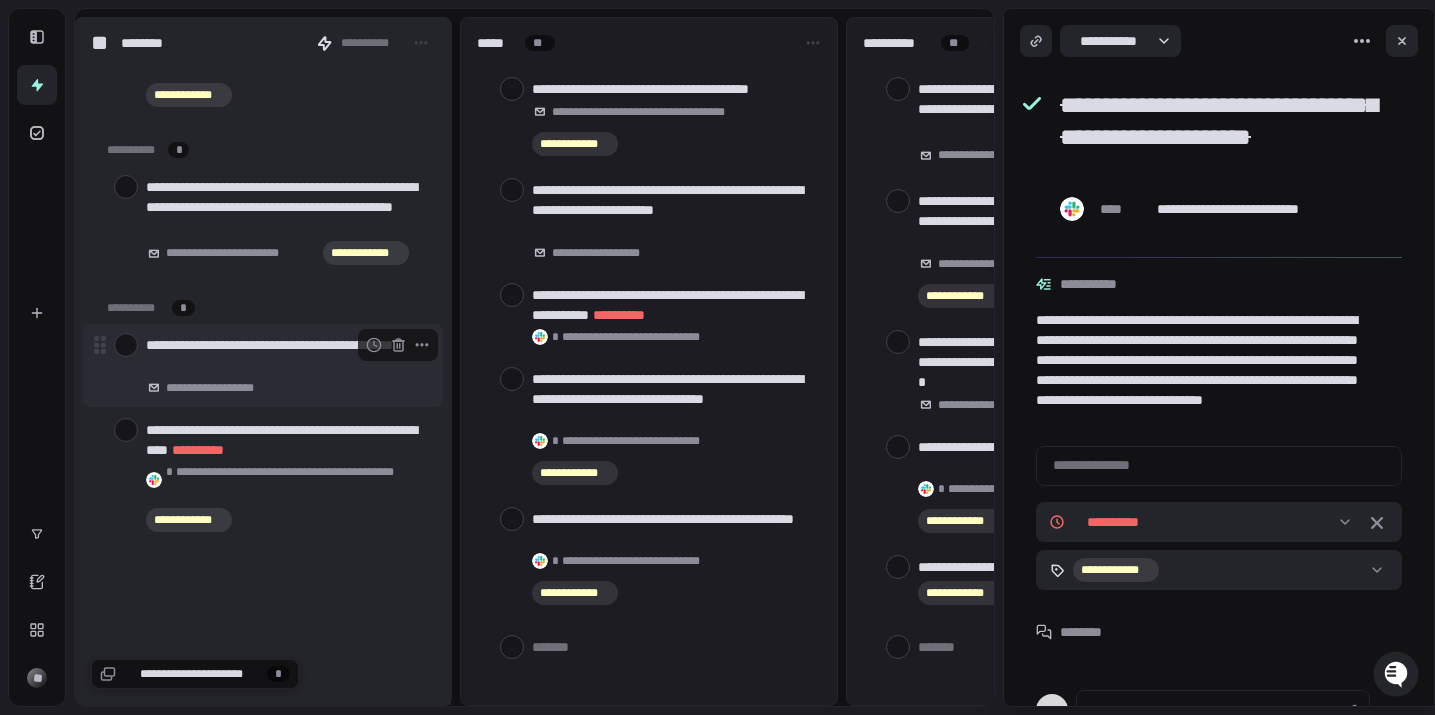 click at bounding box center (126, 345) 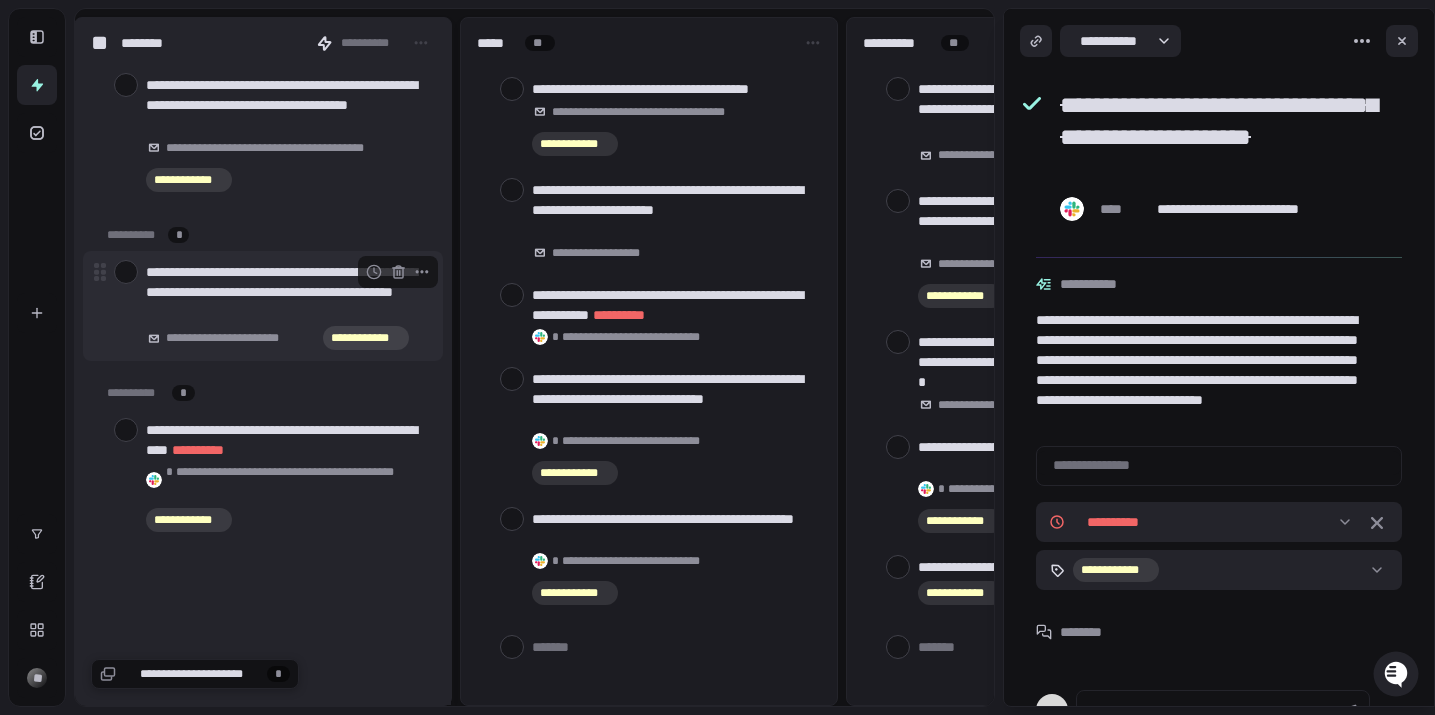 scroll, scrollTop: 1268, scrollLeft: 0, axis: vertical 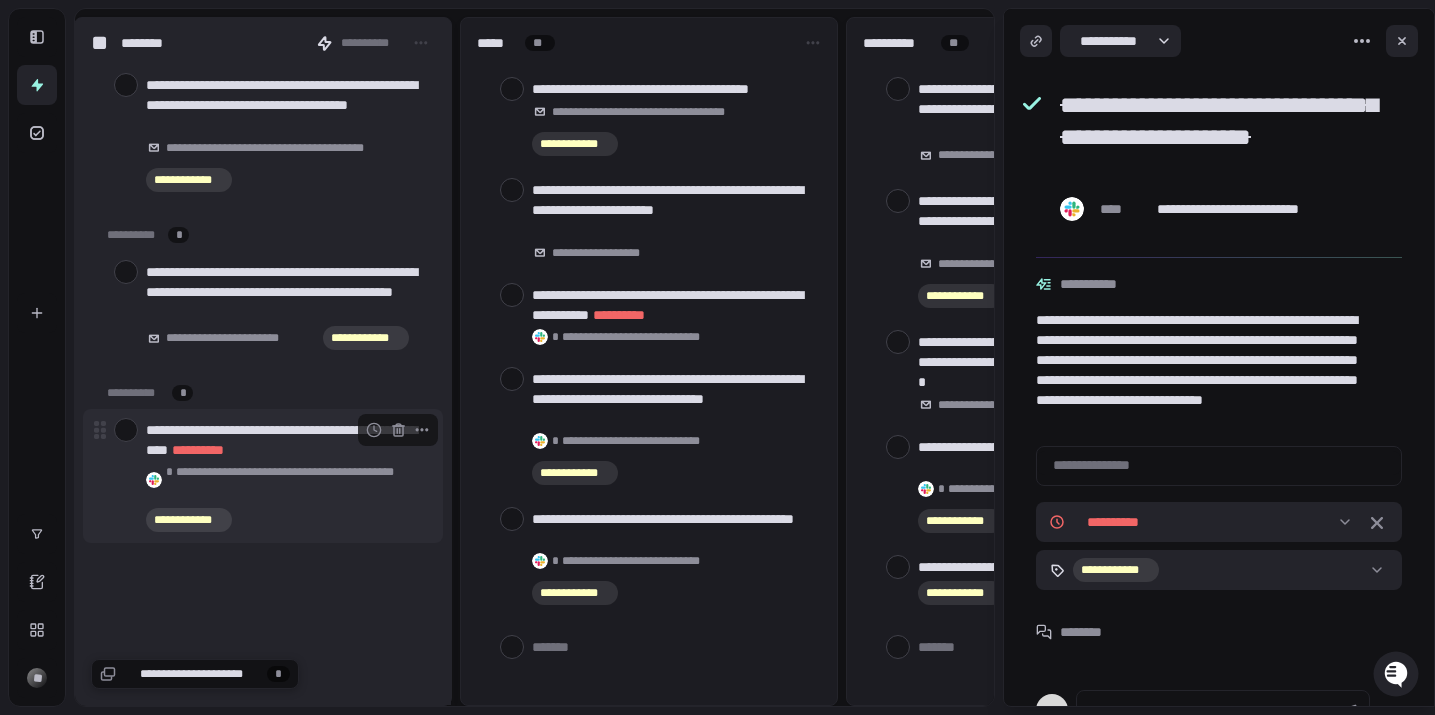click at bounding box center [126, 430] 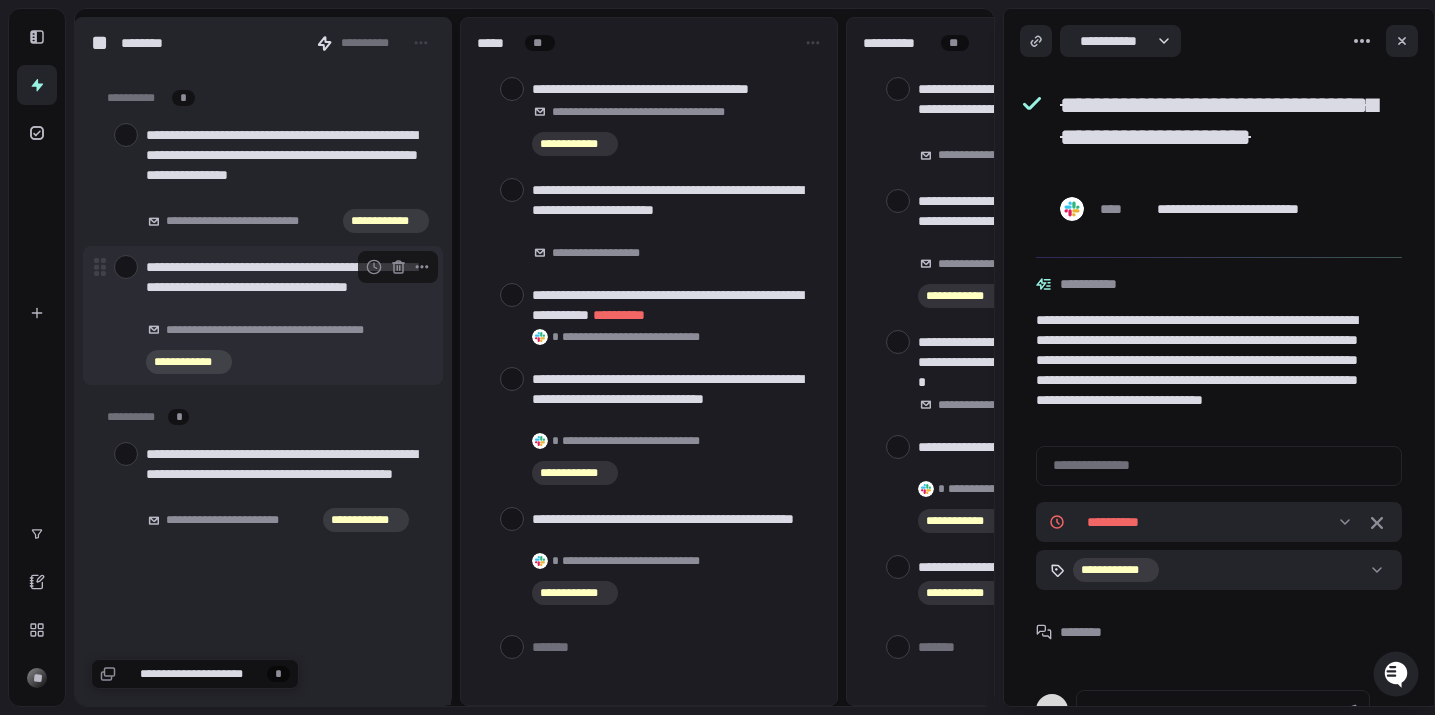 scroll, scrollTop: 1086, scrollLeft: 0, axis: vertical 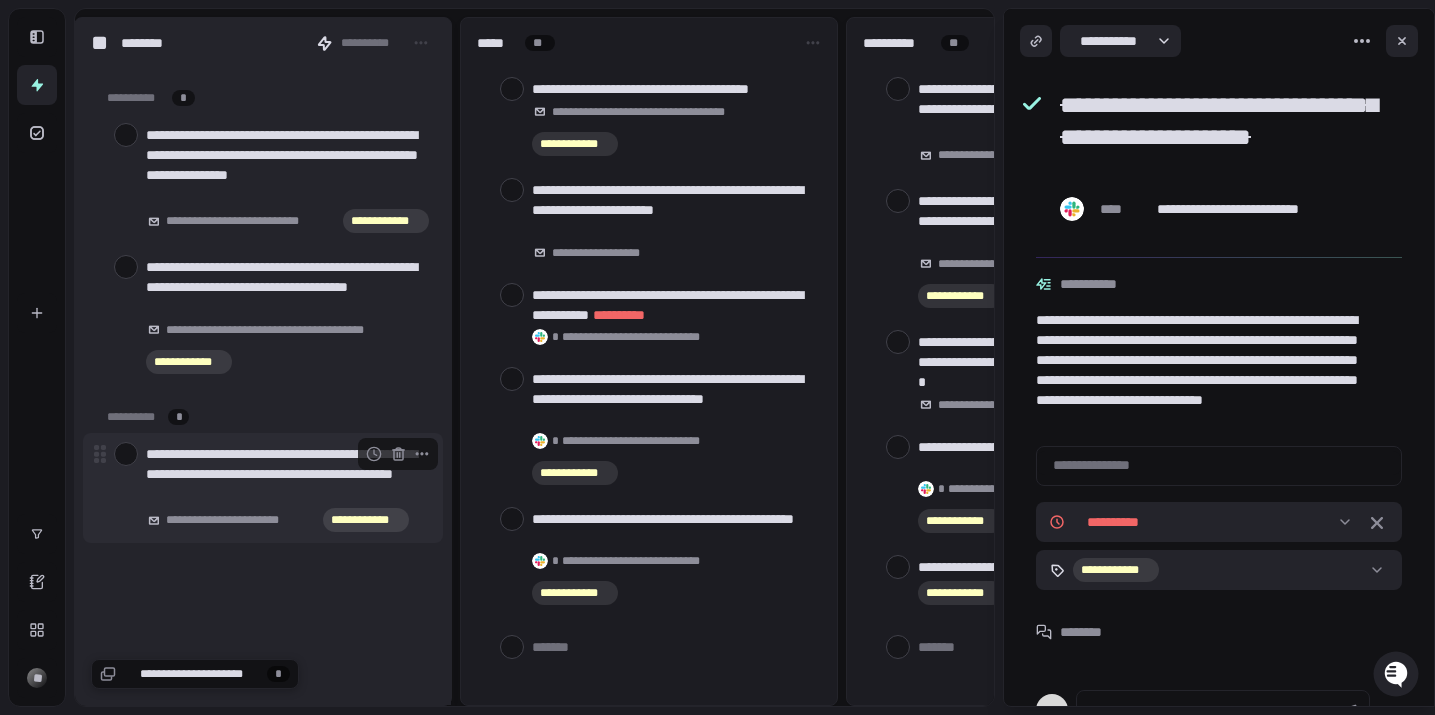 click at bounding box center (126, 454) 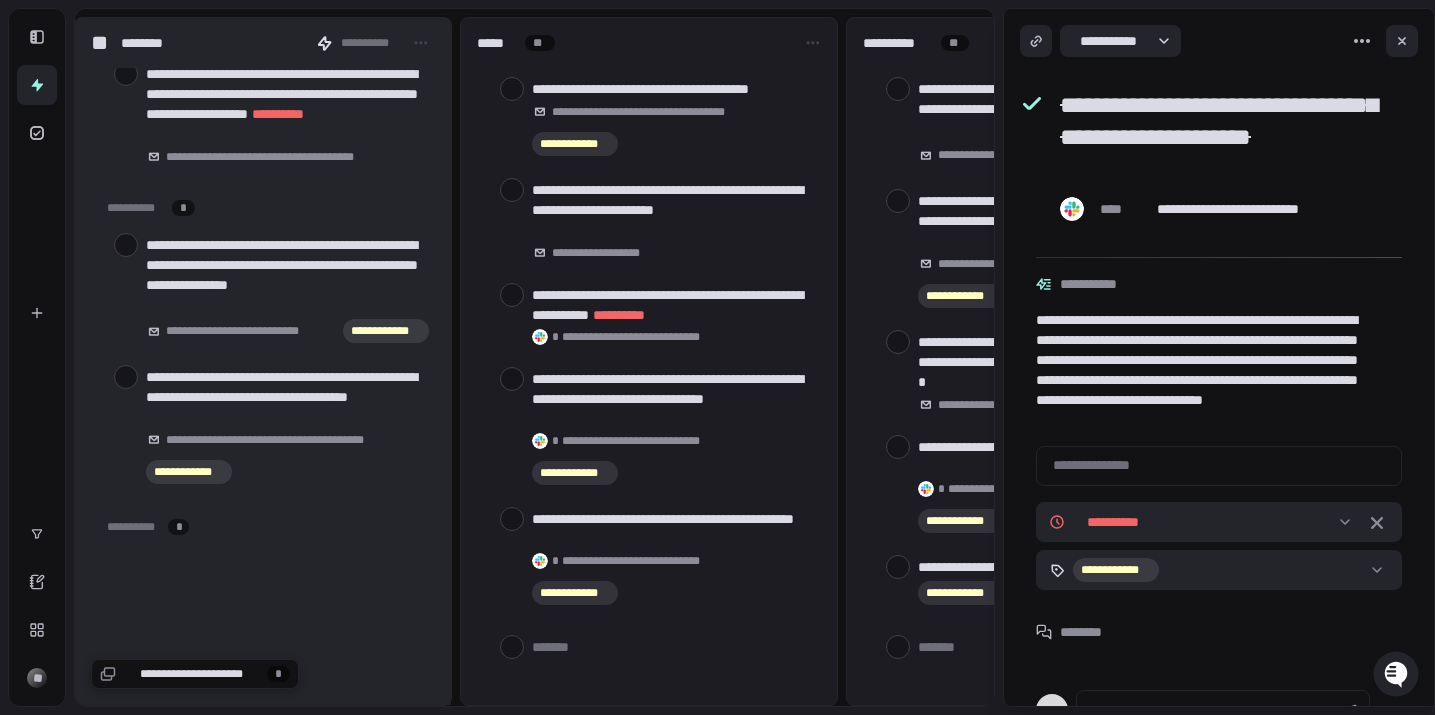 scroll, scrollTop: 928, scrollLeft: 0, axis: vertical 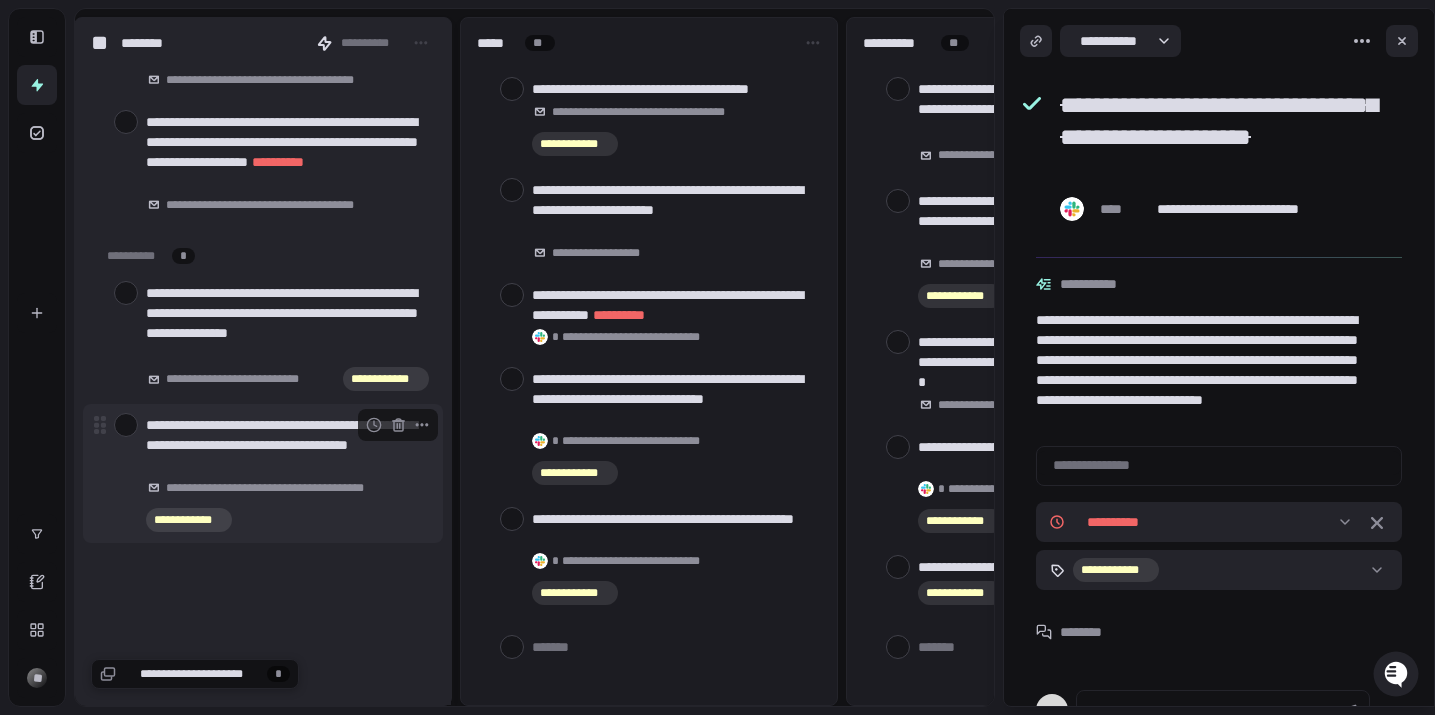 click at bounding box center [126, 425] 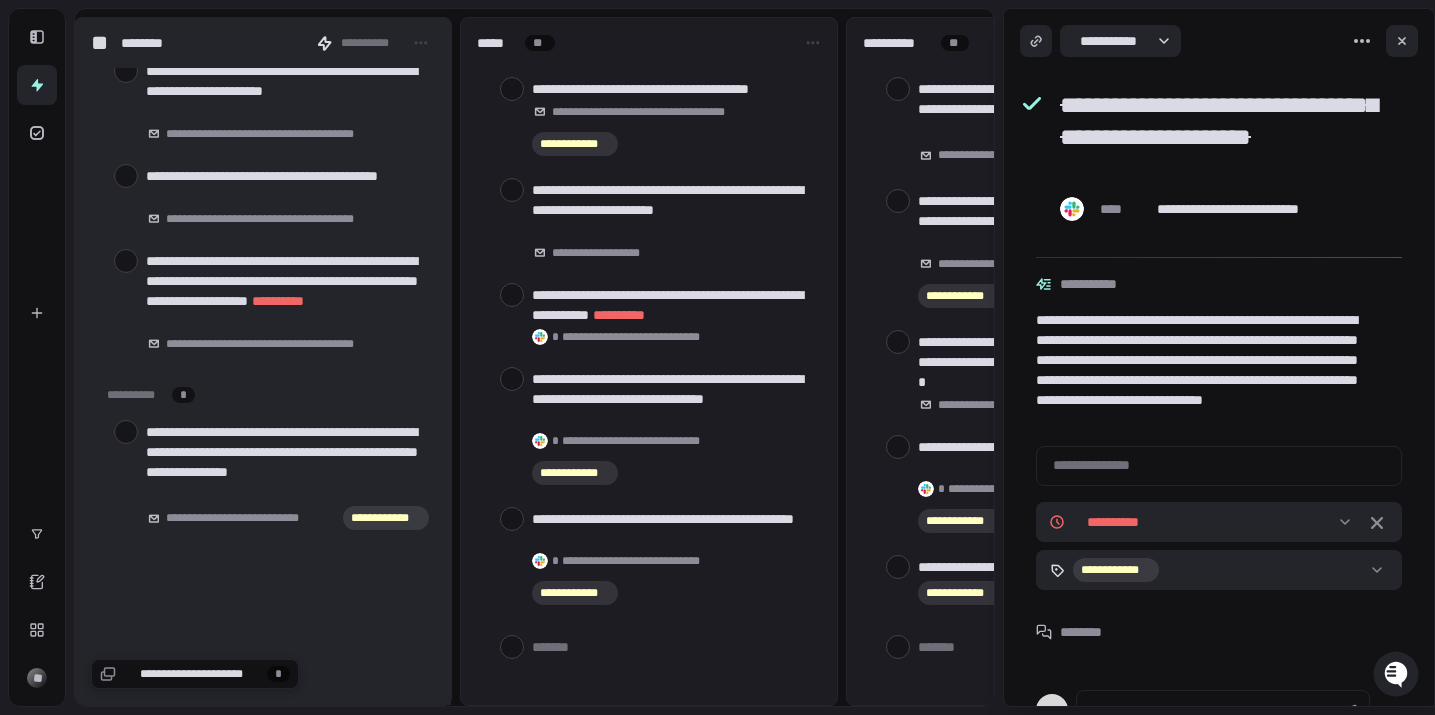 scroll, scrollTop: 787, scrollLeft: 0, axis: vertical 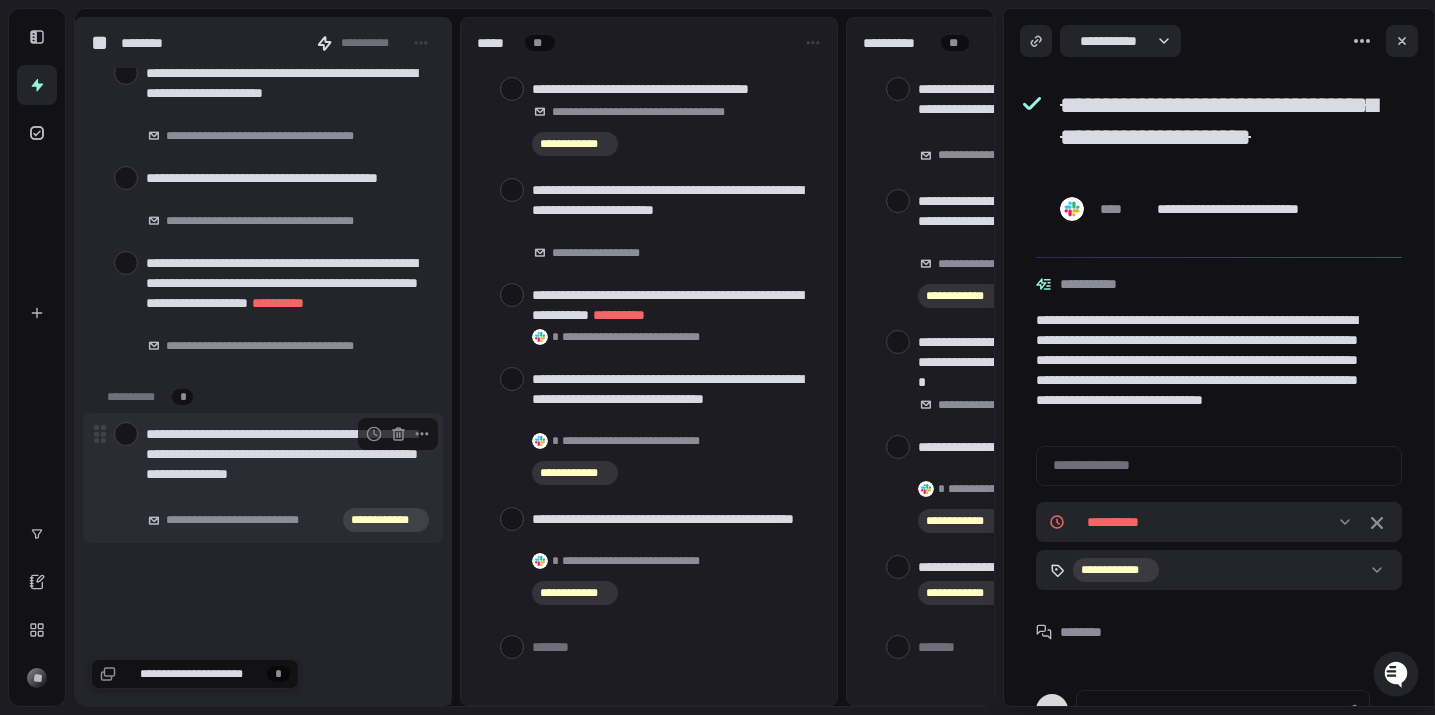 click at bounding box center (126, 434) 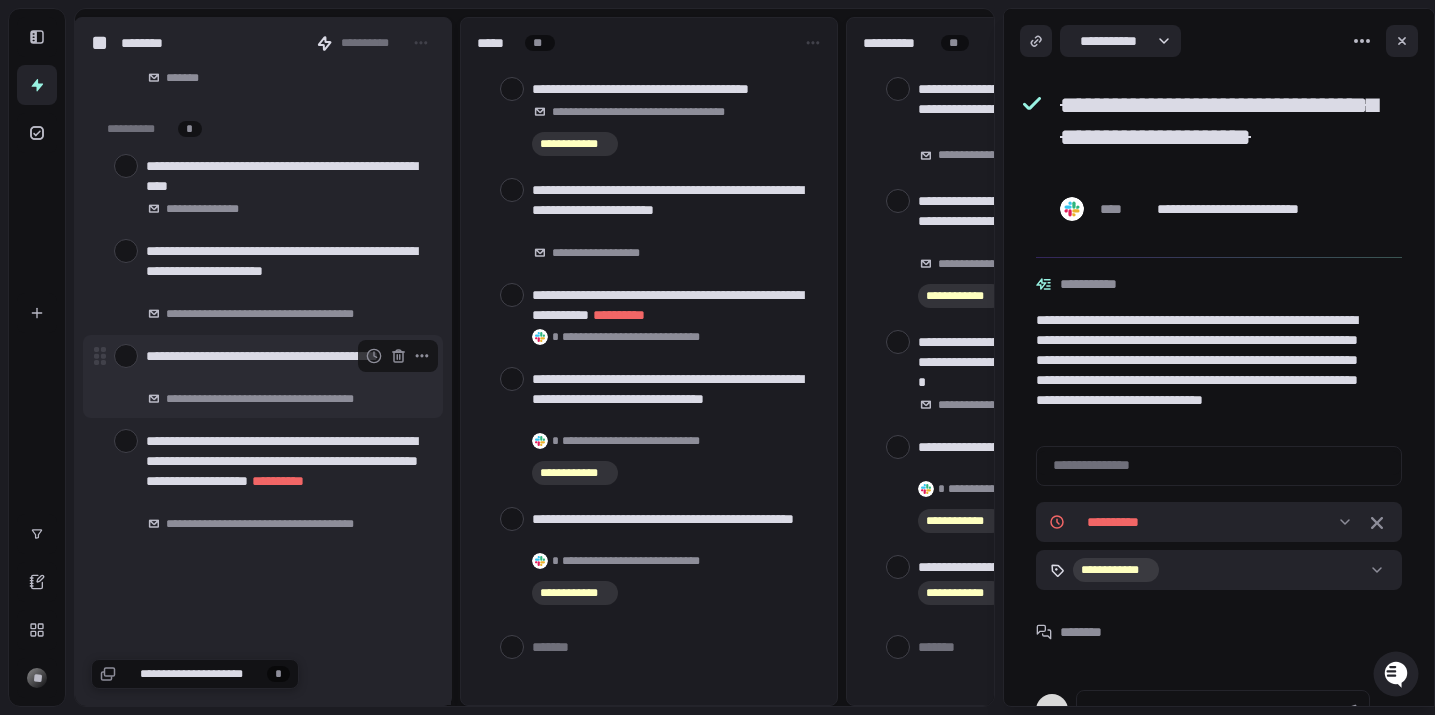 scroll, scrollTop: 580, scrollLeft: 0, axis: vertical 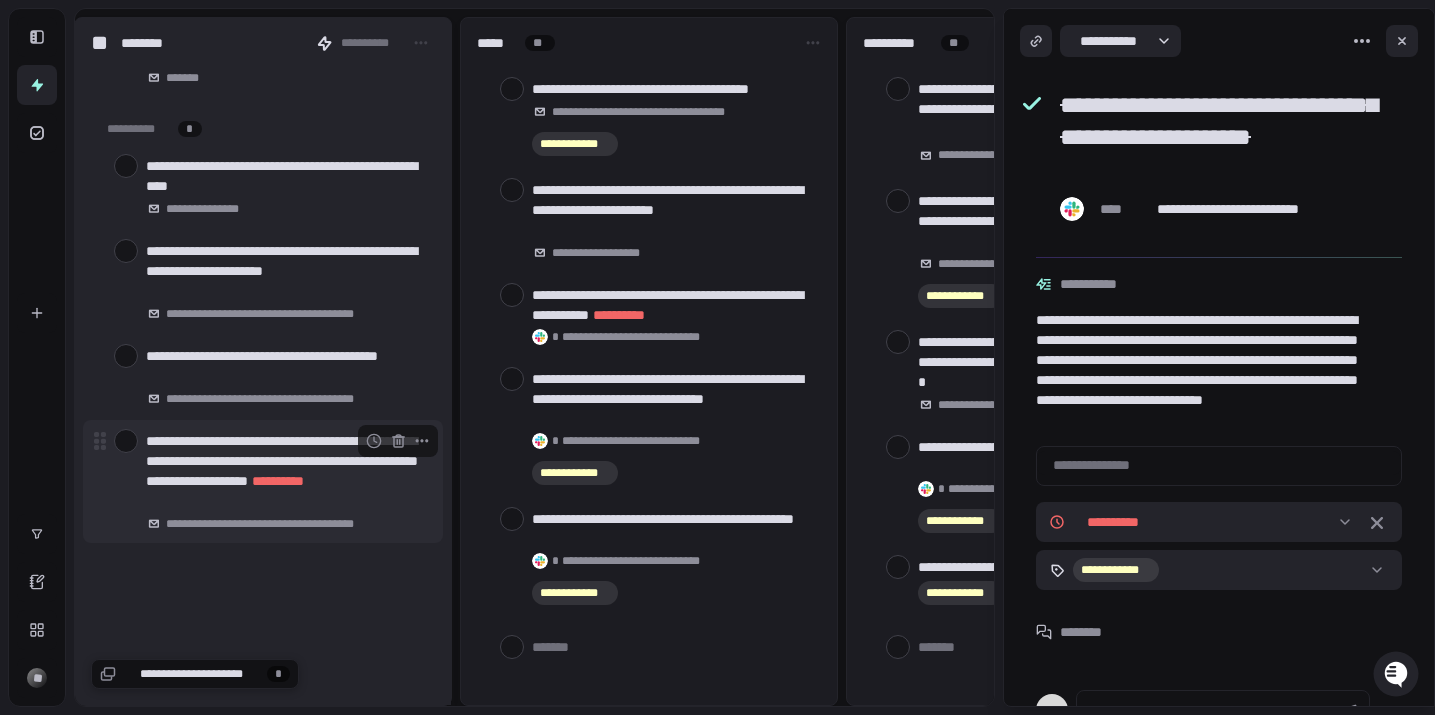 click at bounding box center (126, 441) 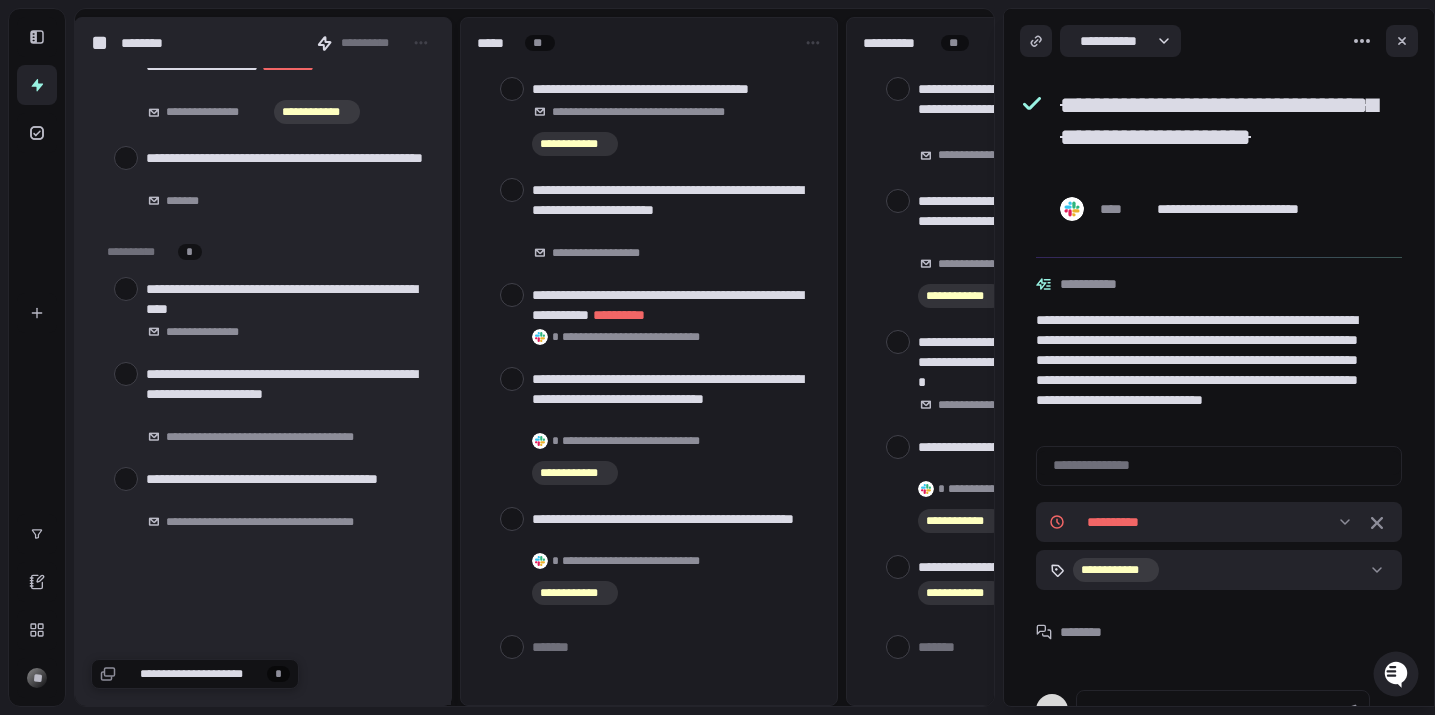 scroll, scrollTop: 455, scrollLeft: 0, axis: vertical 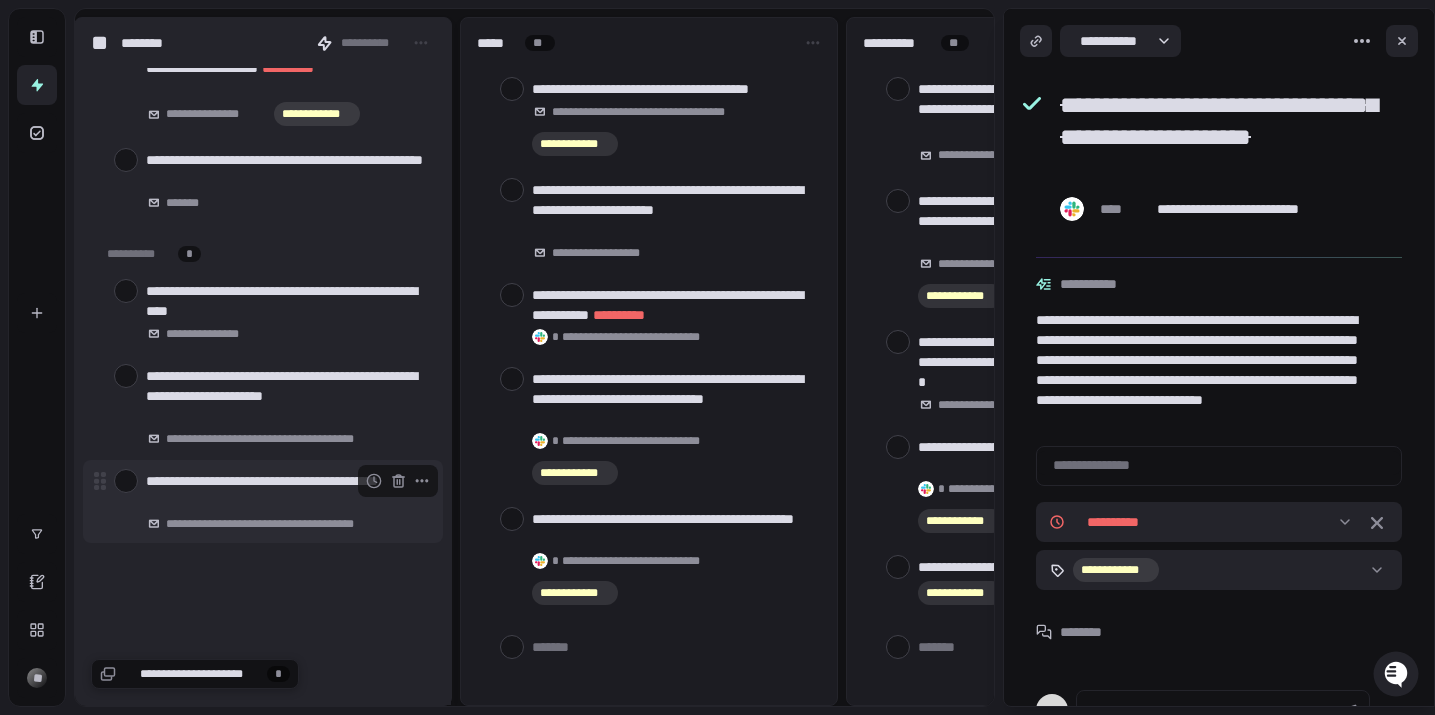 click at bounding box center [126, 481] 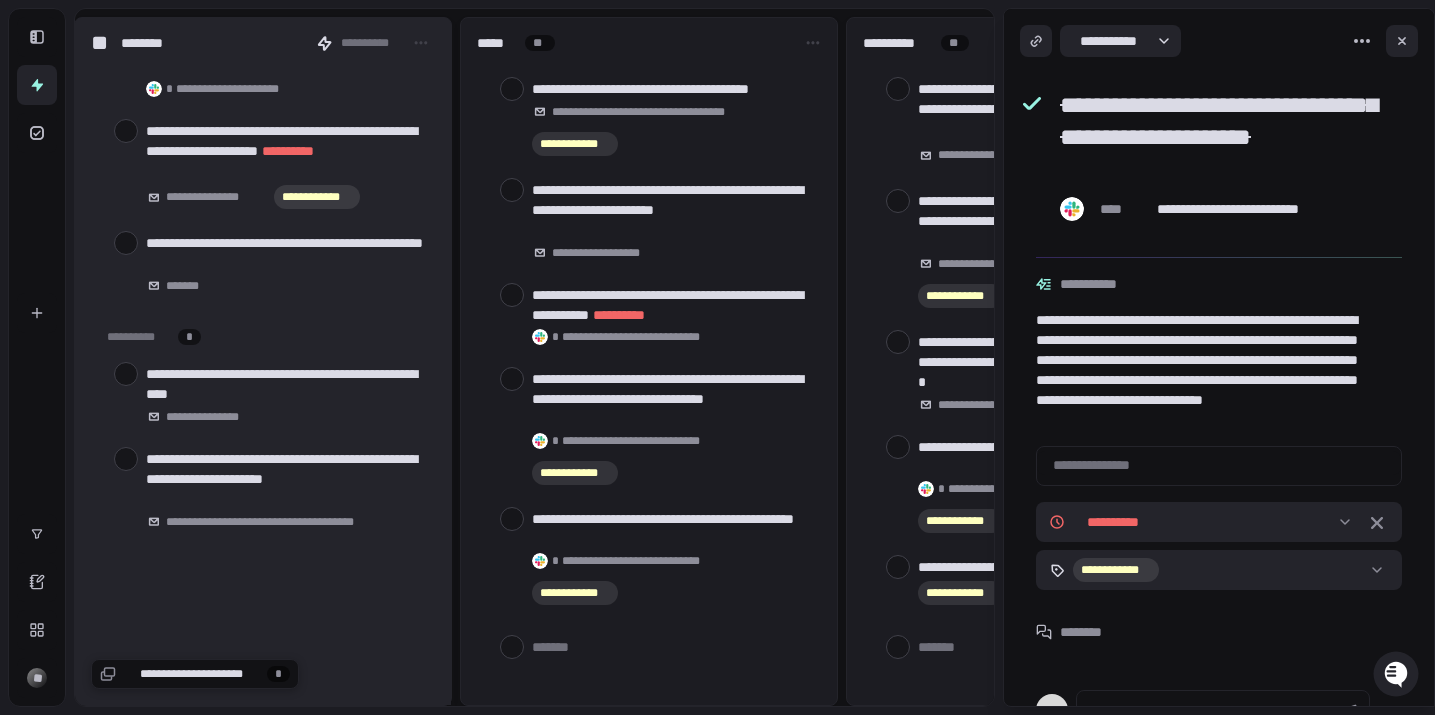 scroll, scrollTop: 370, scrollLeft: 0, axis: vertical 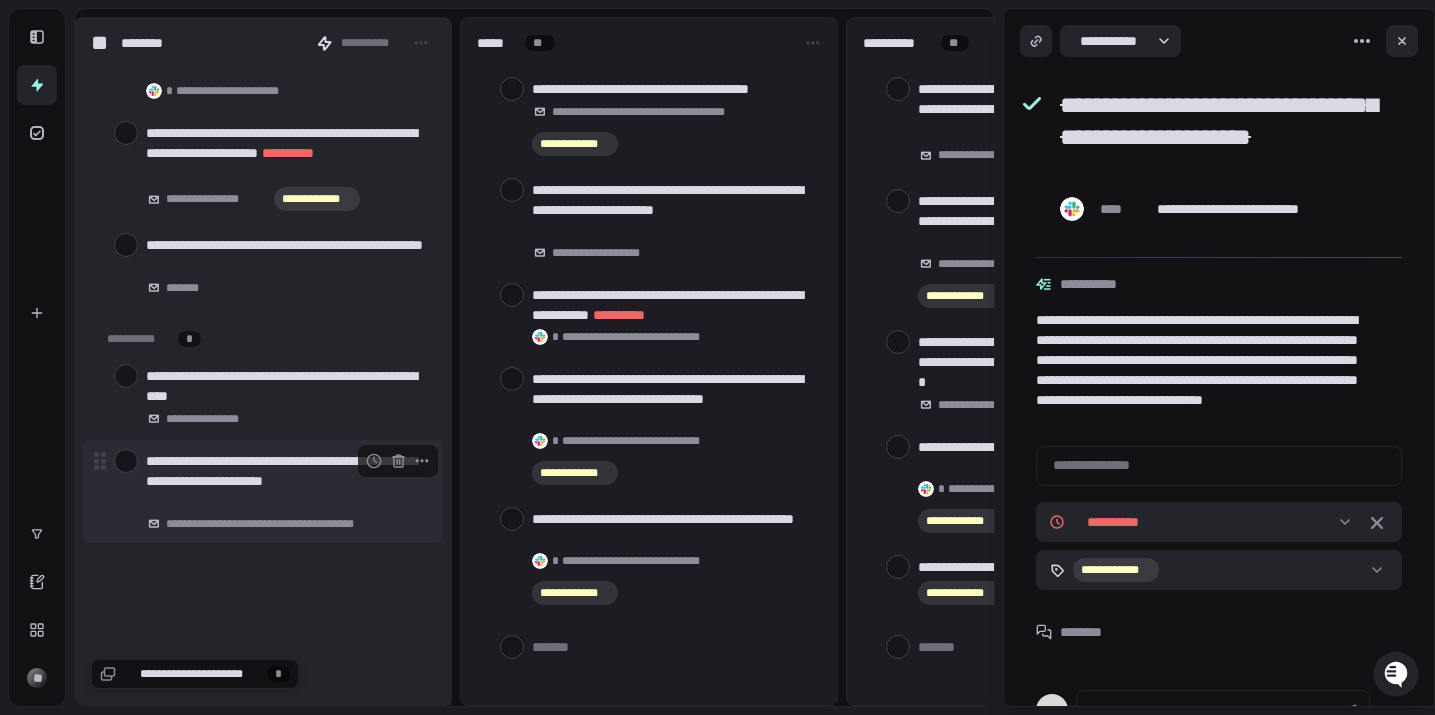 click at bounding box center (126, 461) 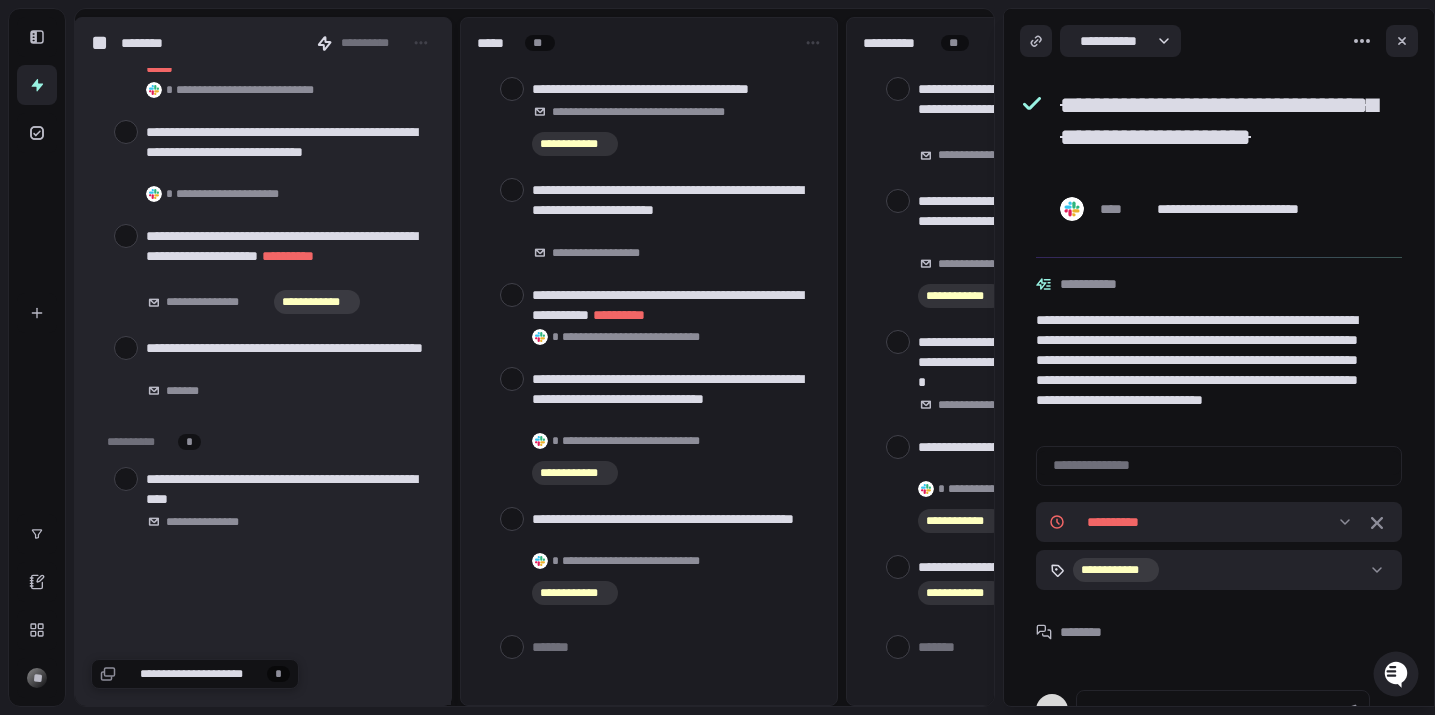 scroll, scrollTop: 265, scrollLeft: 0, axis: vertical 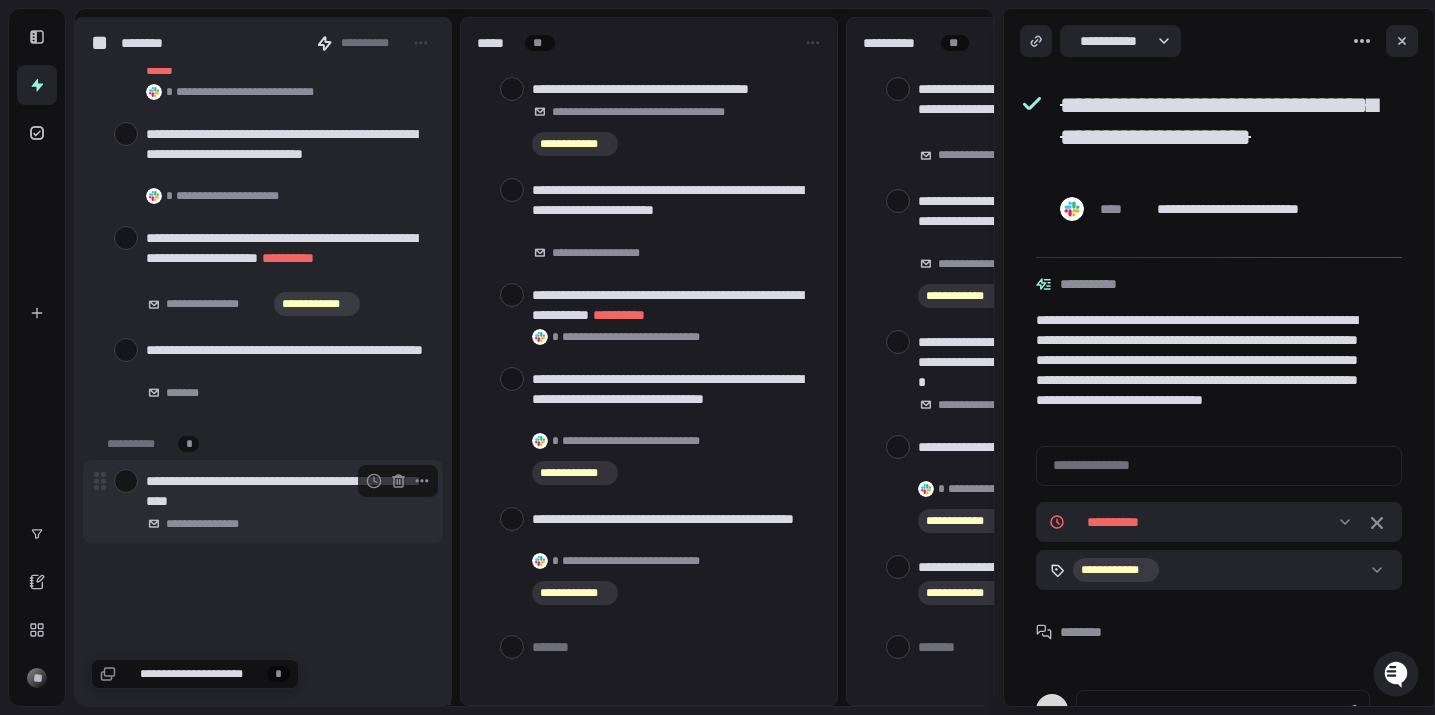 click at bounding box center (126, 481) 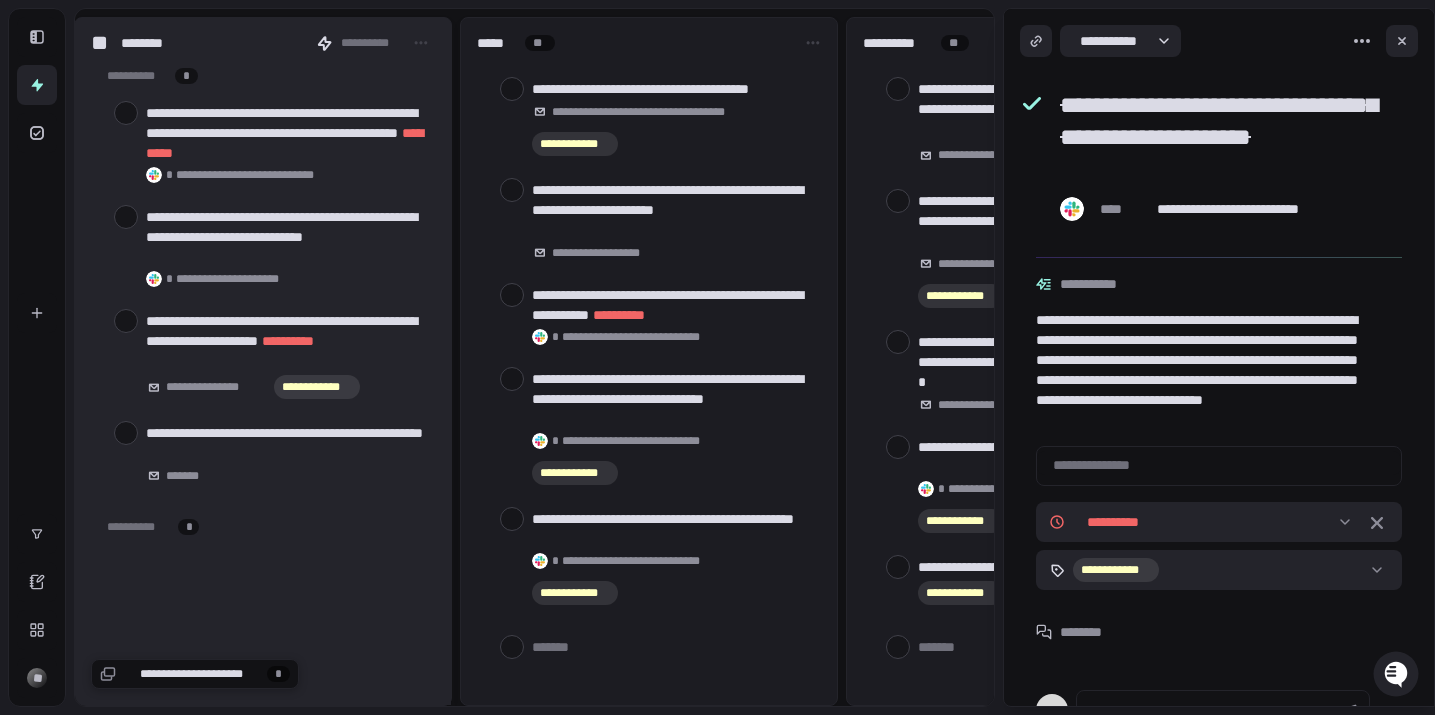 scroll, scrollTop: 134, scrollLeft: 0, axis: vertical 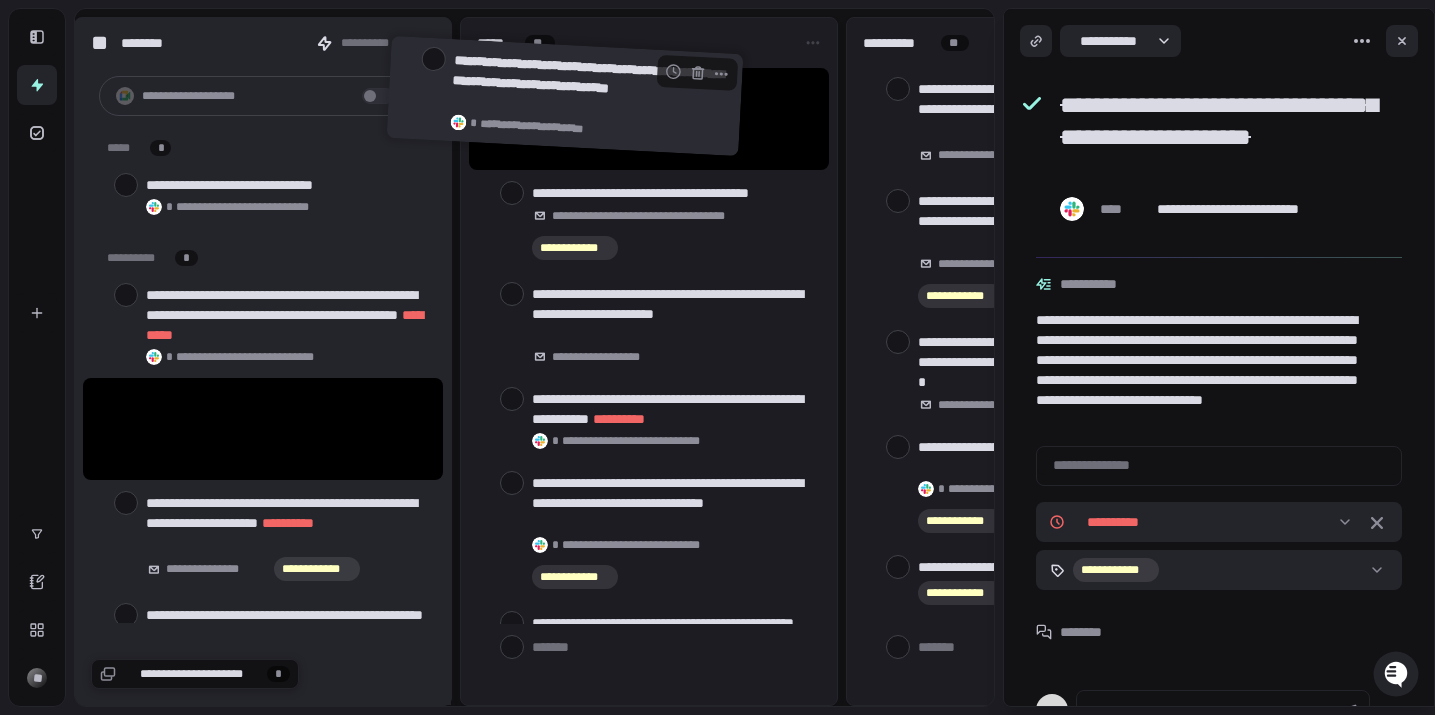 drag, startPoint x: 234, startPoint y: 275, endPoint x: 553, endPoint y: 70, distance: 379.19125 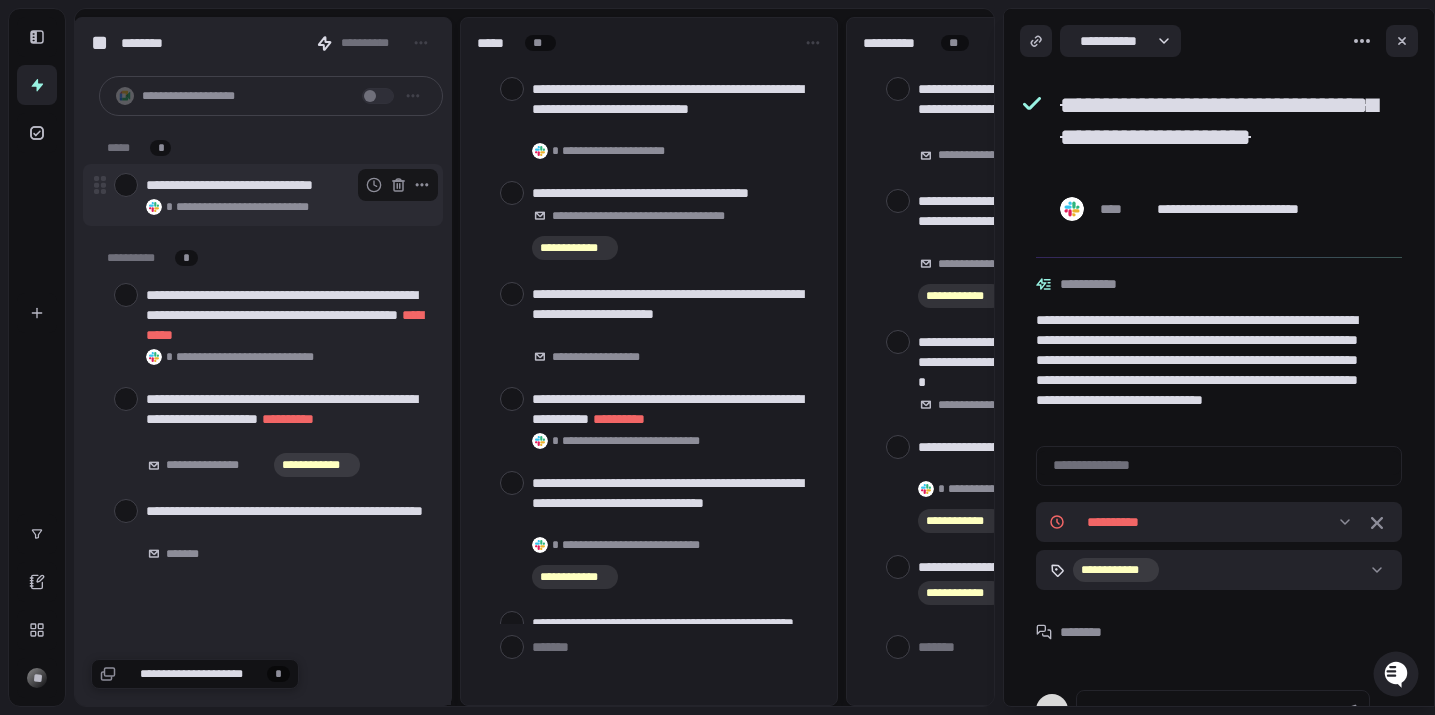 click at bounding box center [126, 185] 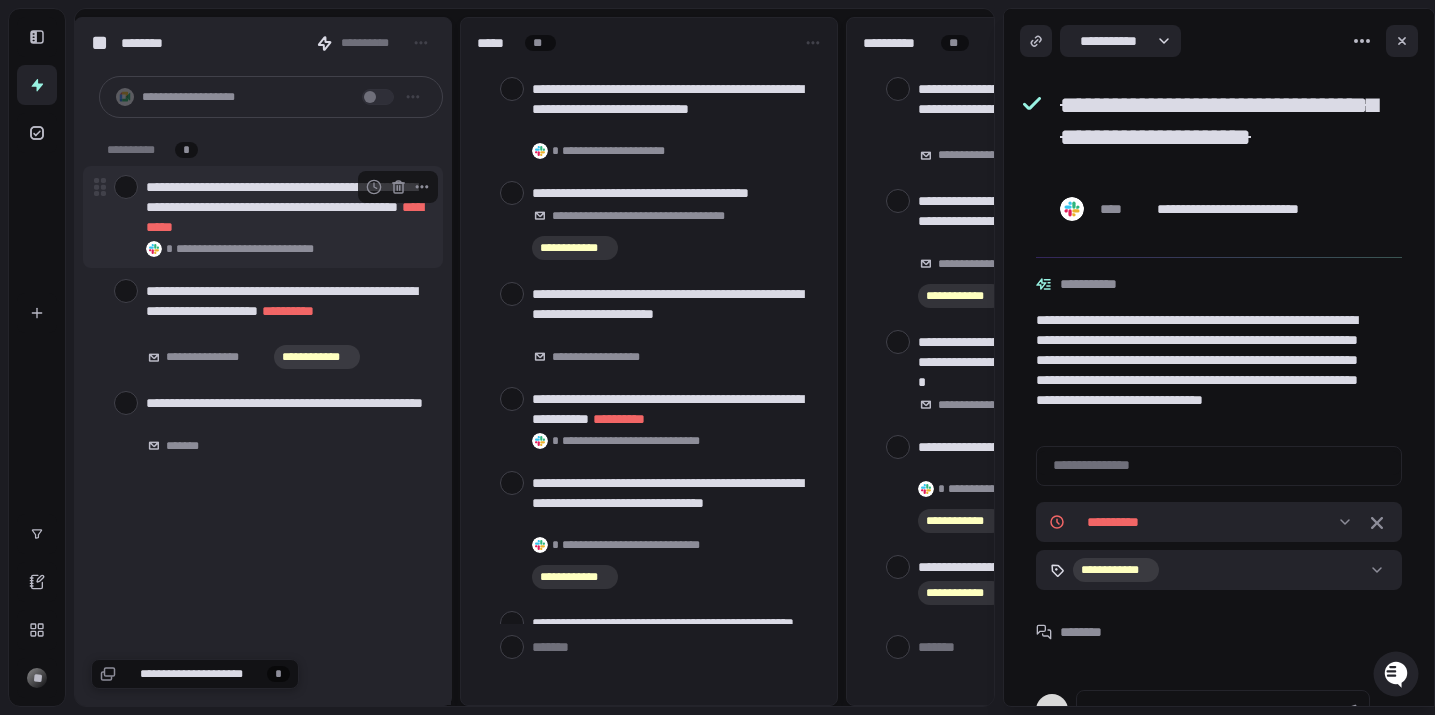 click at bounding box center (126, 187) 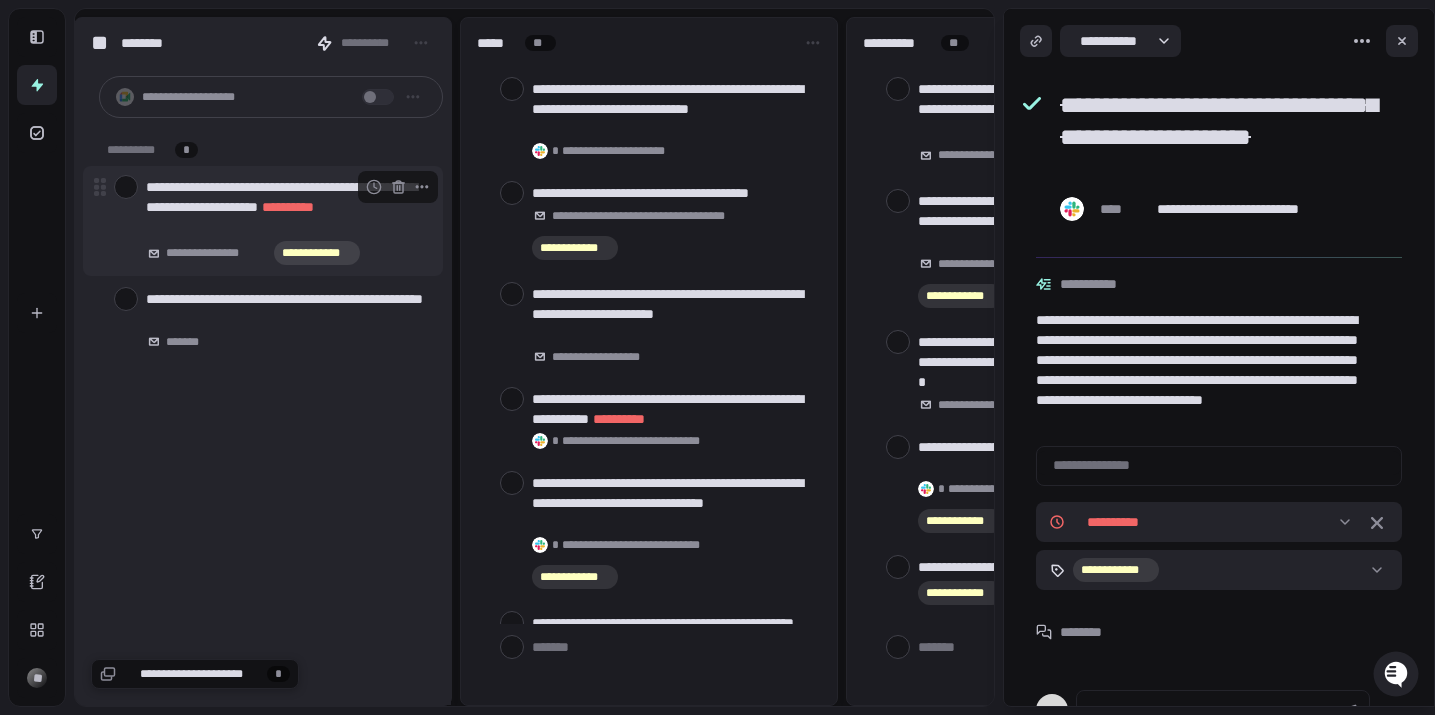 click at bounding box center (126, 187) 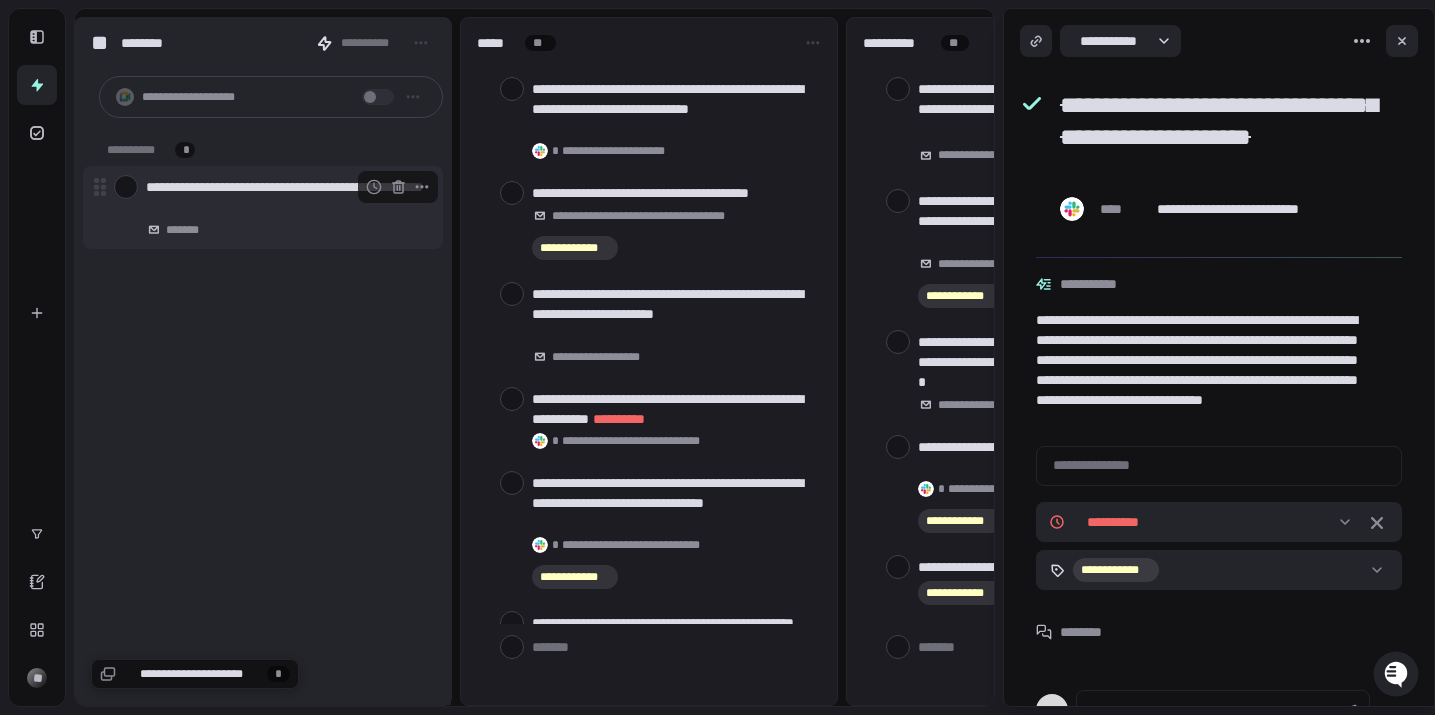 click at bounding box center [126, 187] 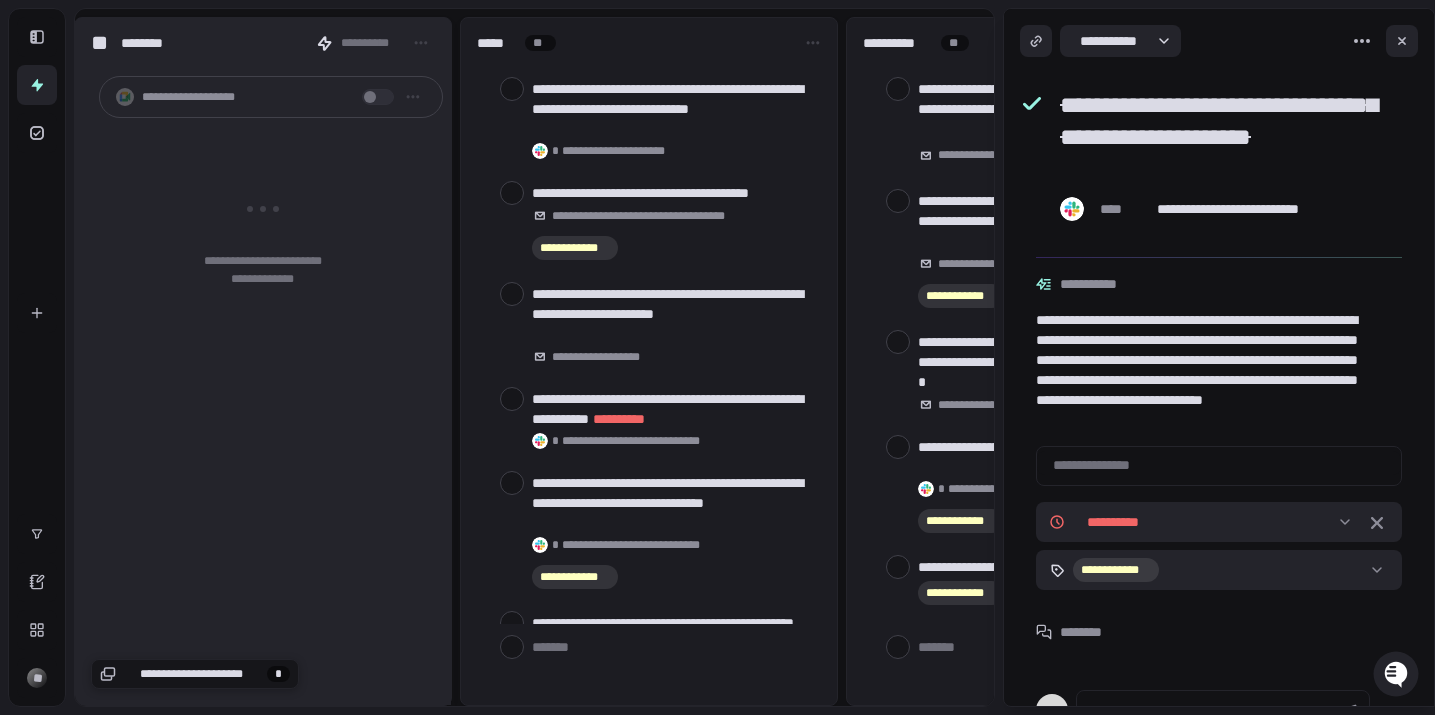 click on "**********" at bounding box center (191, 674) 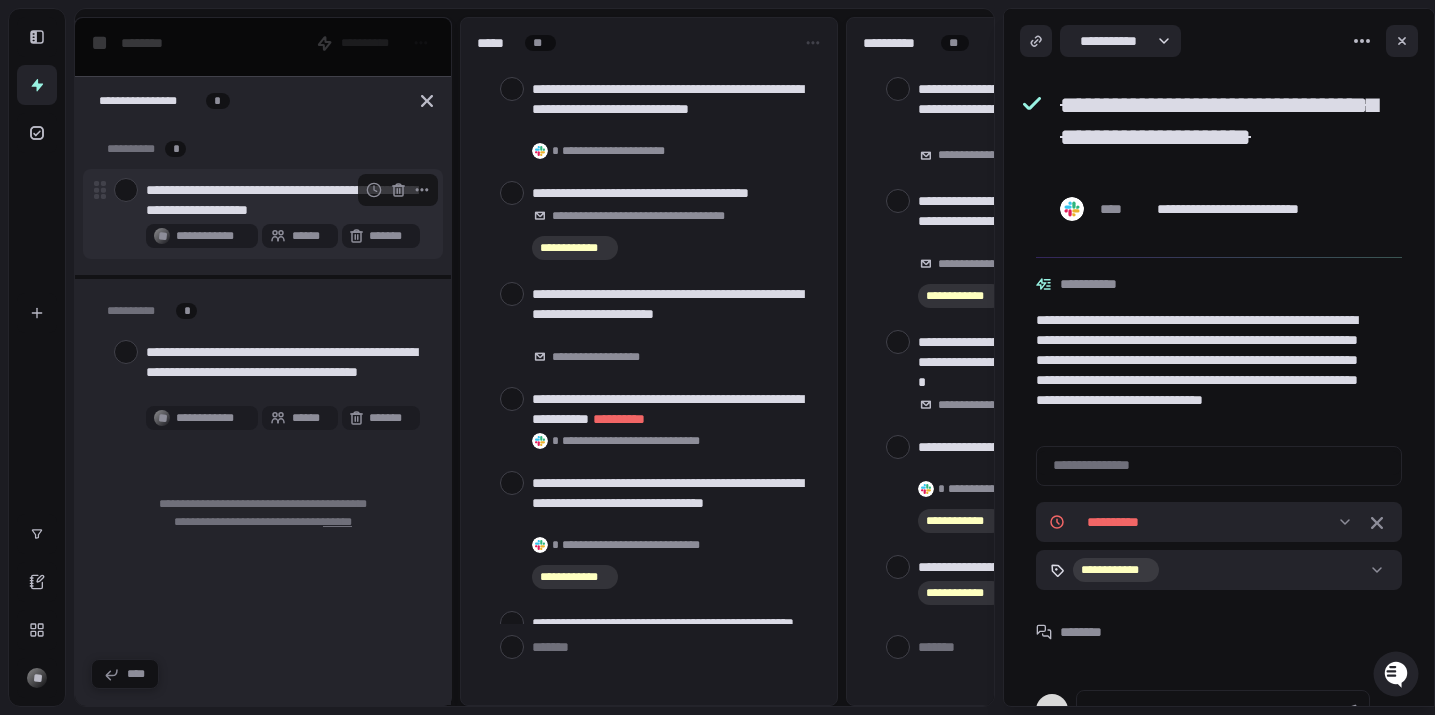 click at bounding box center [126, 190] 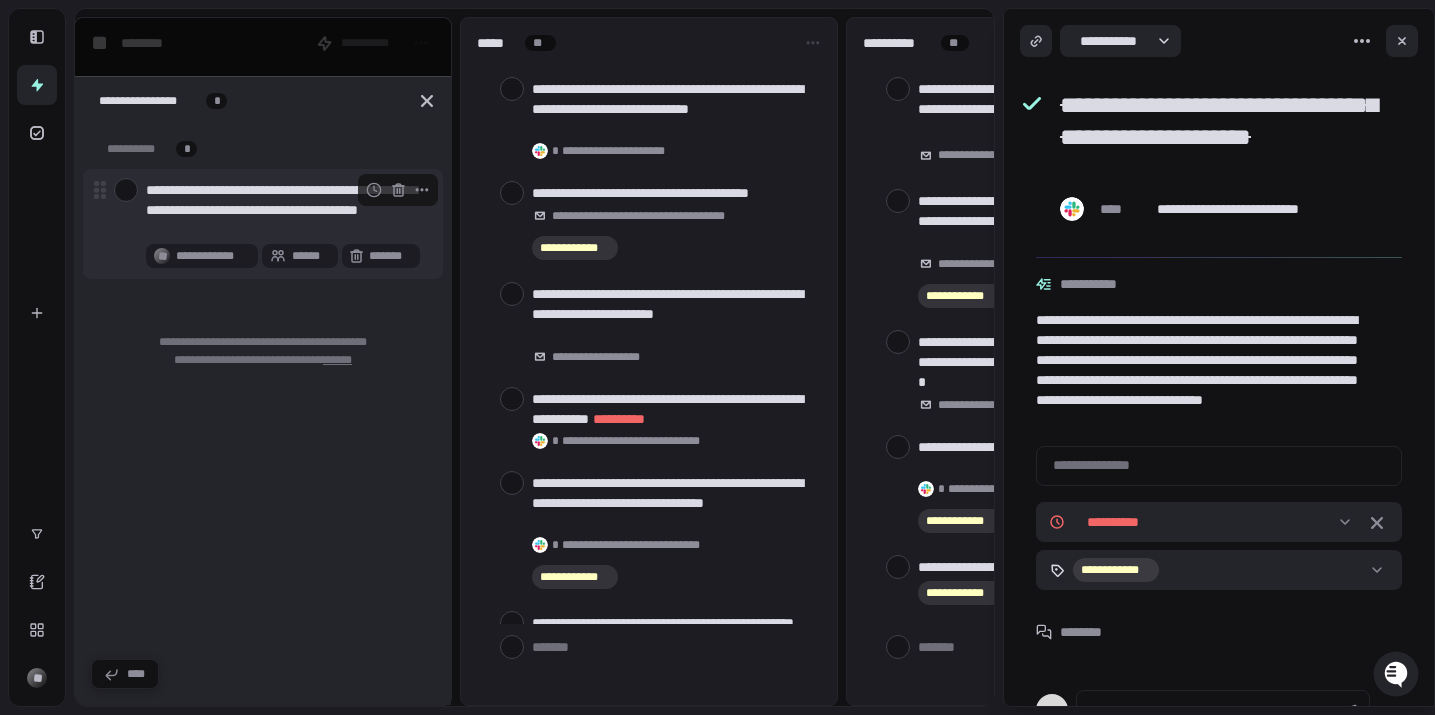 click at bounding box center (126, 190) 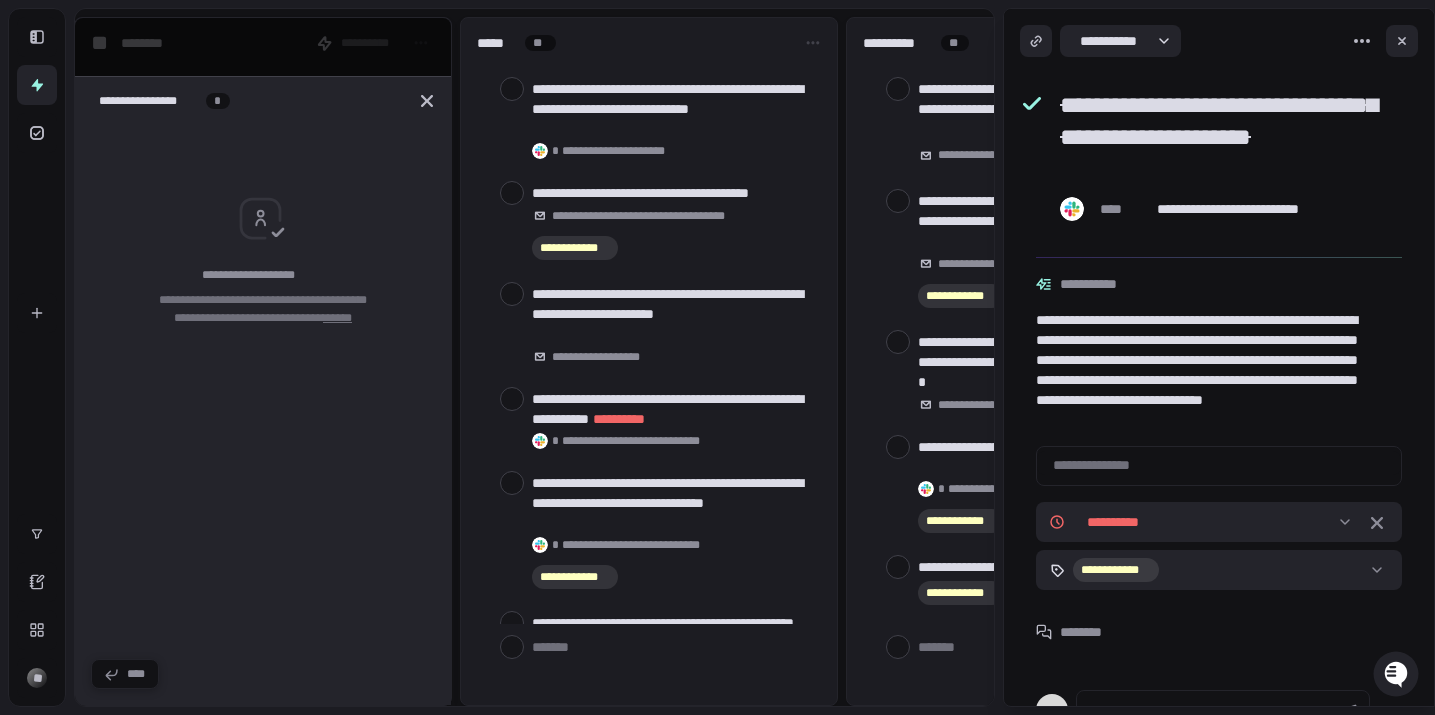 type on "*" 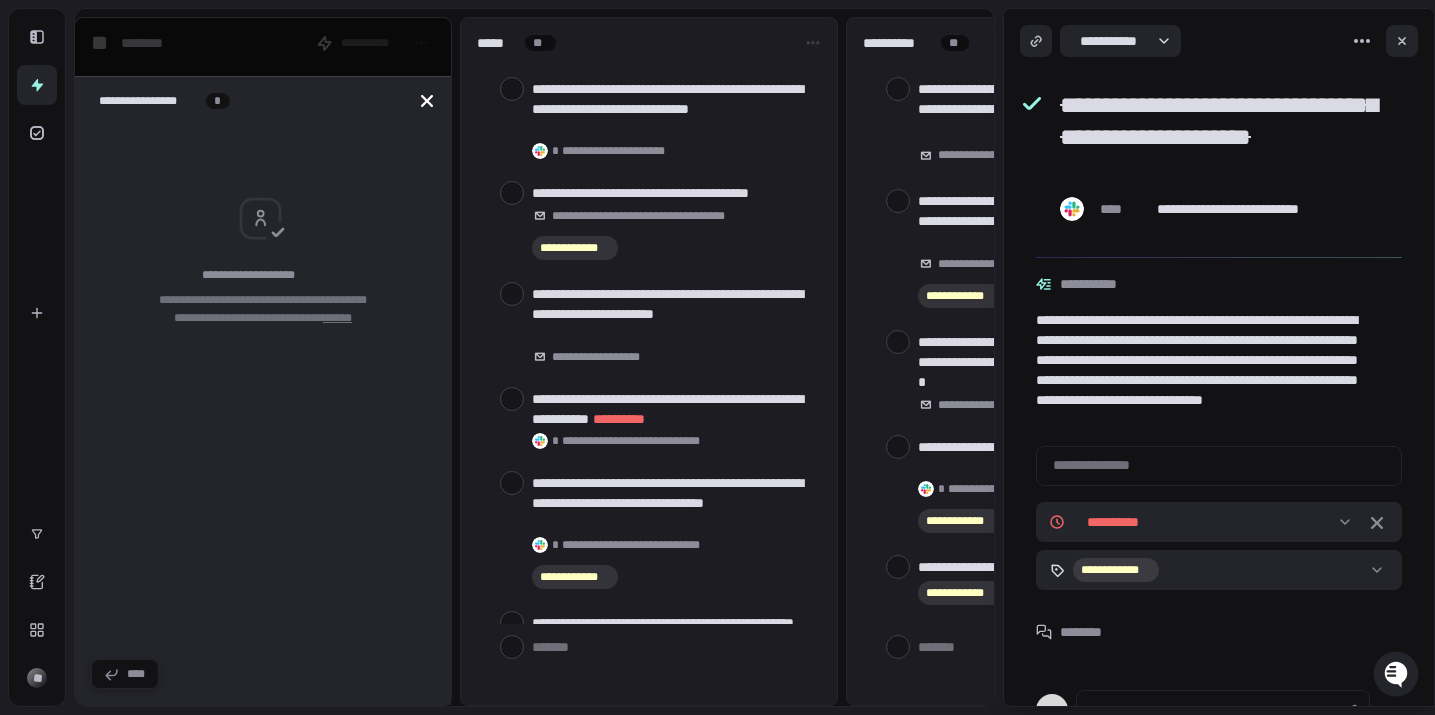 click 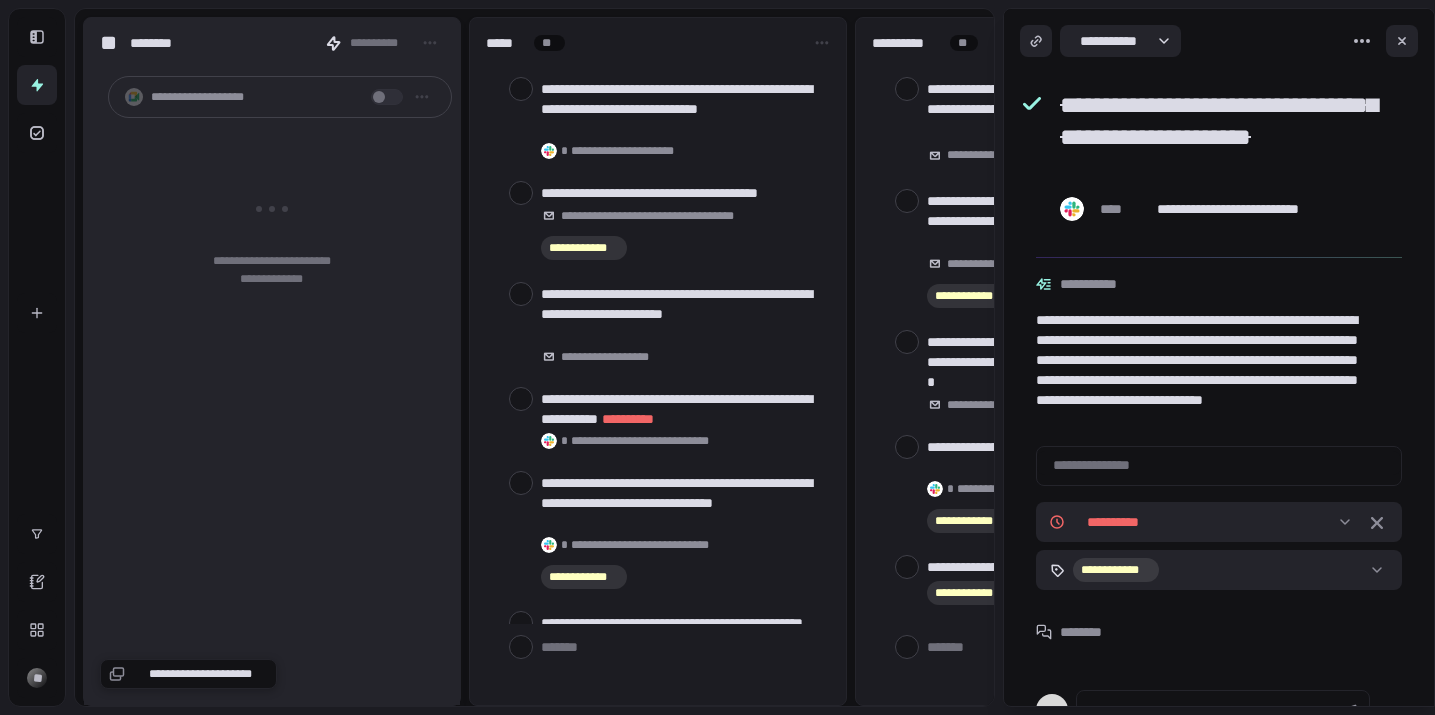 scroll, scrollTop: 0, scrollLeft: 0, axis: both 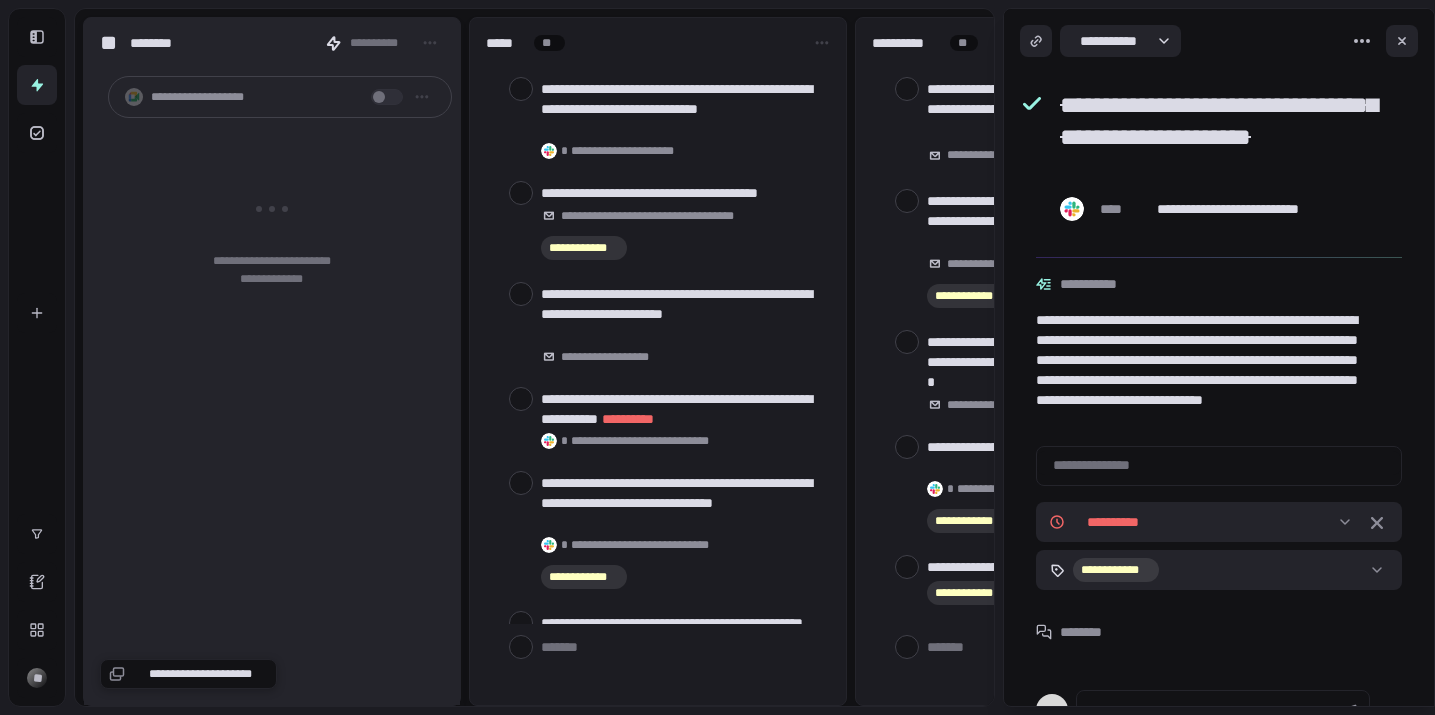 type on "*" 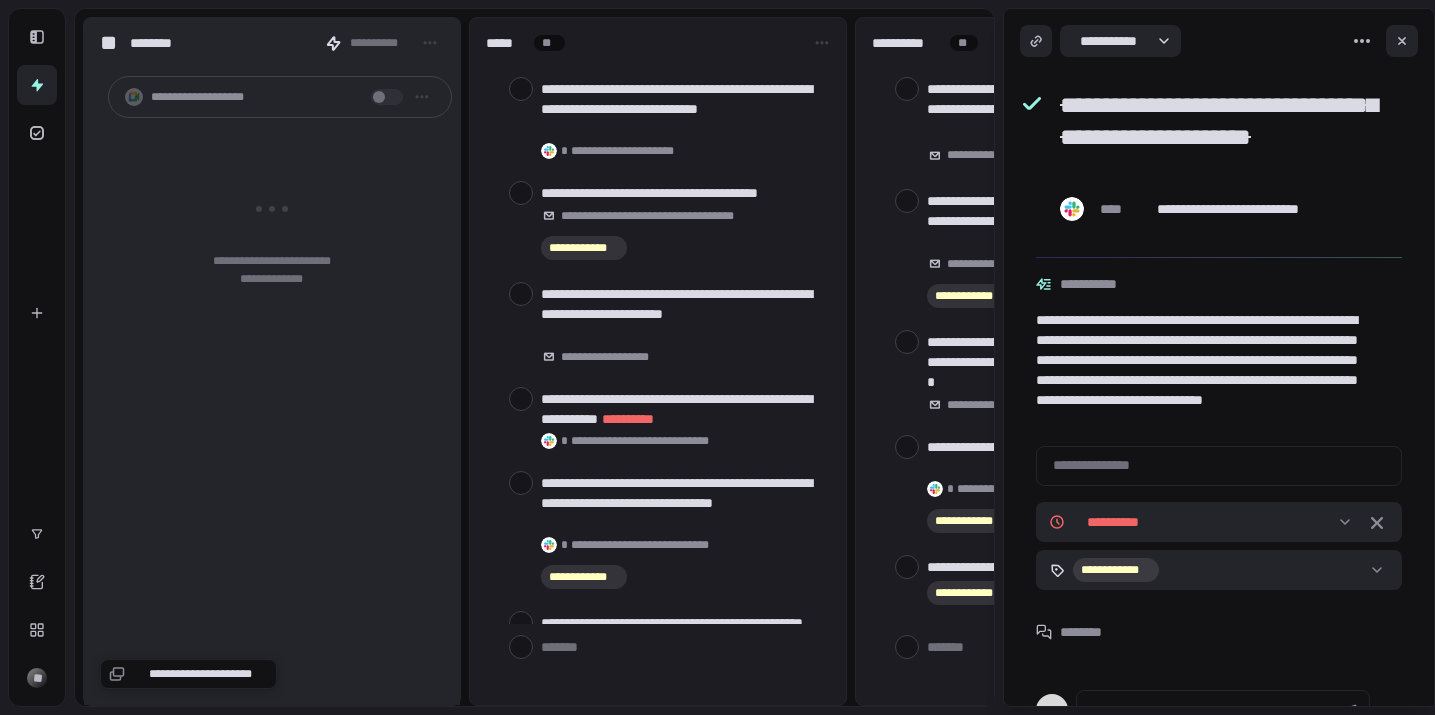 scroll, scrollTop: 0, scrollLeft: 0, axis: both 